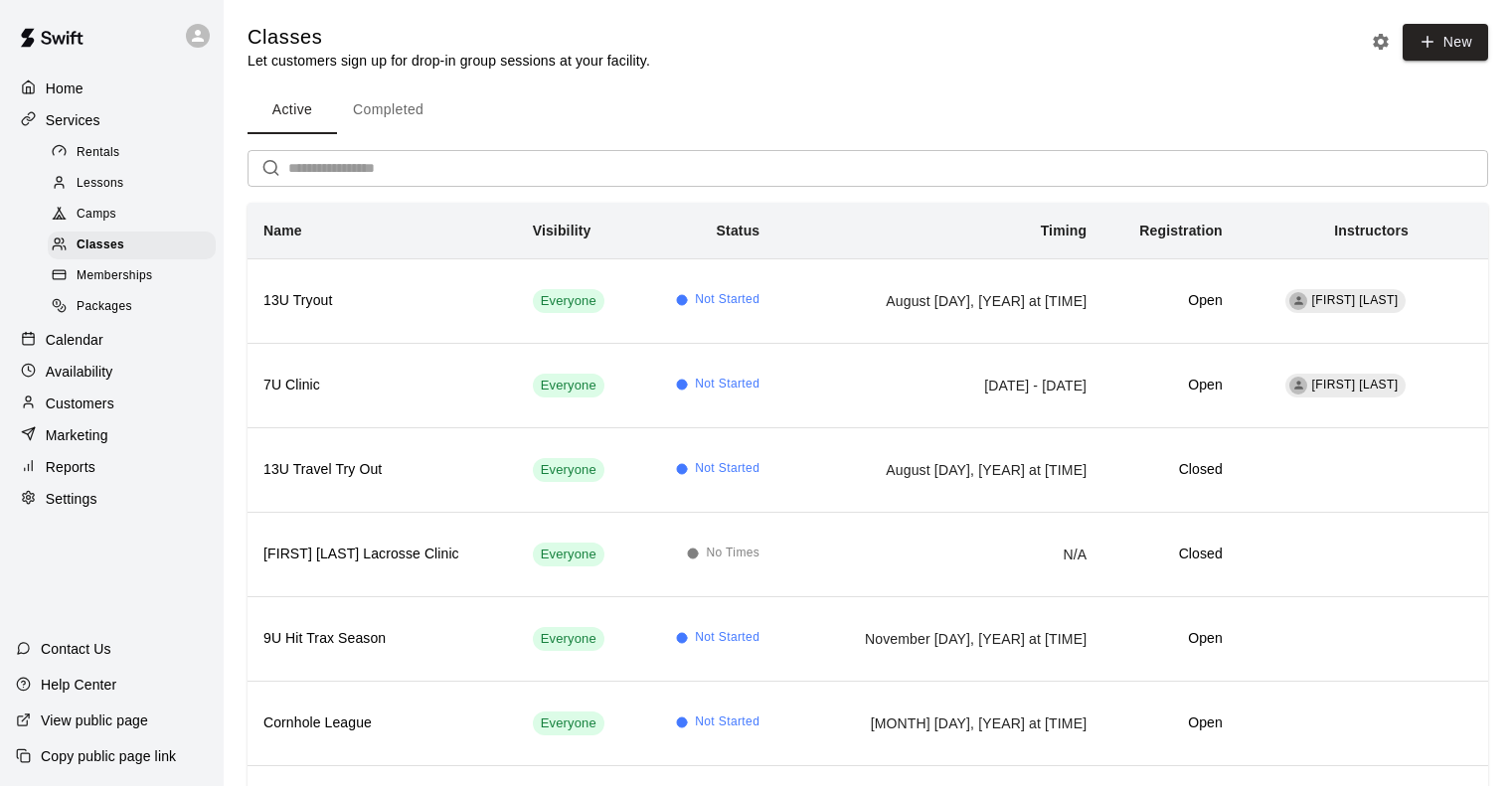 scroll, scrollTop: 0, scrollLeft: 0, axis: both 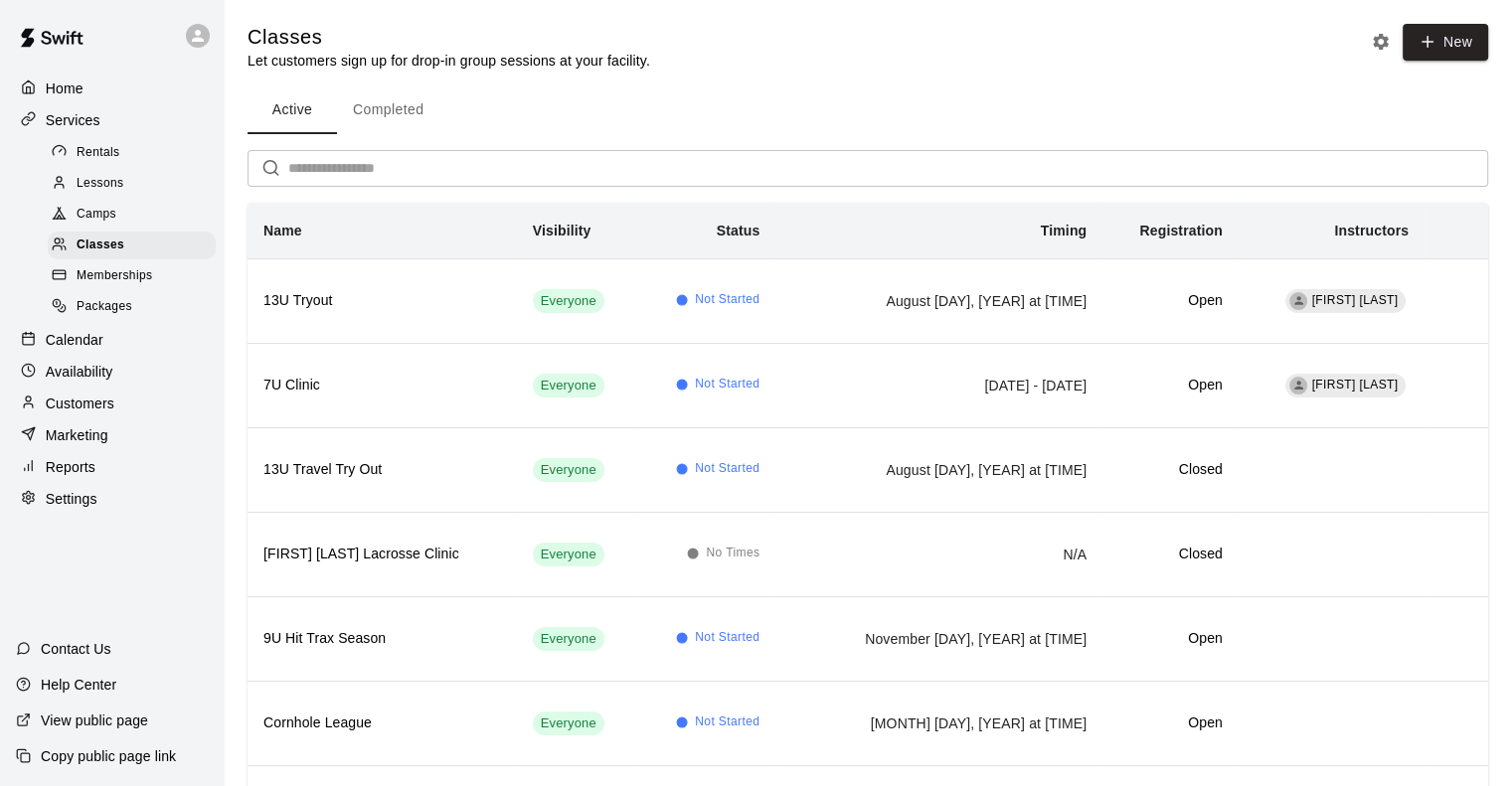 drag, startPoint x: 990, startPoint y: 560, endPoint x: 628, endPoint y: 75, distance: 605.20162 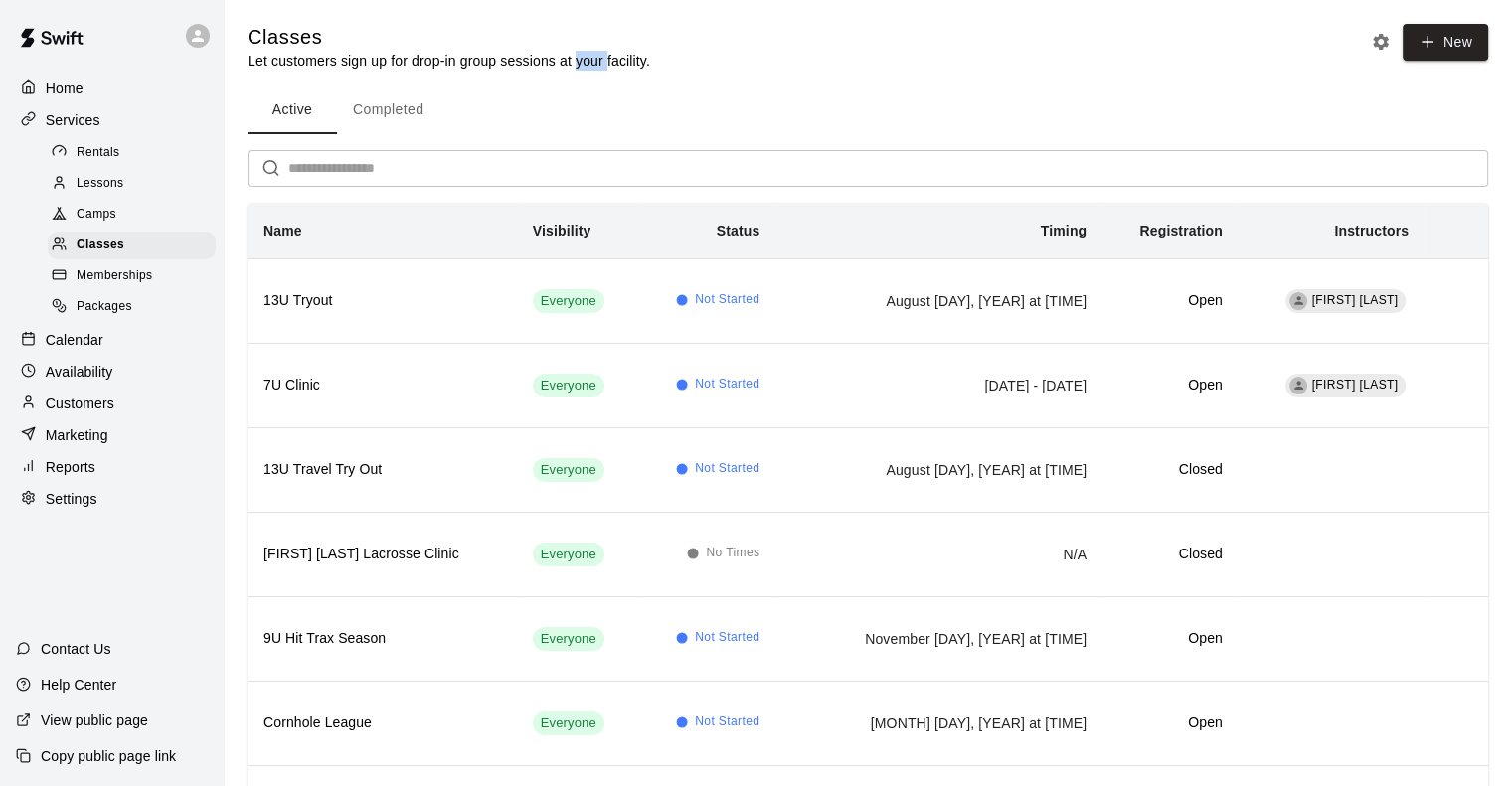 click on "Let customers sign up for drop-in group sessions at your facility." at bounding box center (448, 61) 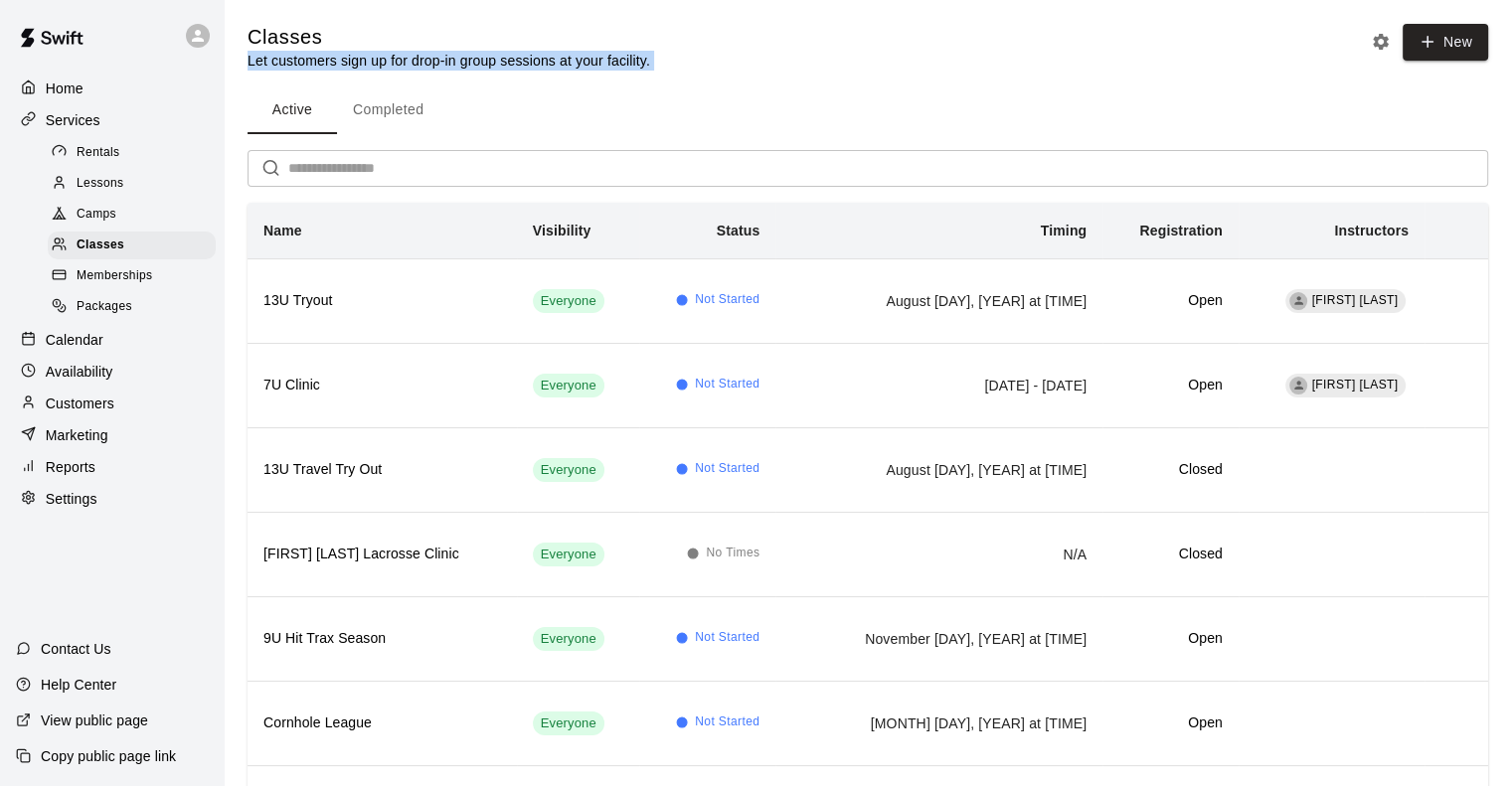 click on "Let customers sign up for drop-in group sessions at your facility." at bounding box center (448, 61) 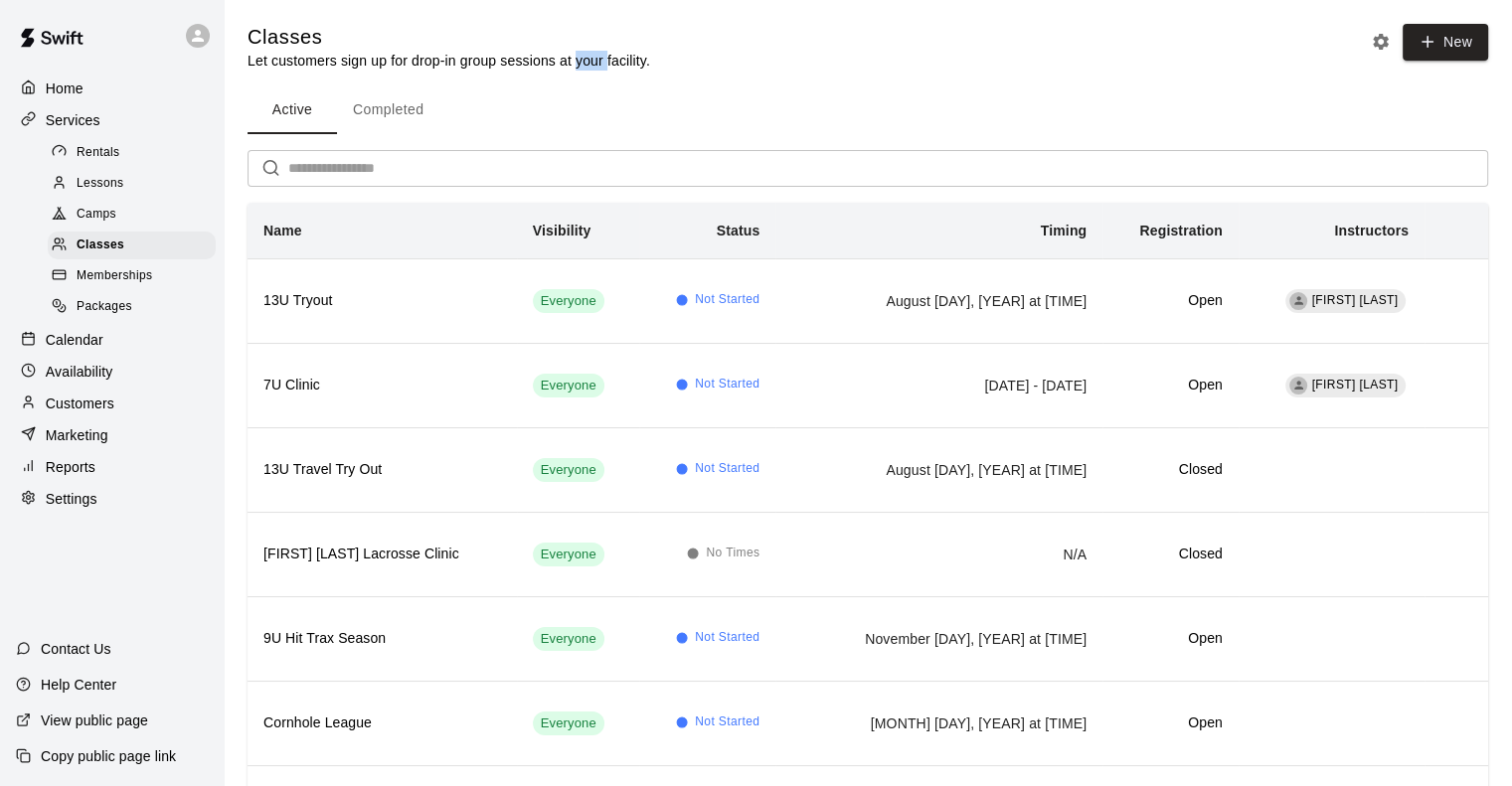 click on "Let customers sign up for drop-in group sessions at your facility." at bounding box center (448, 61) 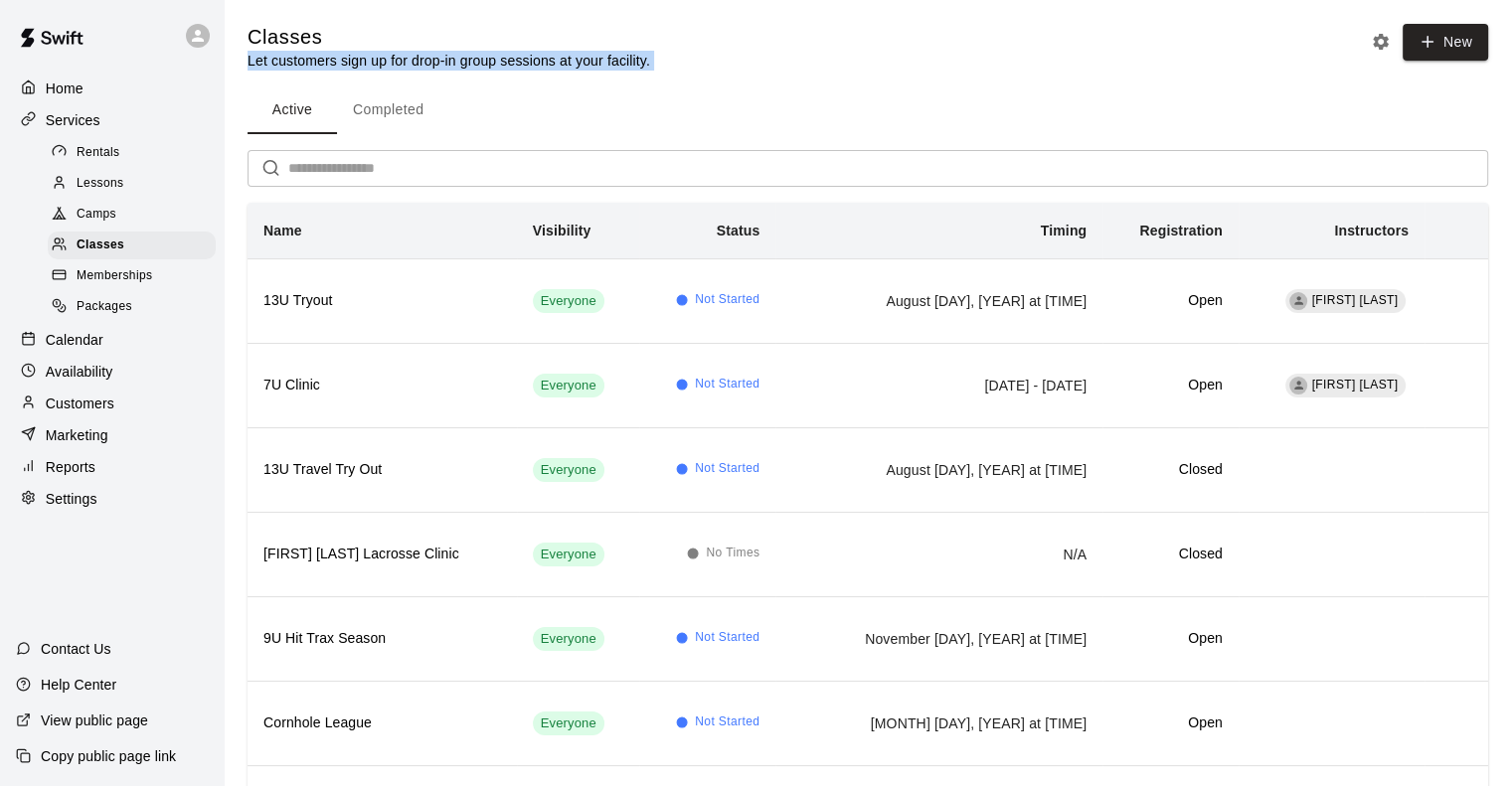 click on "Let customers sign up for drop-in group sessions at your facility." at bounding box center [448, 61] 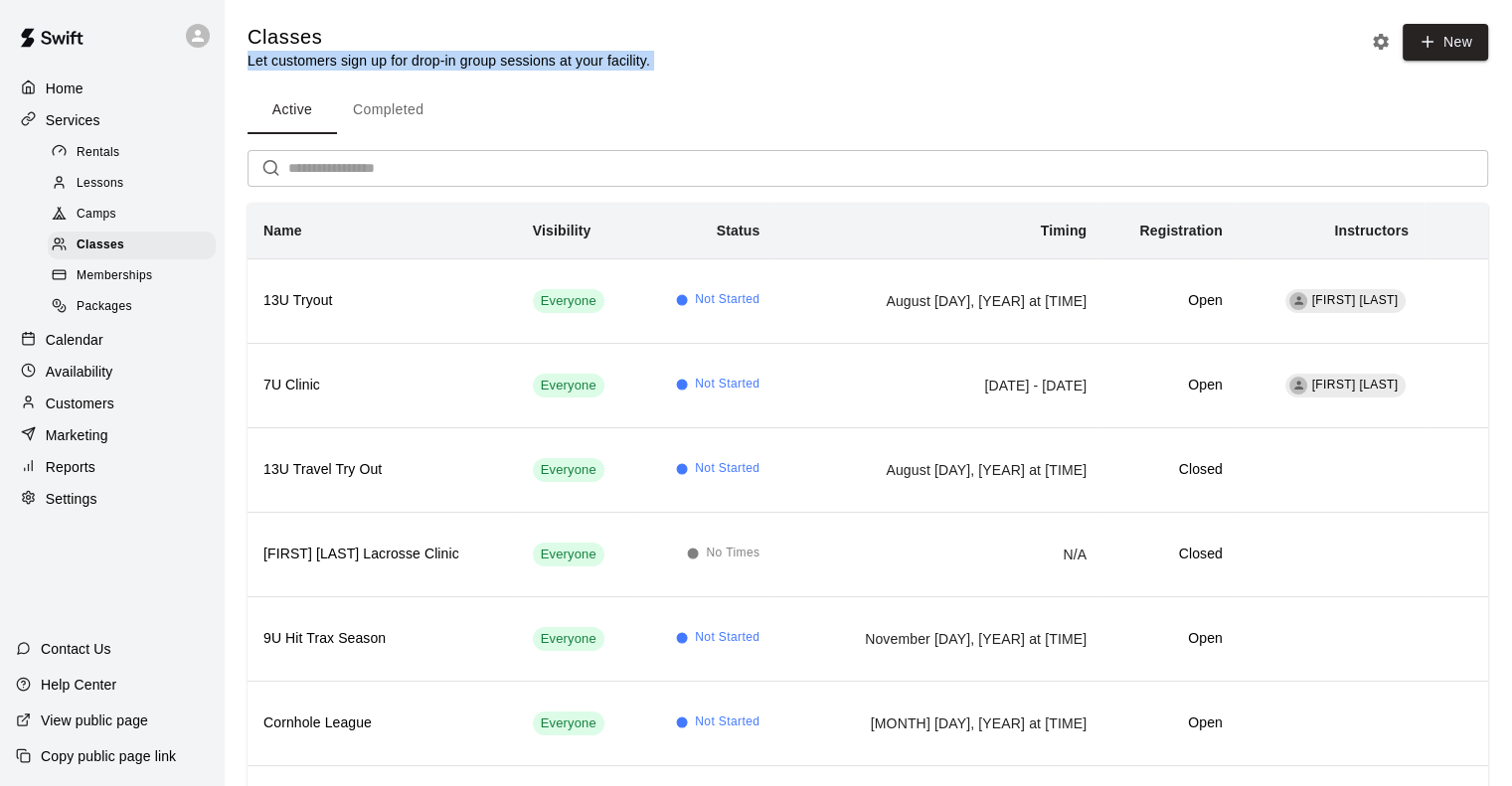 click on "Calendar" at bounding box center [111, 340] 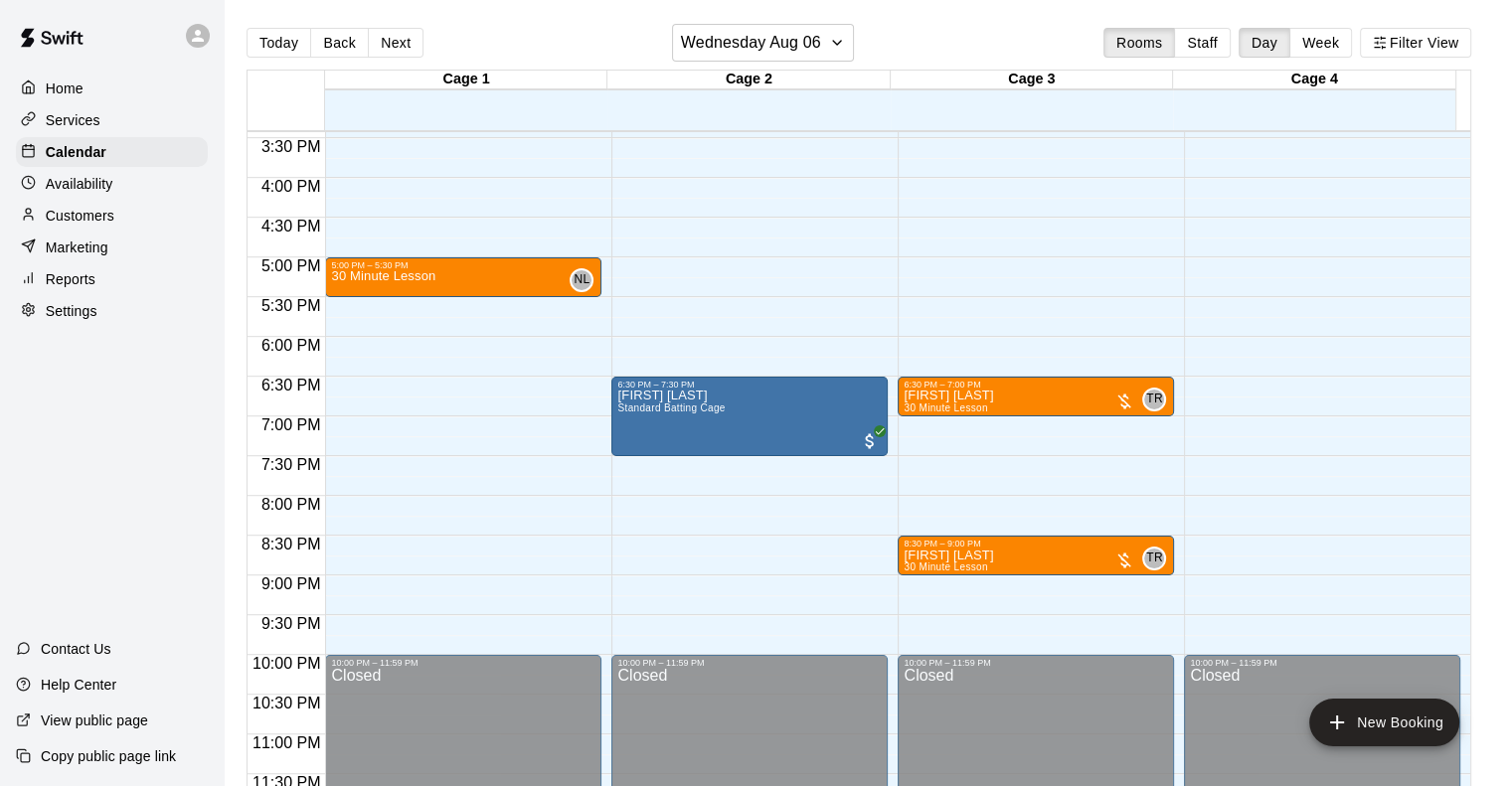 scroll, scrollTop: 1228, scrollLeft: 0, axis: vertical 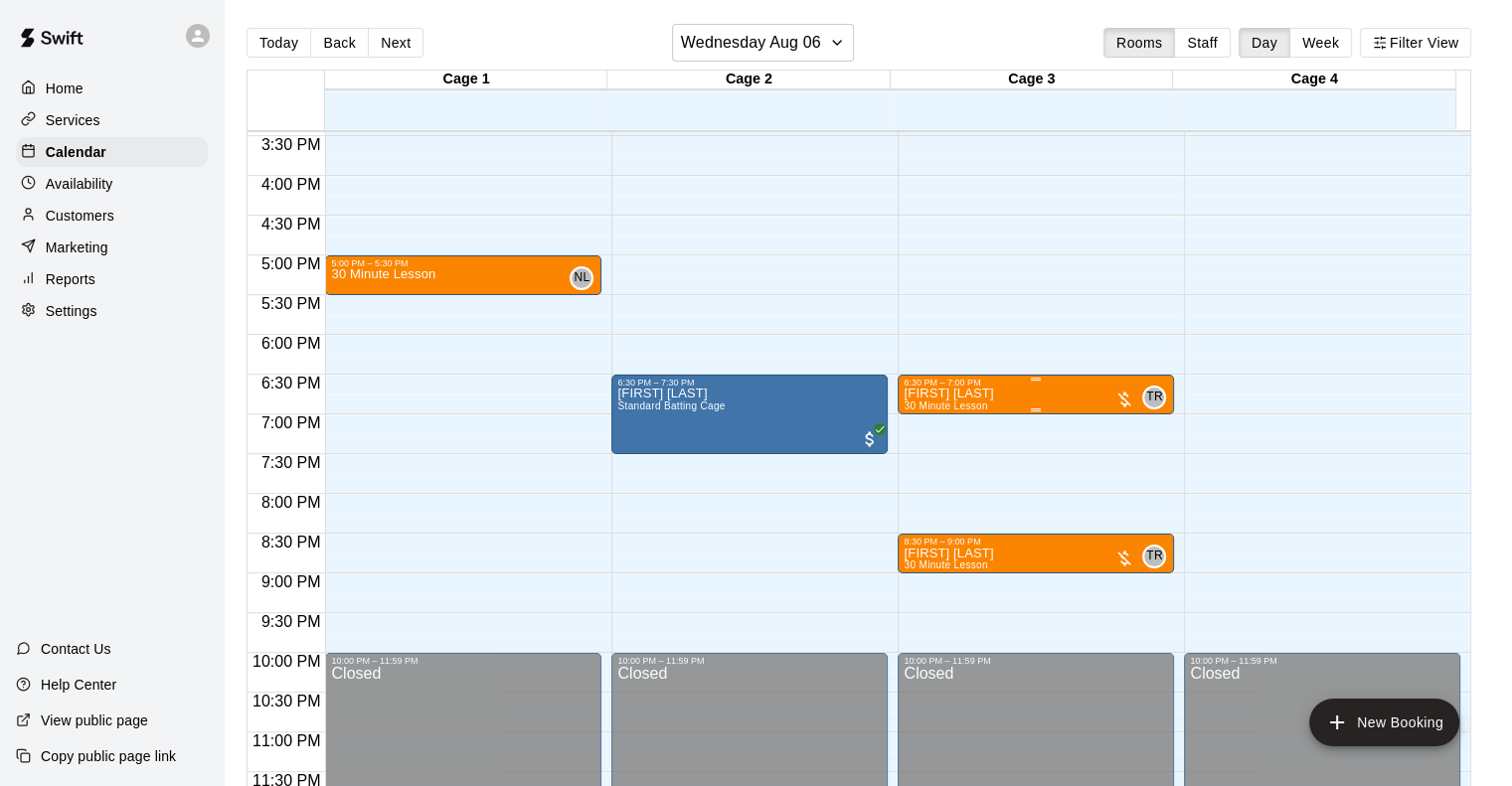 click on "6:30 PM – 7:00 PM" at bounding box center [1036, 383] 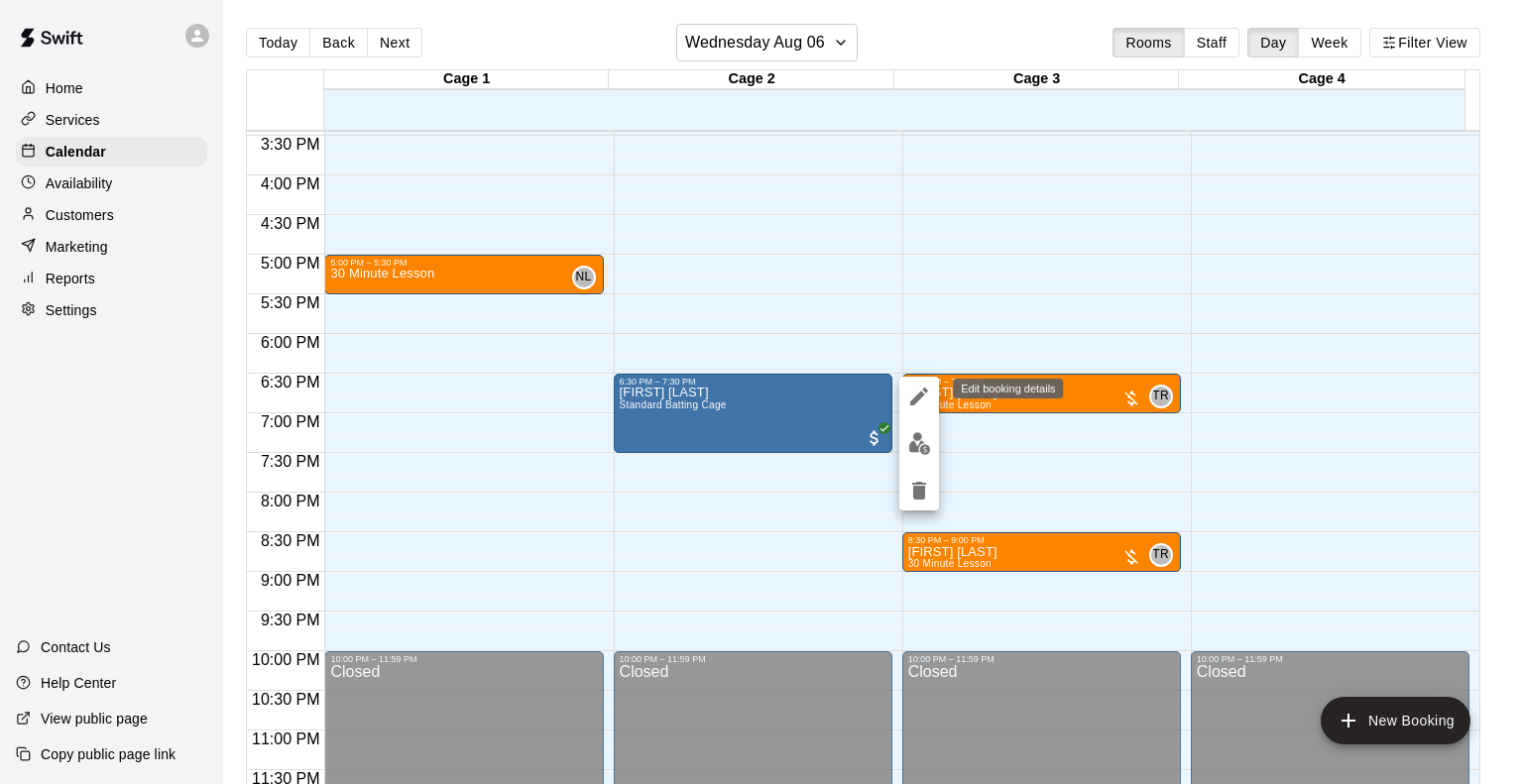 click on "Edit booking details" at bounding box center (1007, 389) 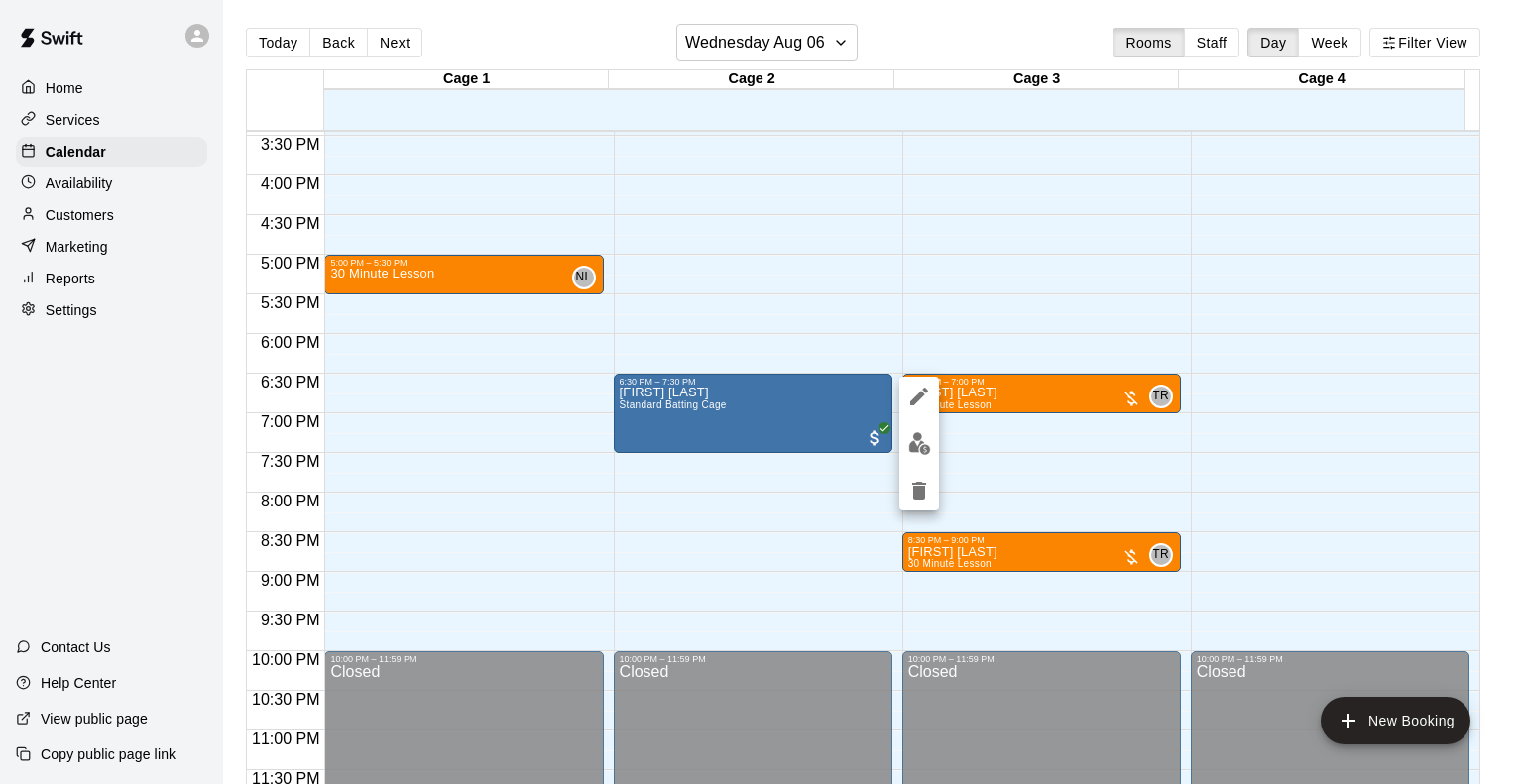 click at bounding box center [762, 392] 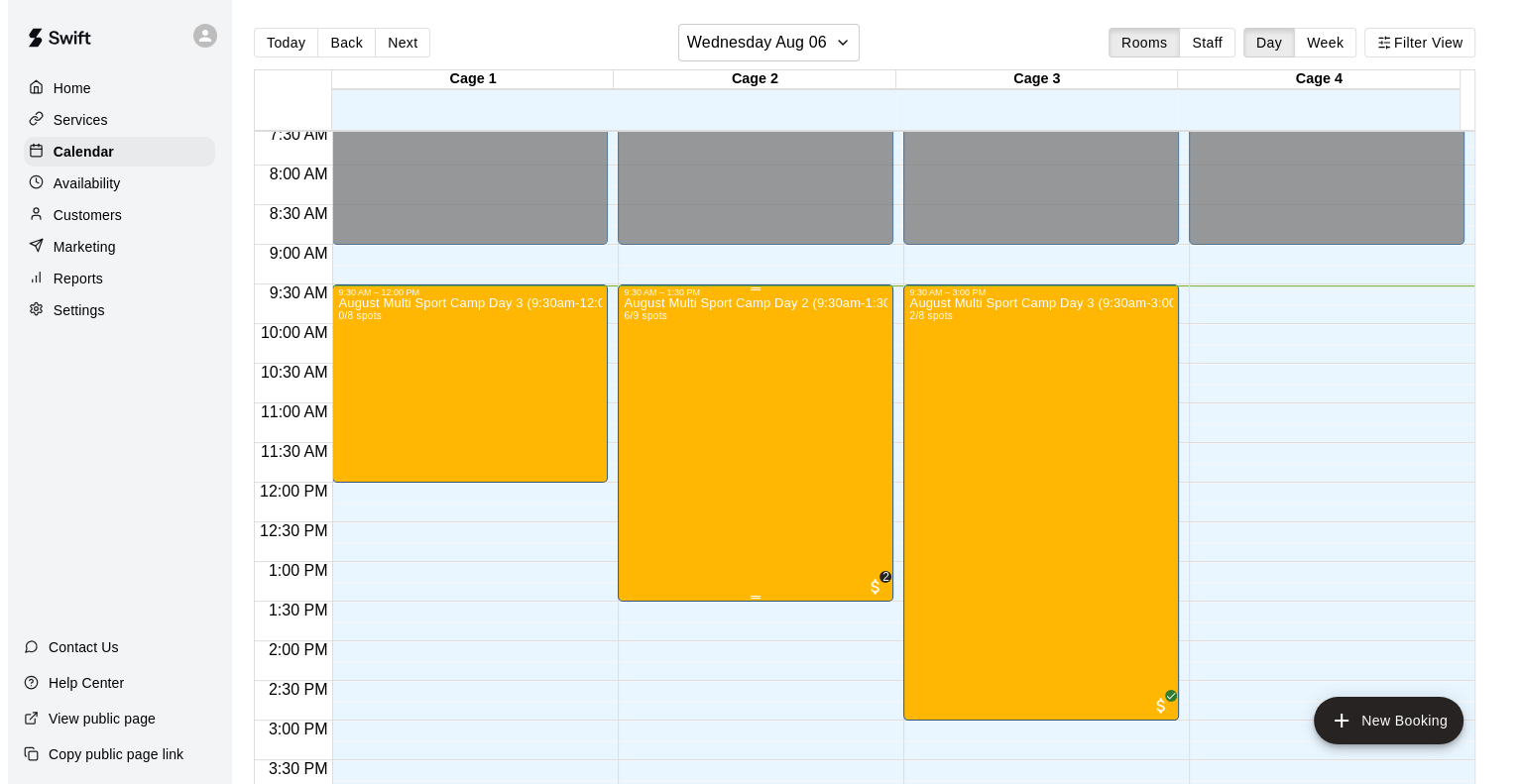 scroll, scrollTop: 432, scrollLeft: 0, axis: vertical 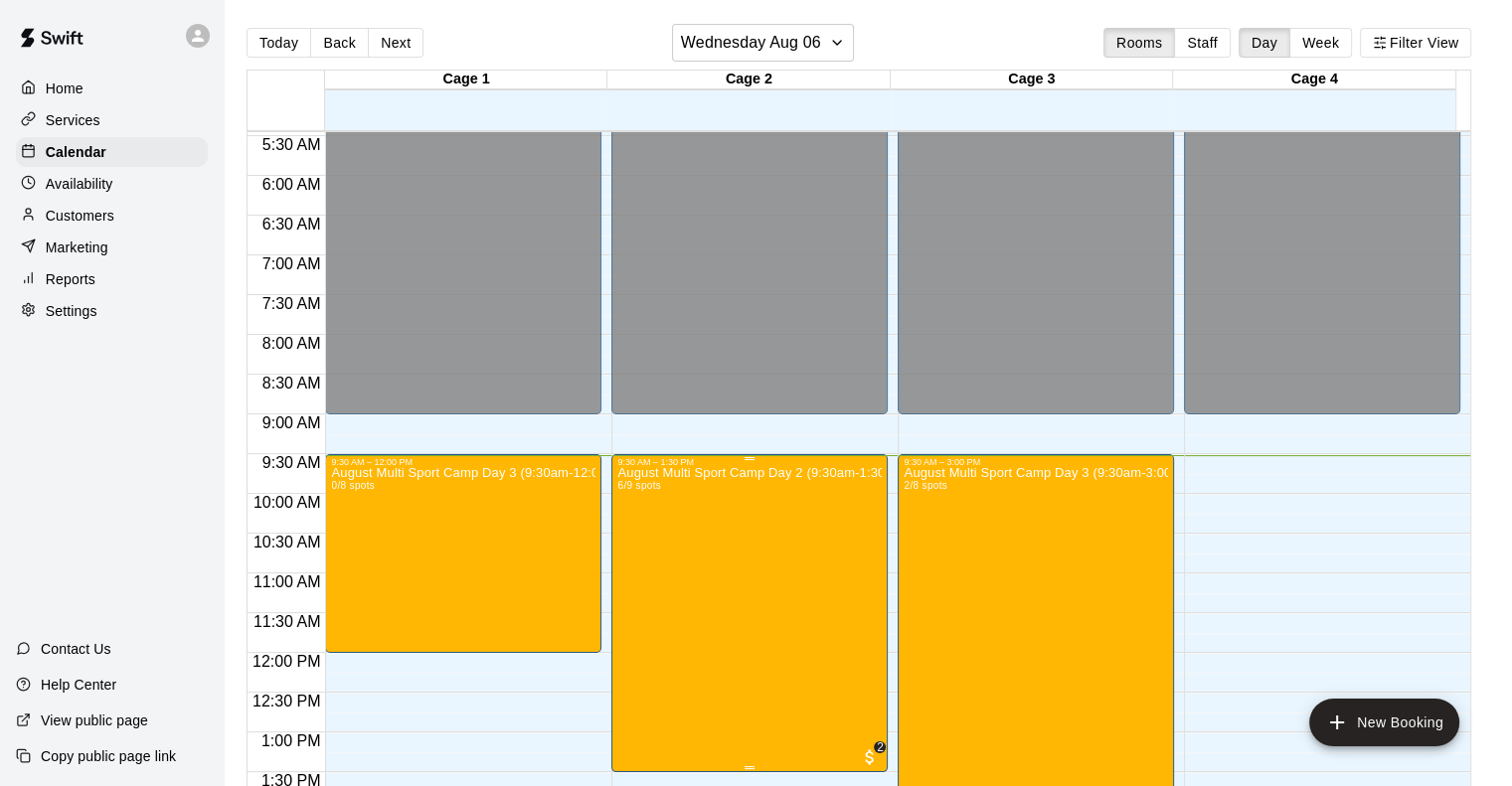 click on "August Multi Sport Camp Day 2 (9:30am-1:30pm) 6/9 spots" at bounding box center [750, 860] 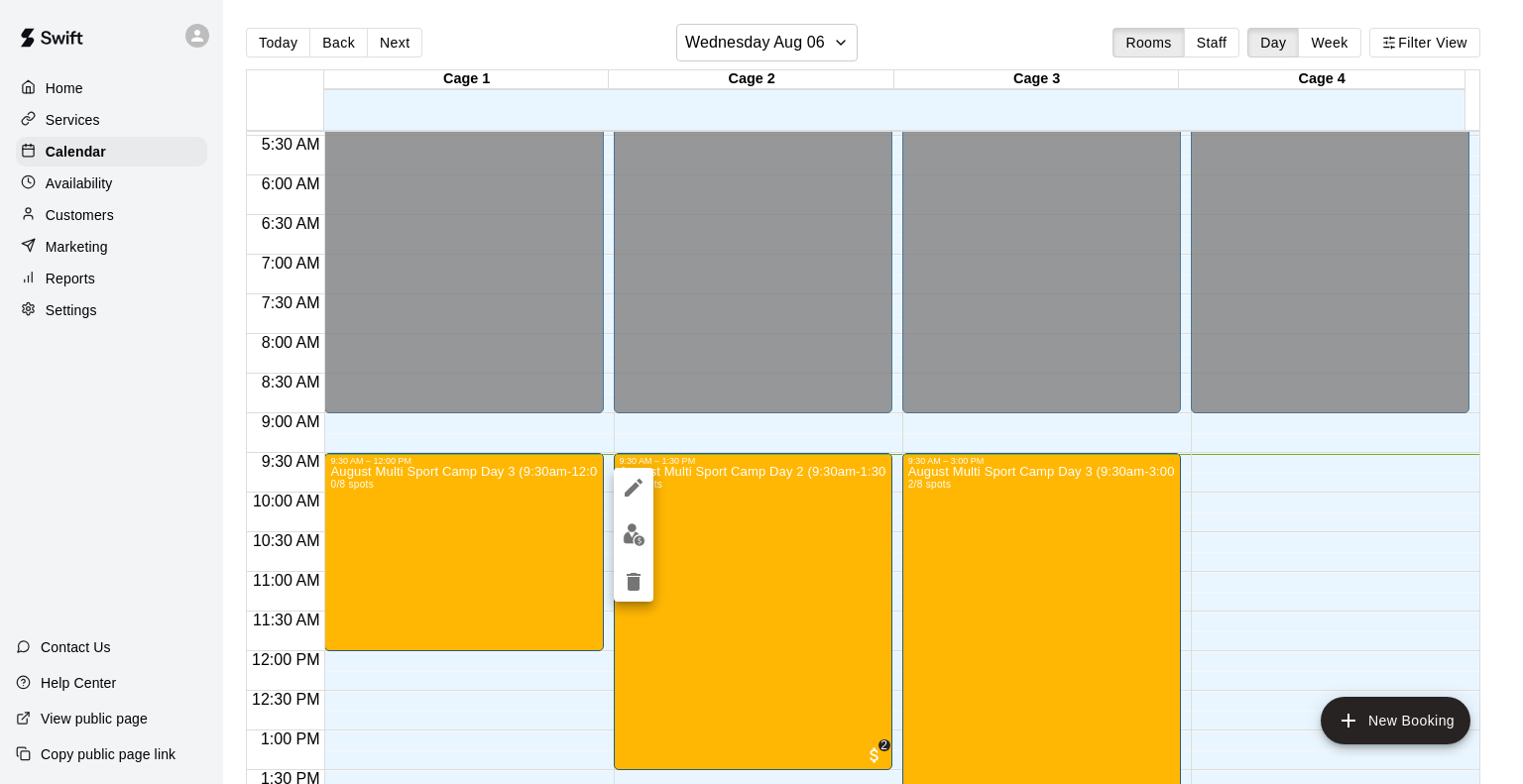 click at bounding box center [762, 392] 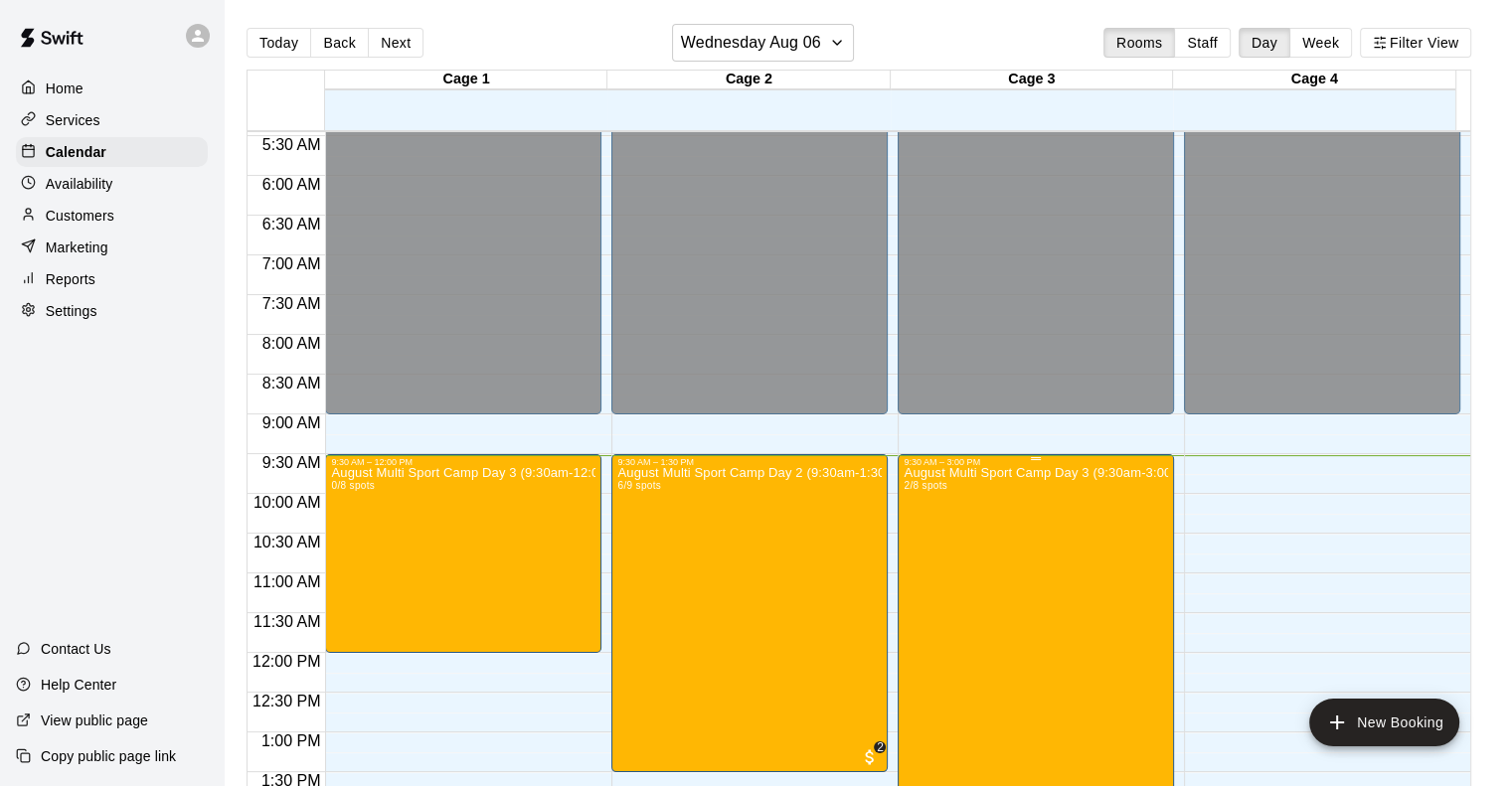 click on "August Multi Sport Camp Day 3 (9:30am-3:00pm) 2/8 spots" at bounding box center [1036, 860] 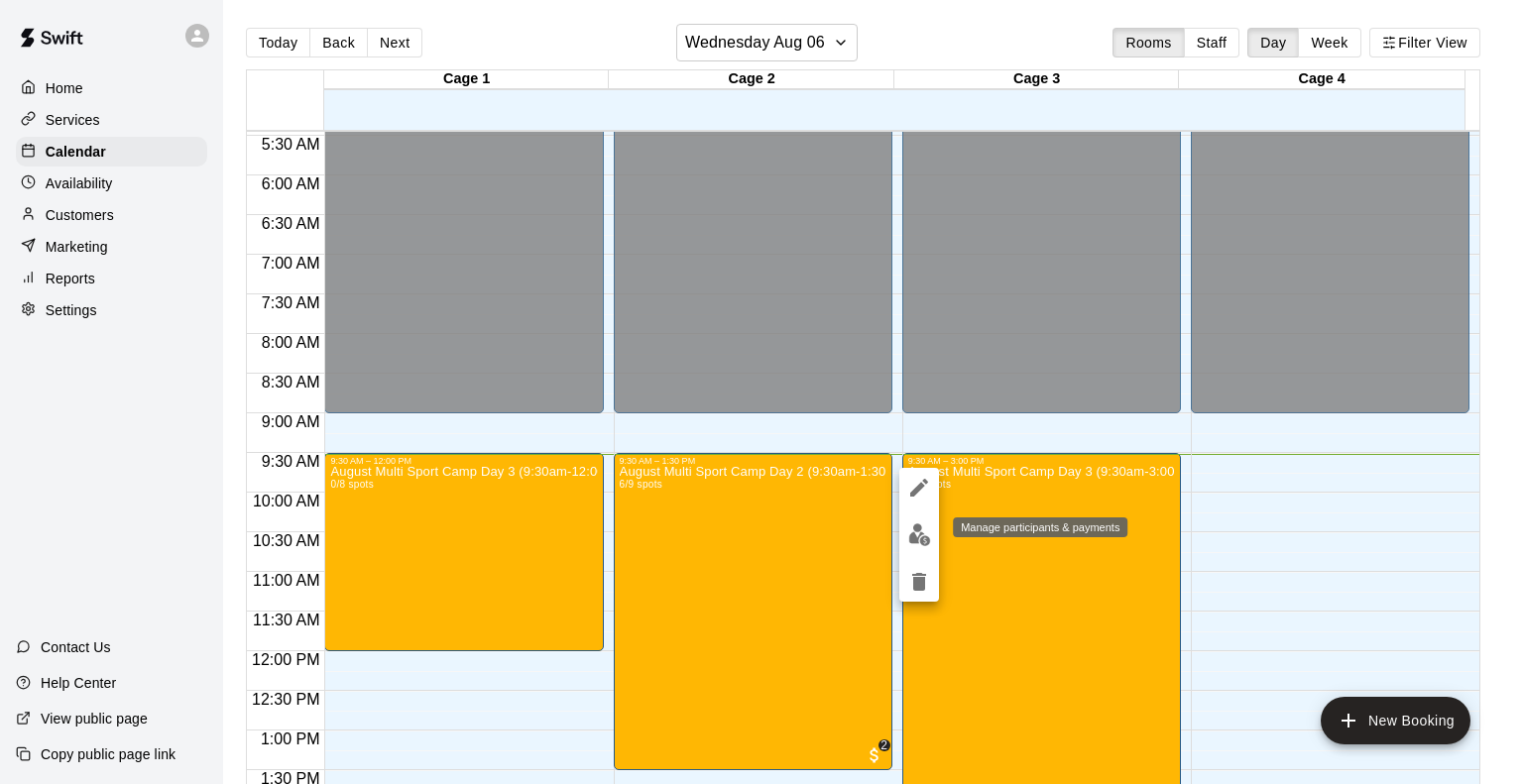 click at bounding box center [919, 534] 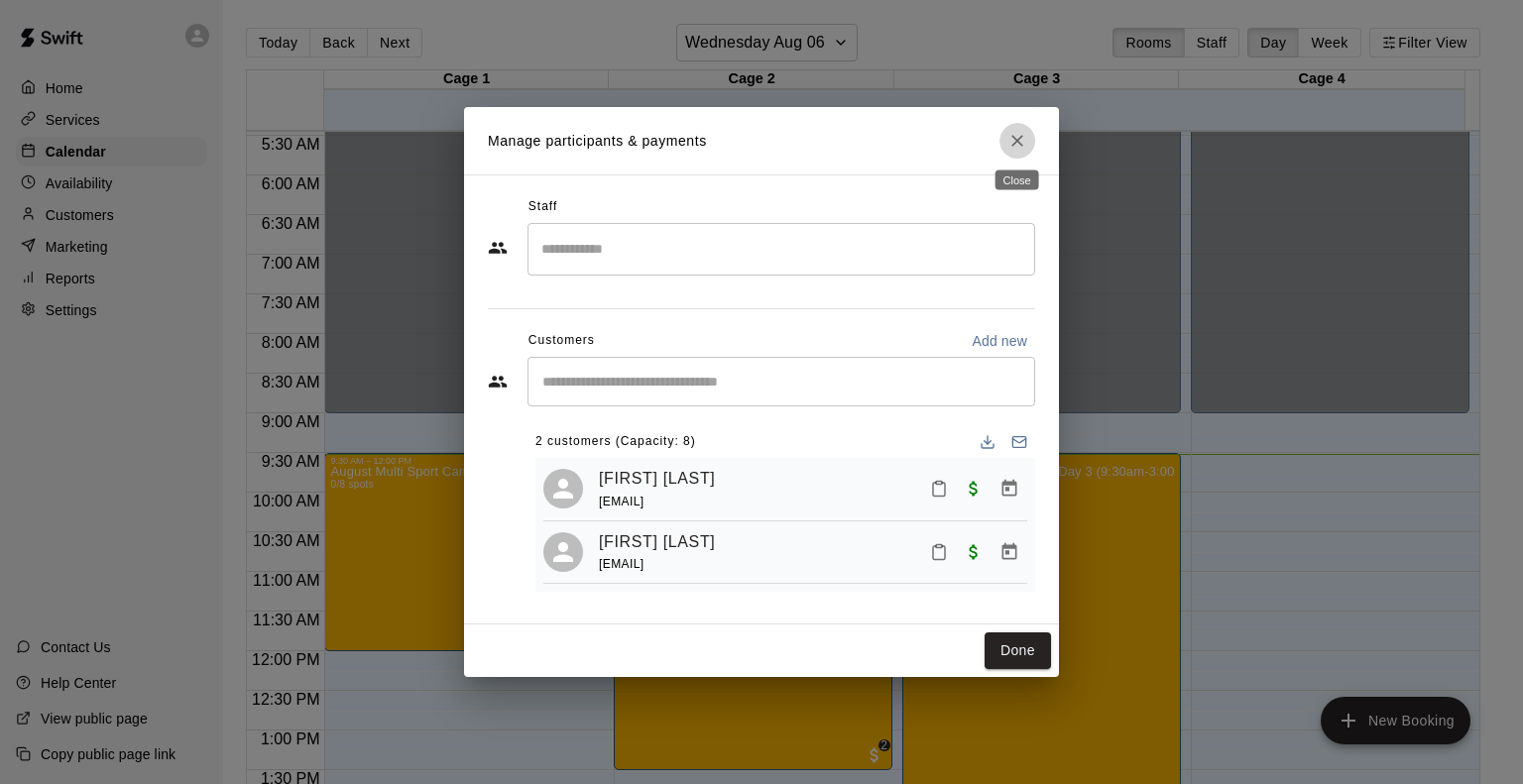 click 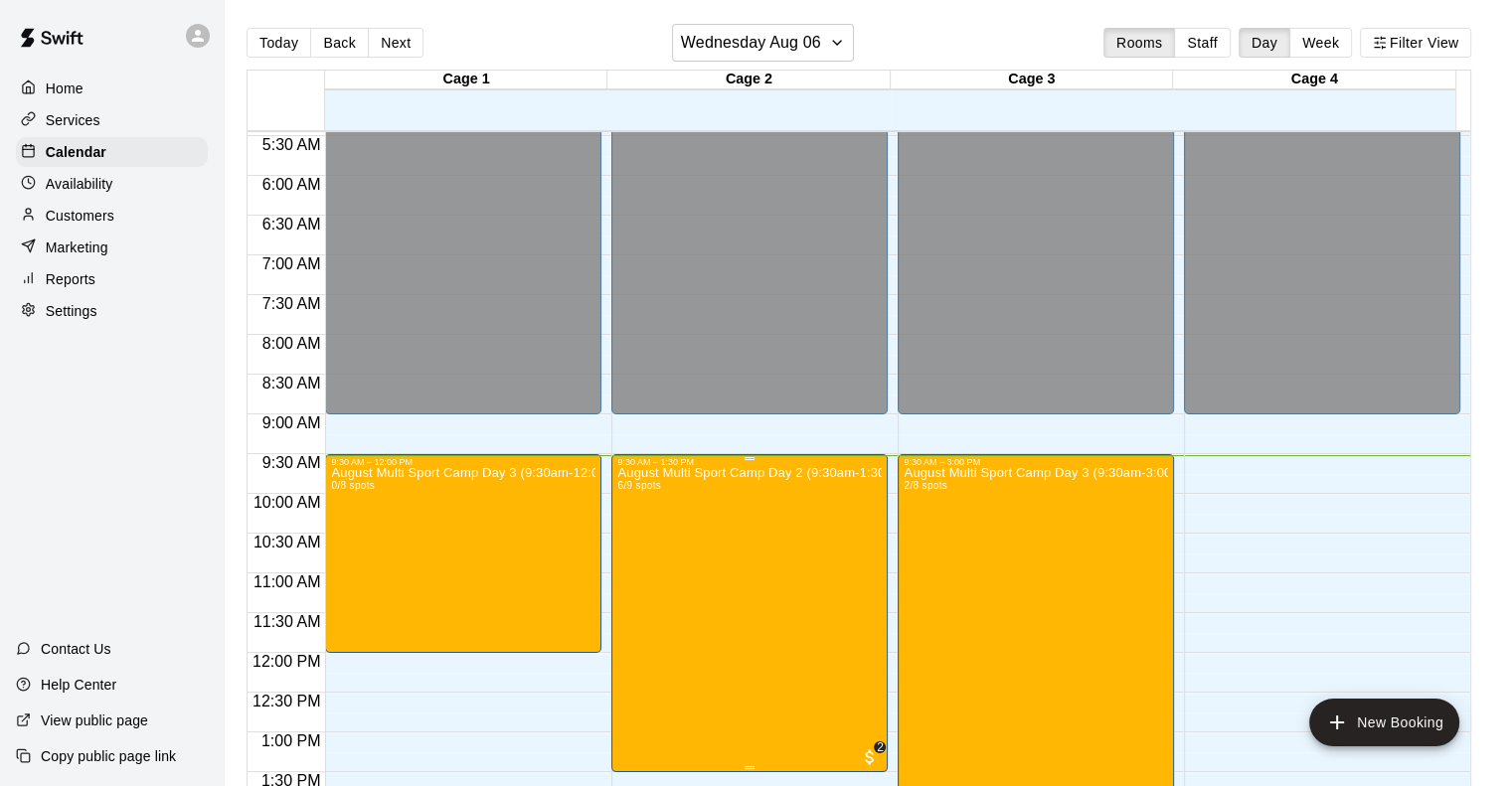 click on "August Multi Sport Camp Day 2 (9:30am-1:30pm) 6/9 spots" at bounding box center (750, 860) 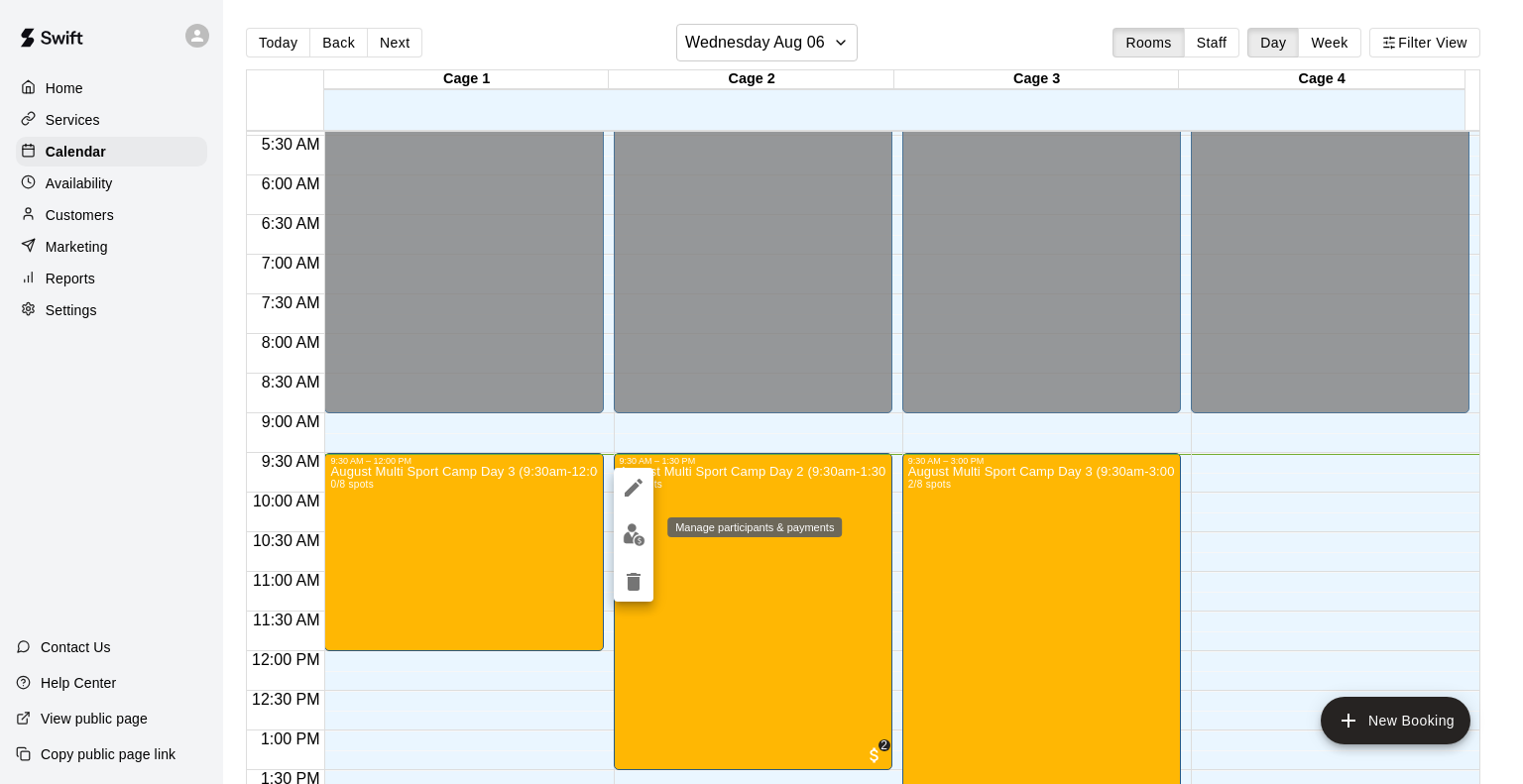 click at bounding box center [634, 534] 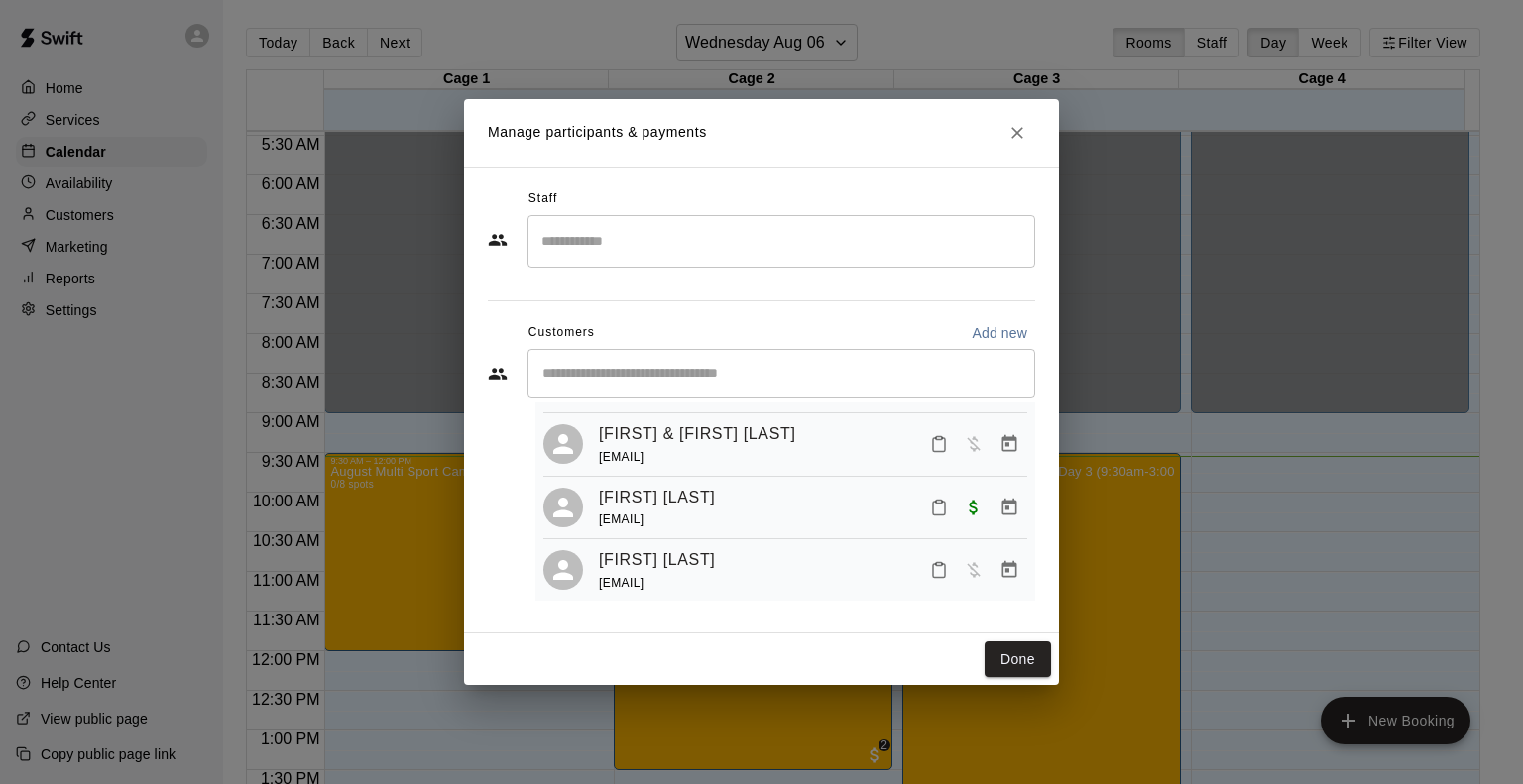 scroll, scrollTop: 198, scrollLeft: 0, axis: vertical 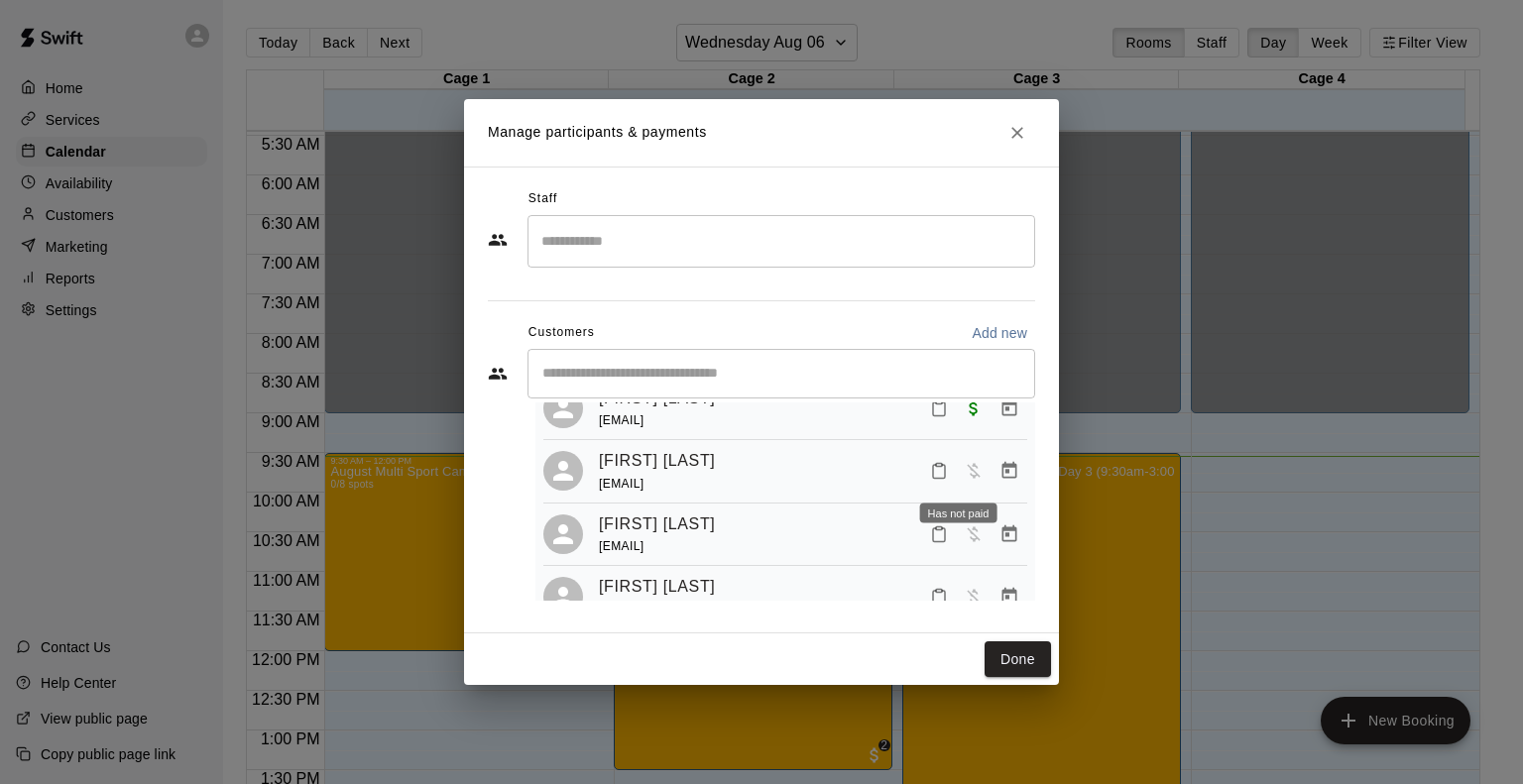 click at bounding box center [974, 470] 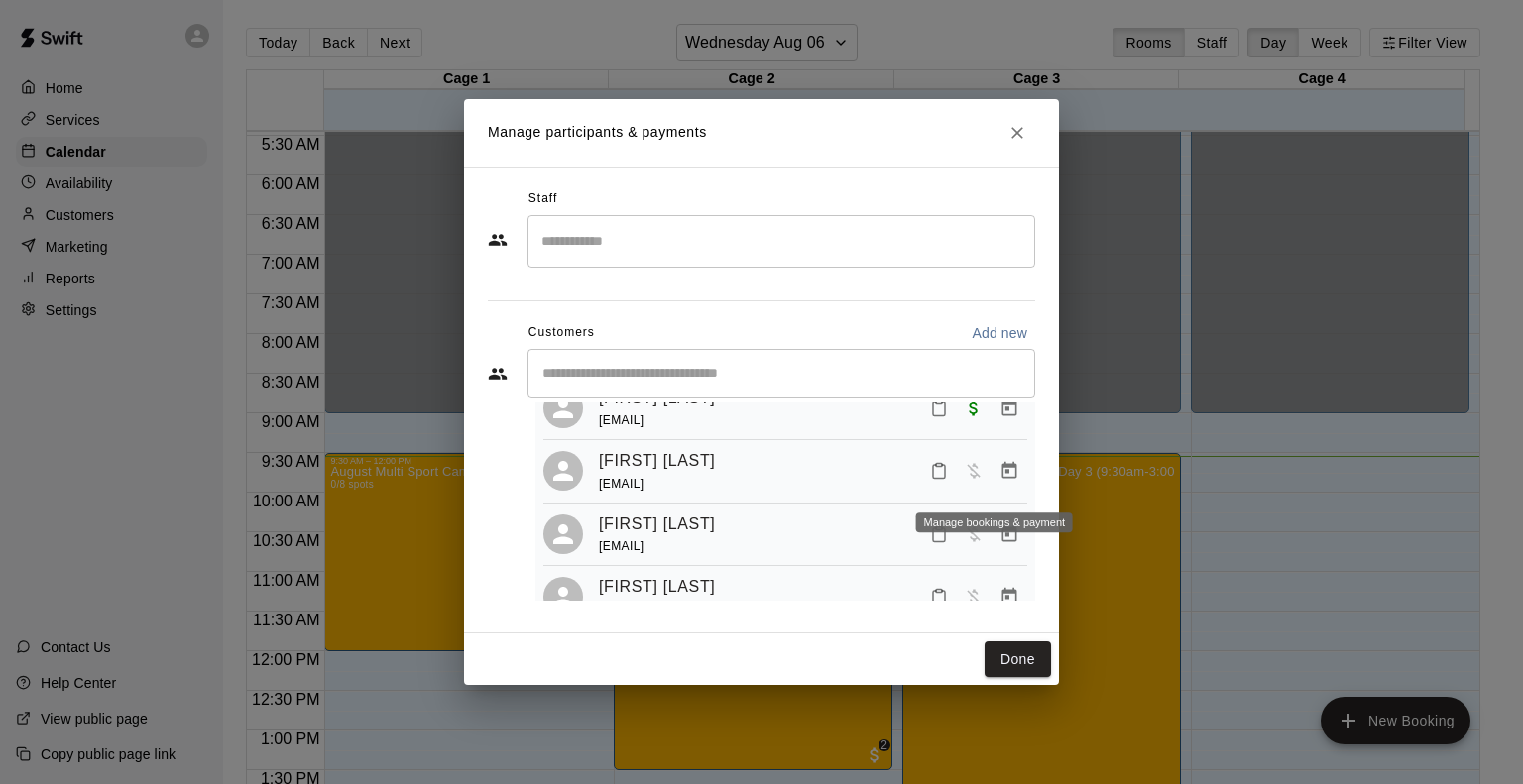 click 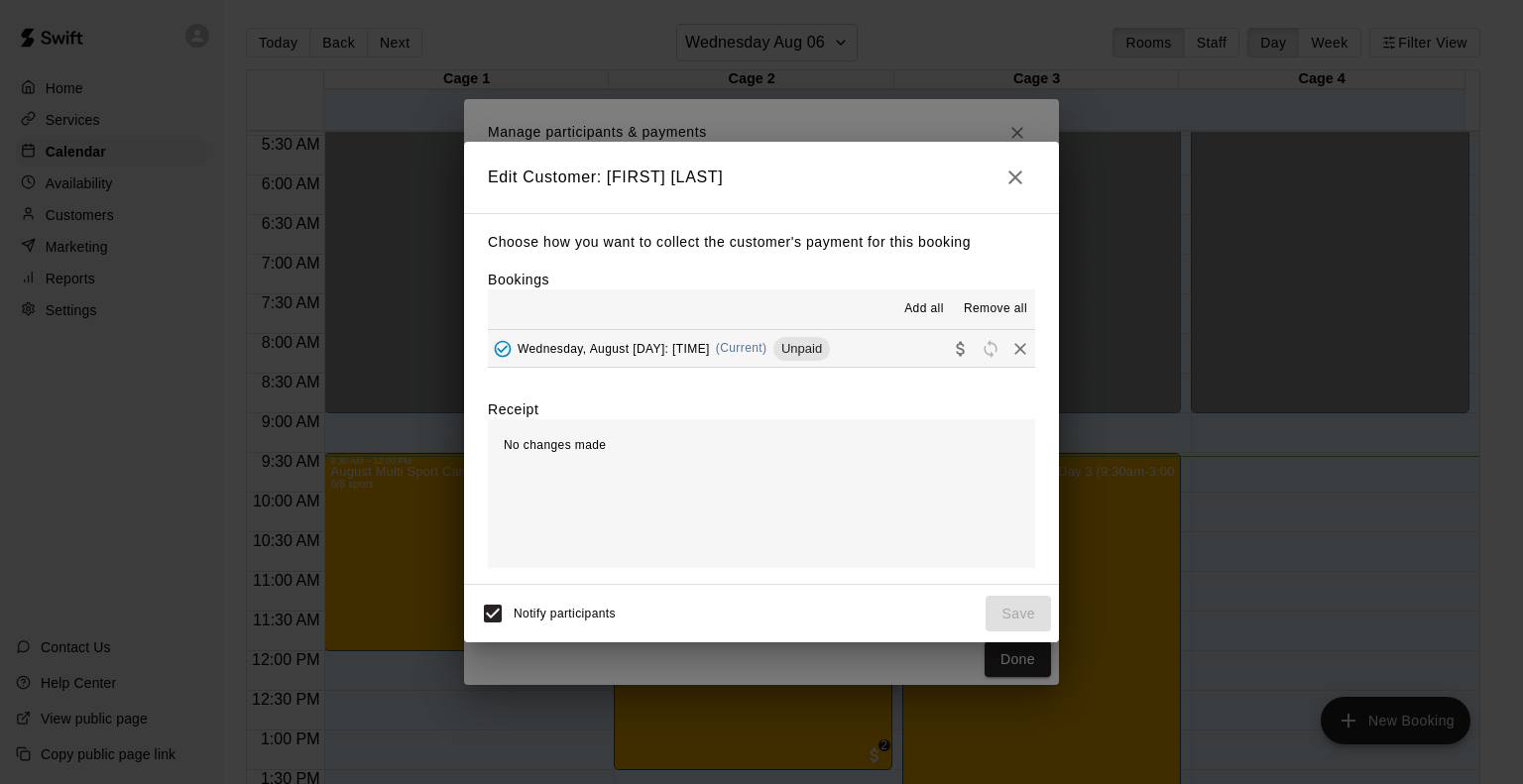 click on "Wednesday, August 06: 09:30 AM" at bounding box center (614, 348) 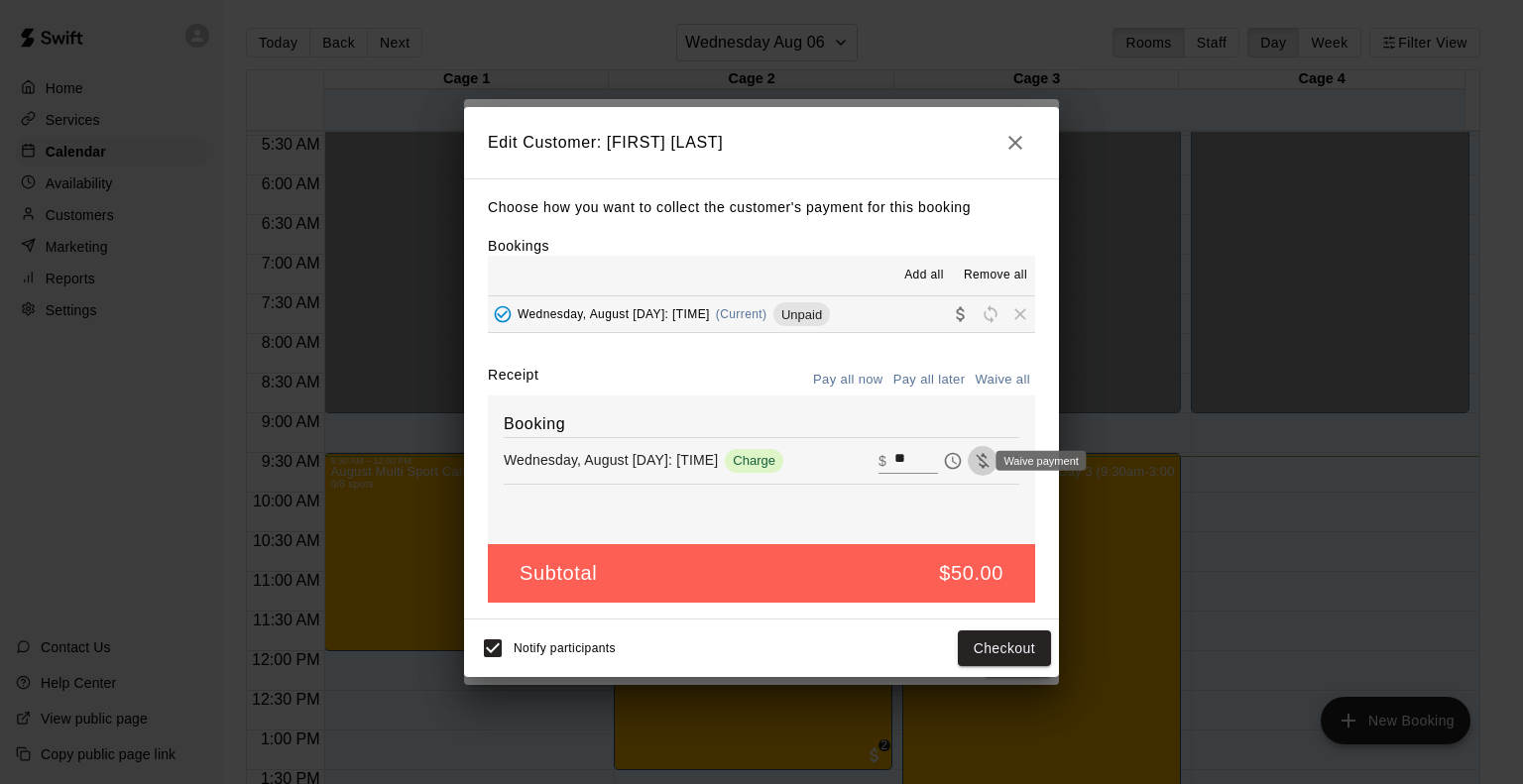 click 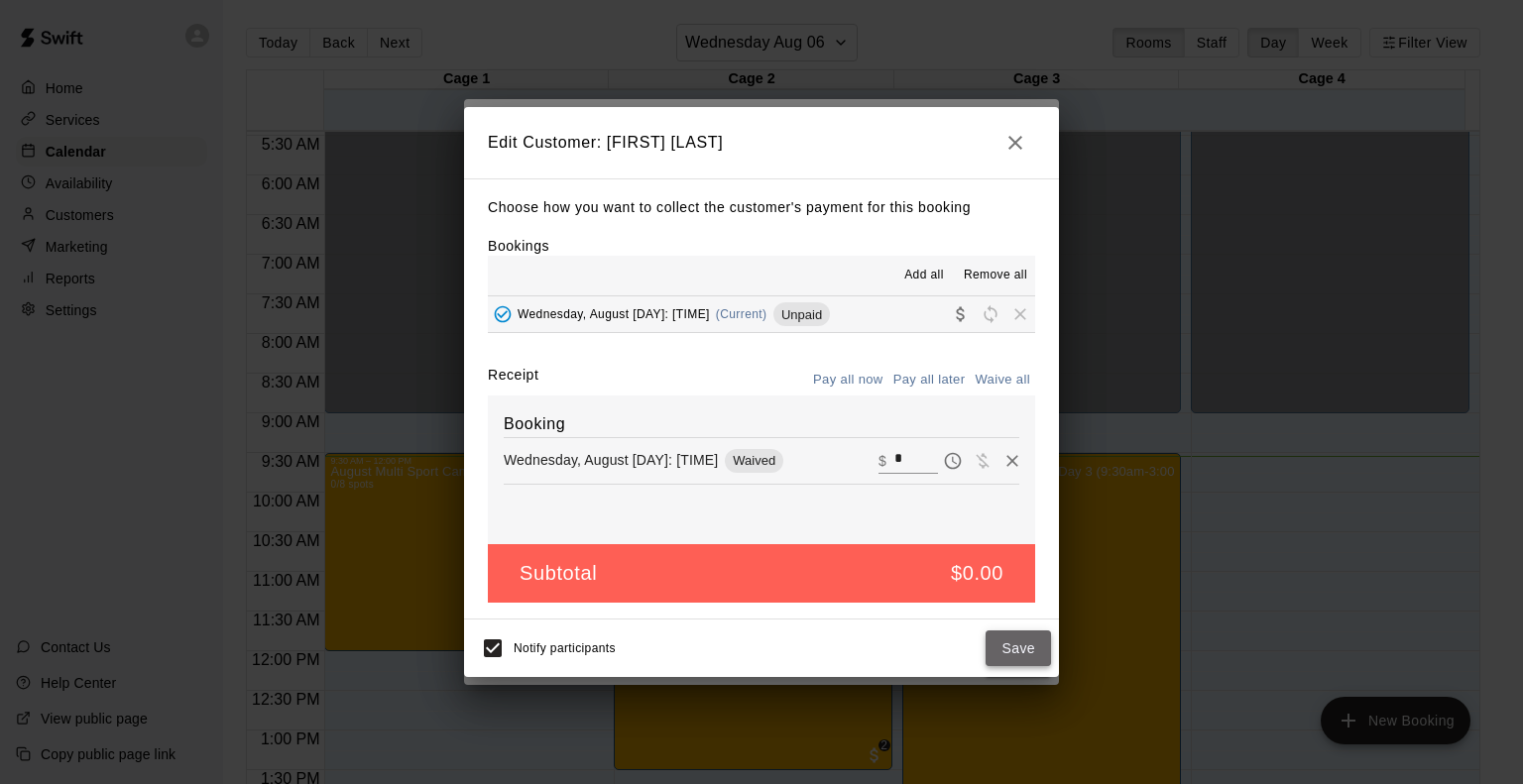 click on "Save" at bounding box center (1018, 648) 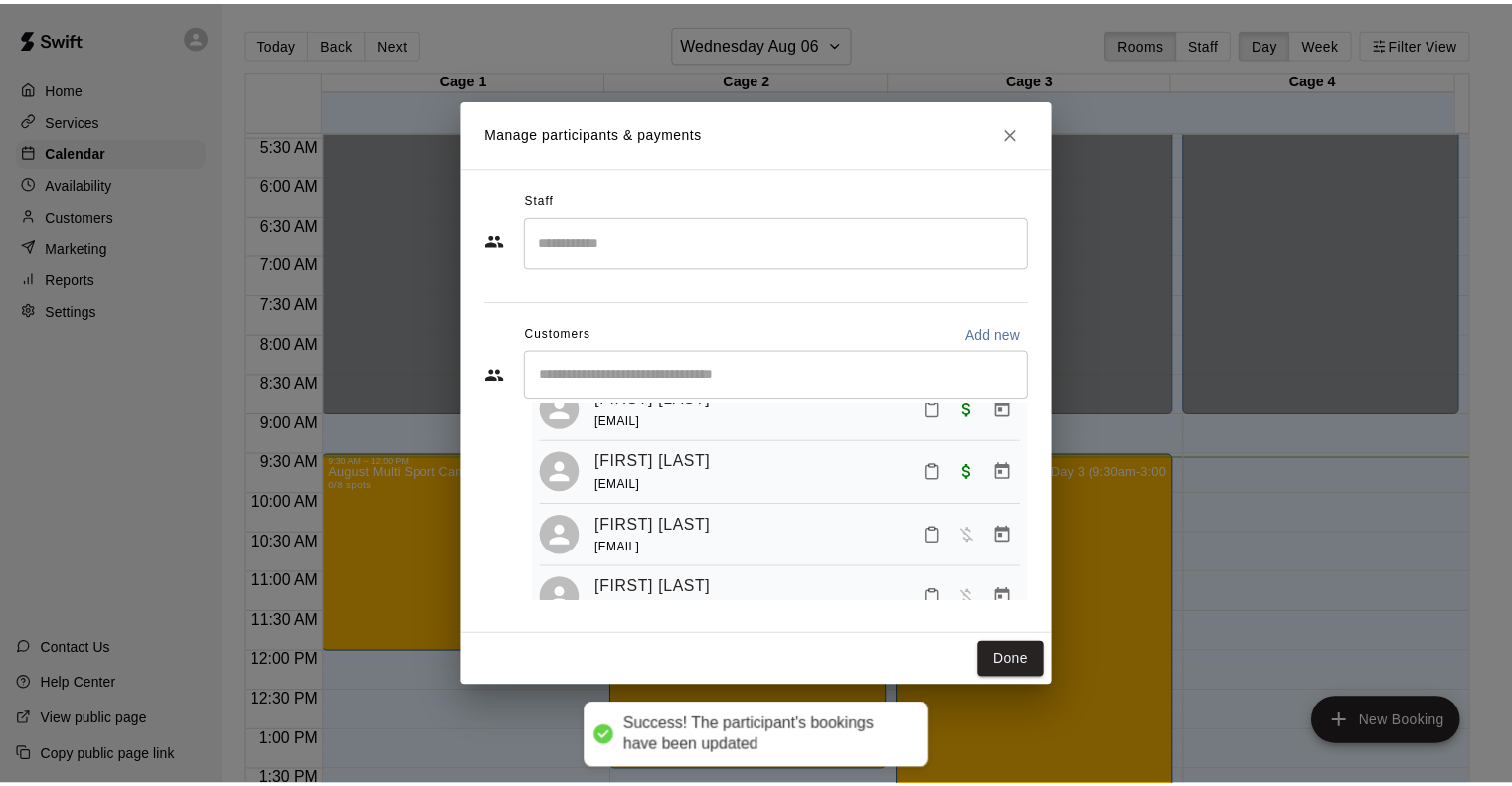 scroll, scrollTop: 251, scrollLeft: 0, axis: vertical 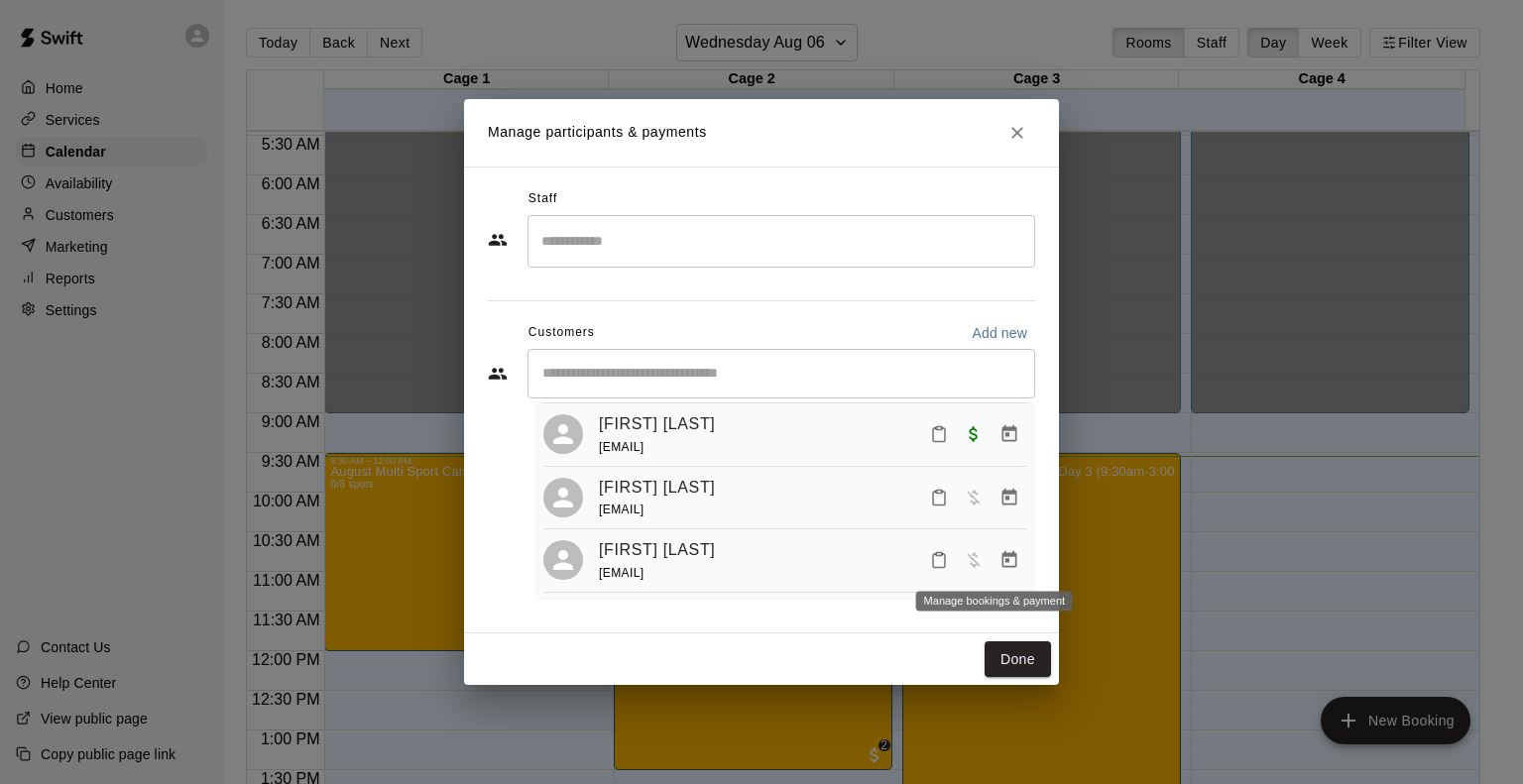 click 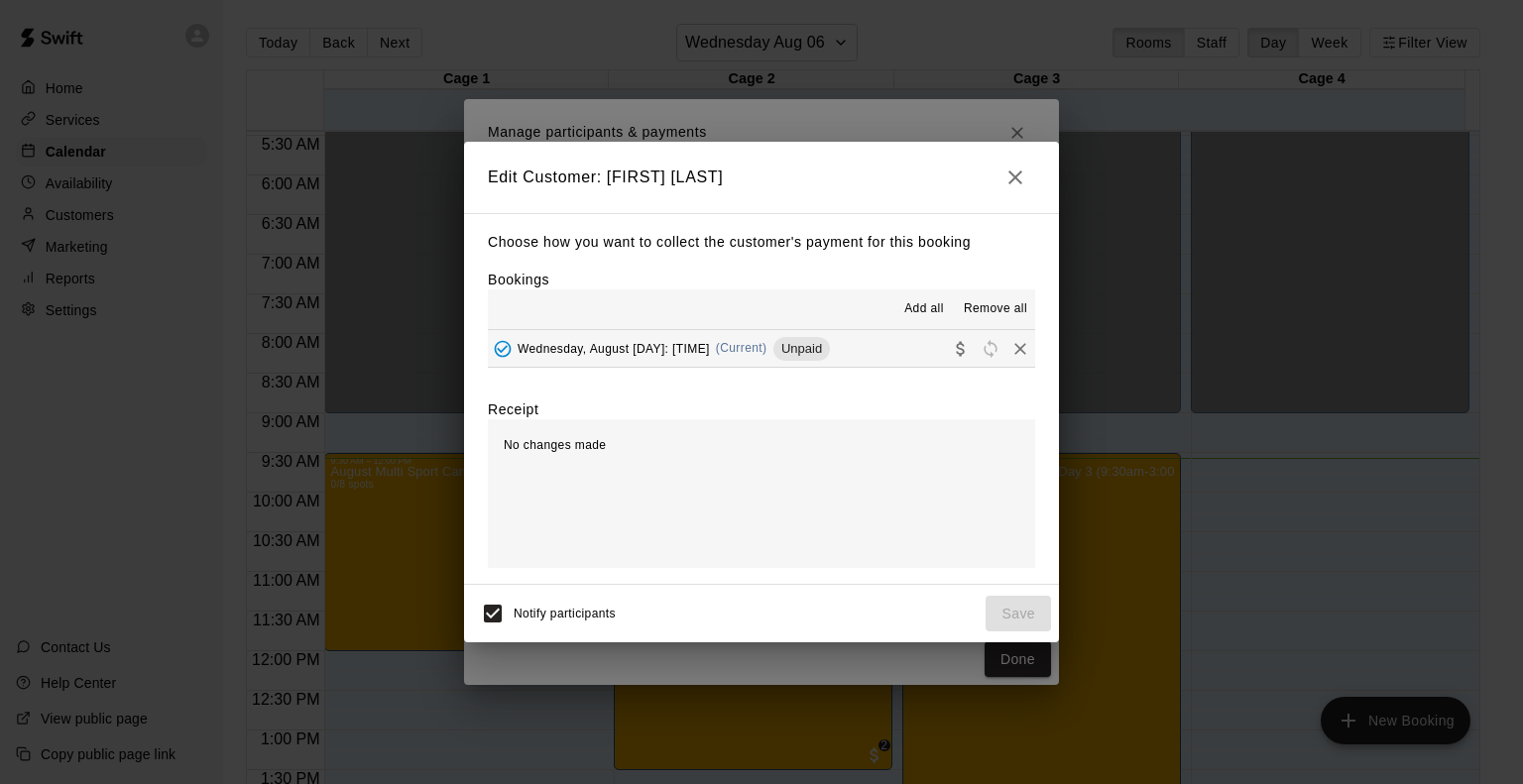 click on "Wednesday, August 06: 09:30 AM" at bounding box center (614, 348) 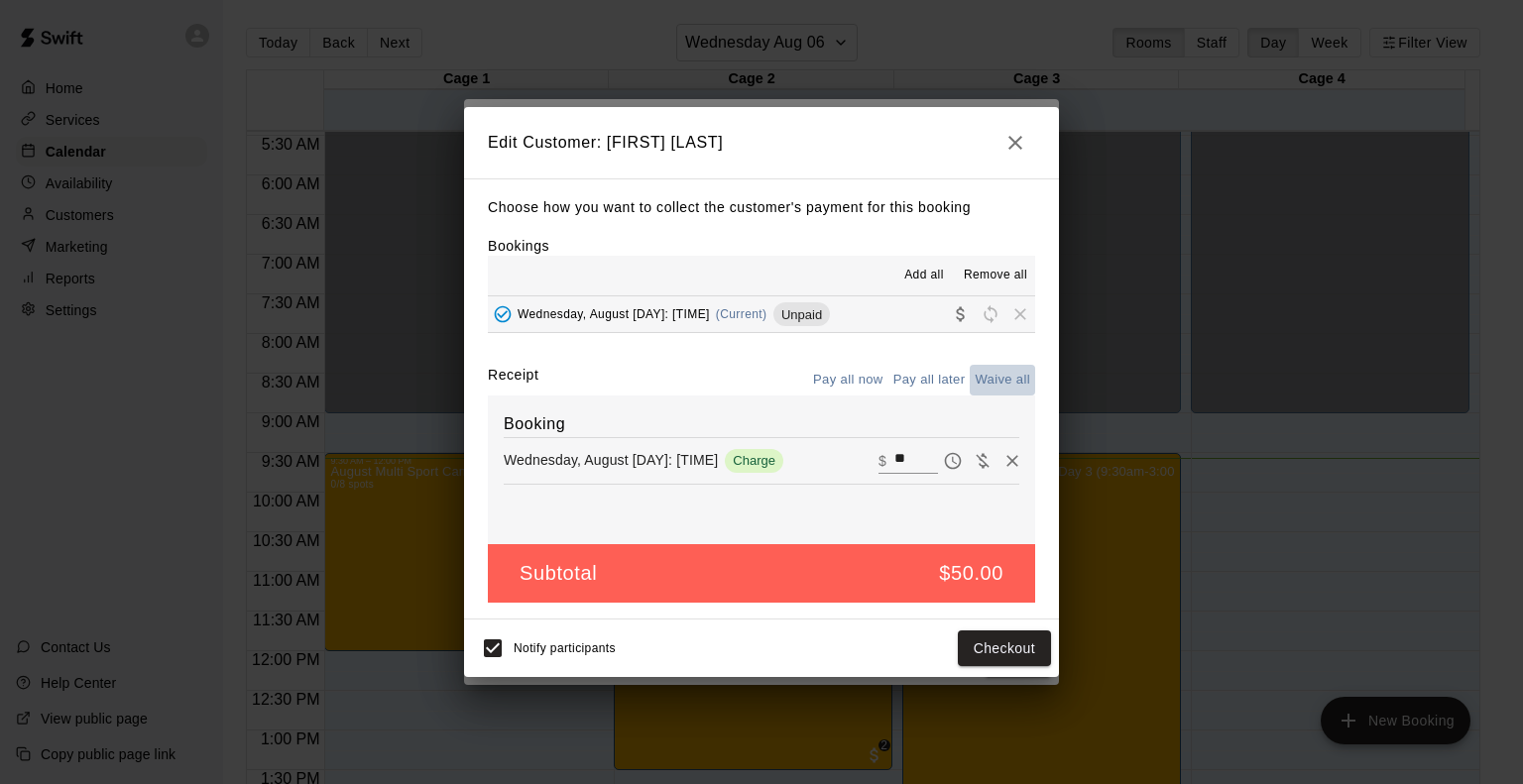 click on "Waive all" at bounding box center (1002, 380) 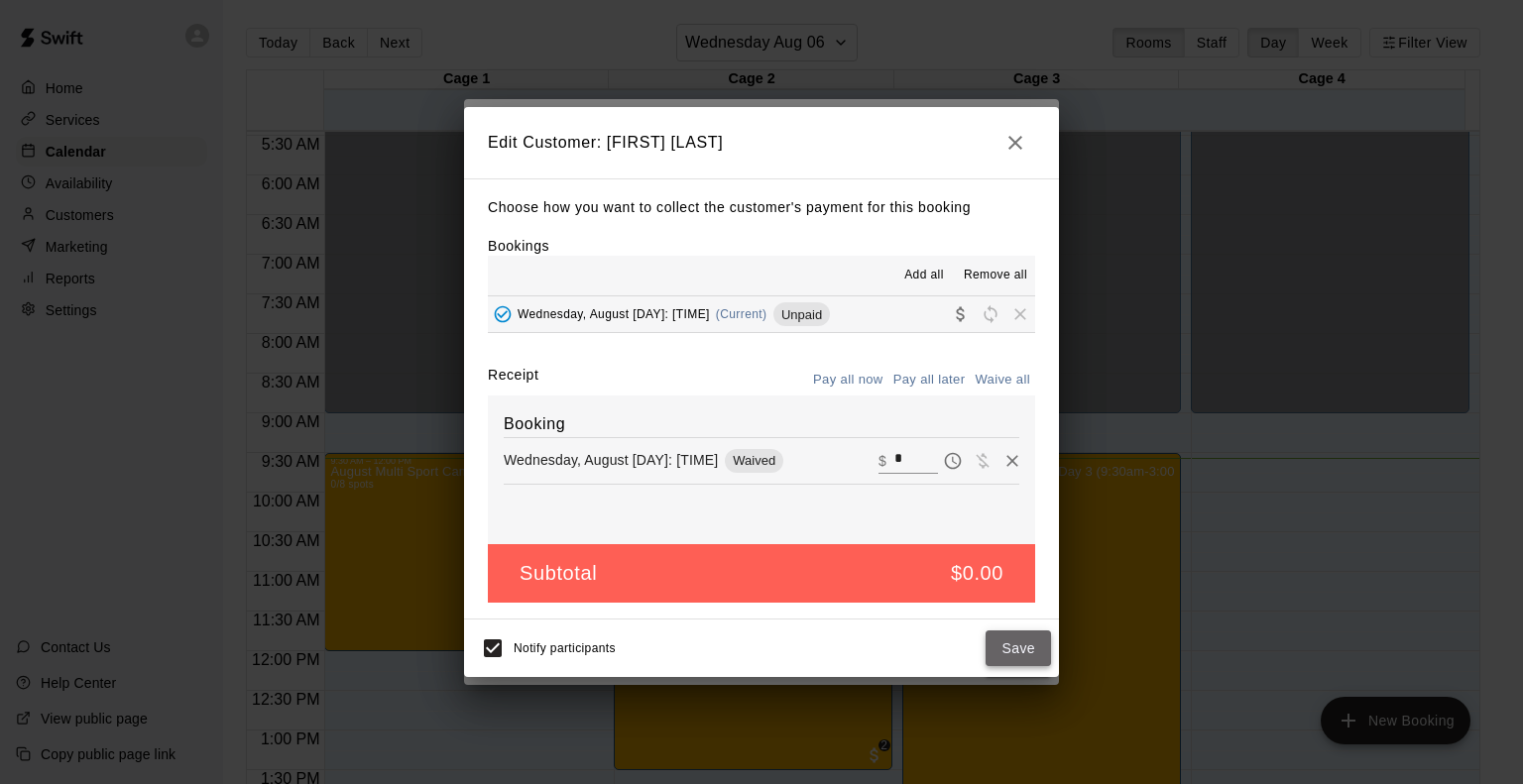 click on "Save" at bounding box center (1018, 648) 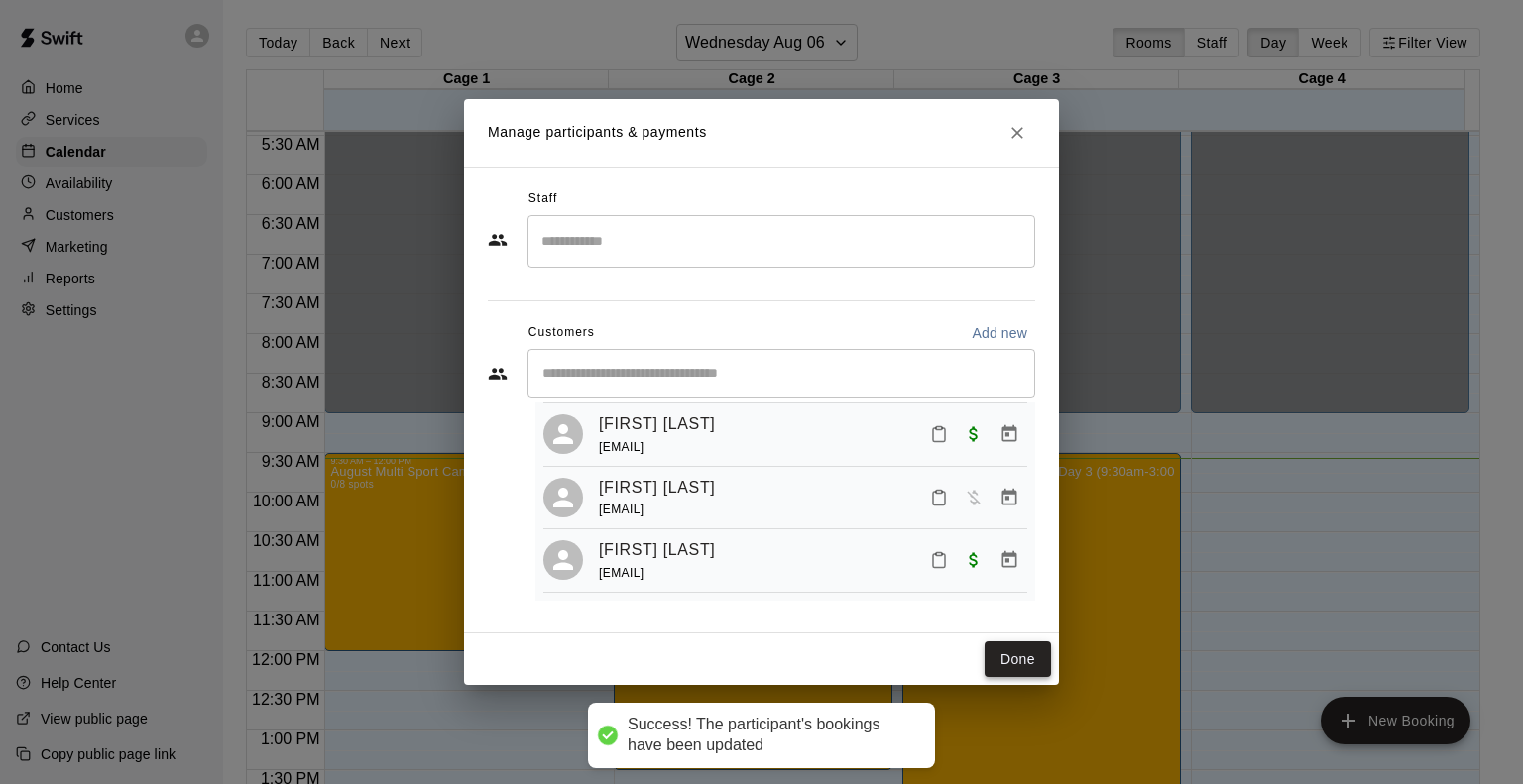click on "Done" at bounding box center [1017, 659] 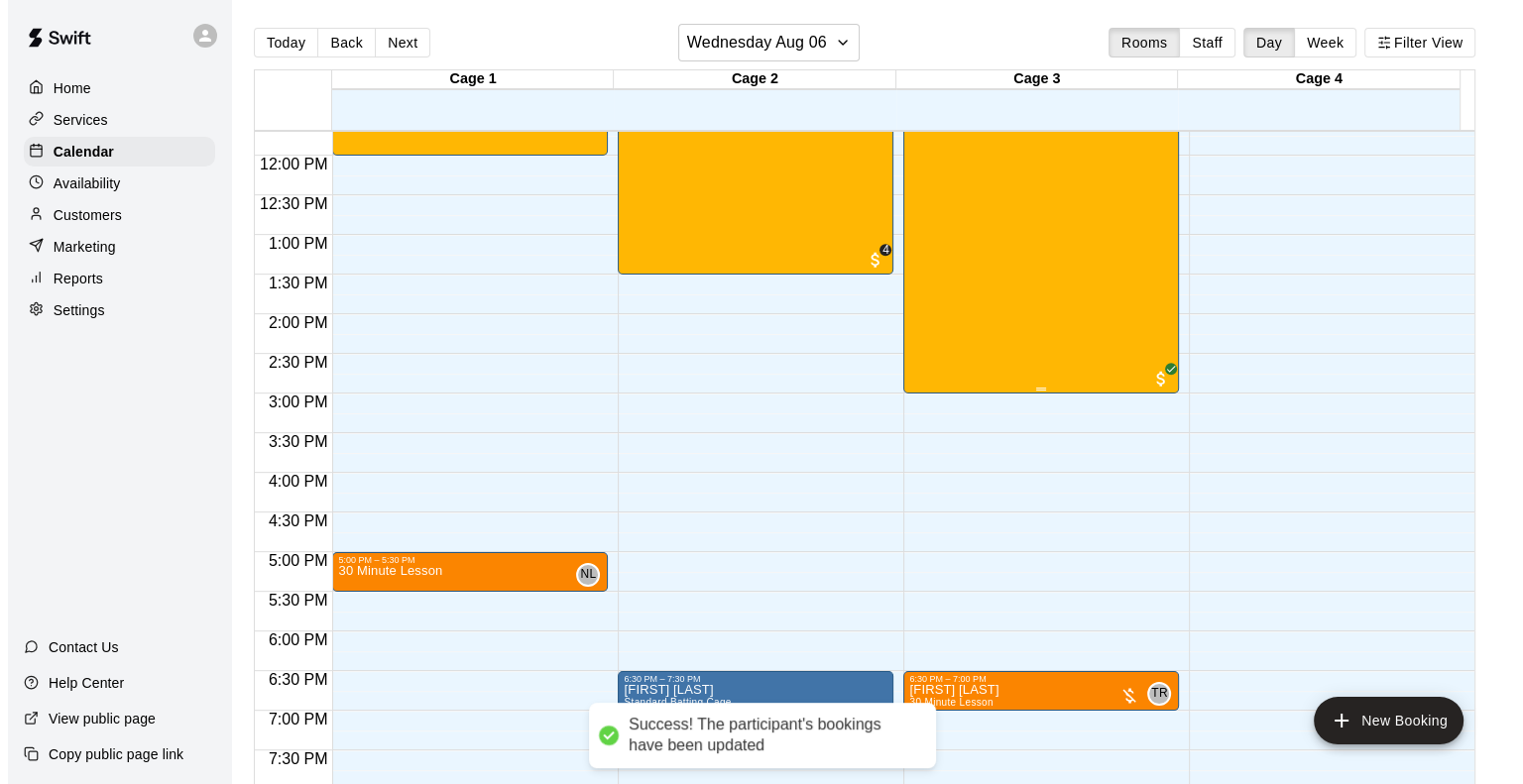 scroll, scrollTop: 1027, scrollLeft: 0, axis: vertical 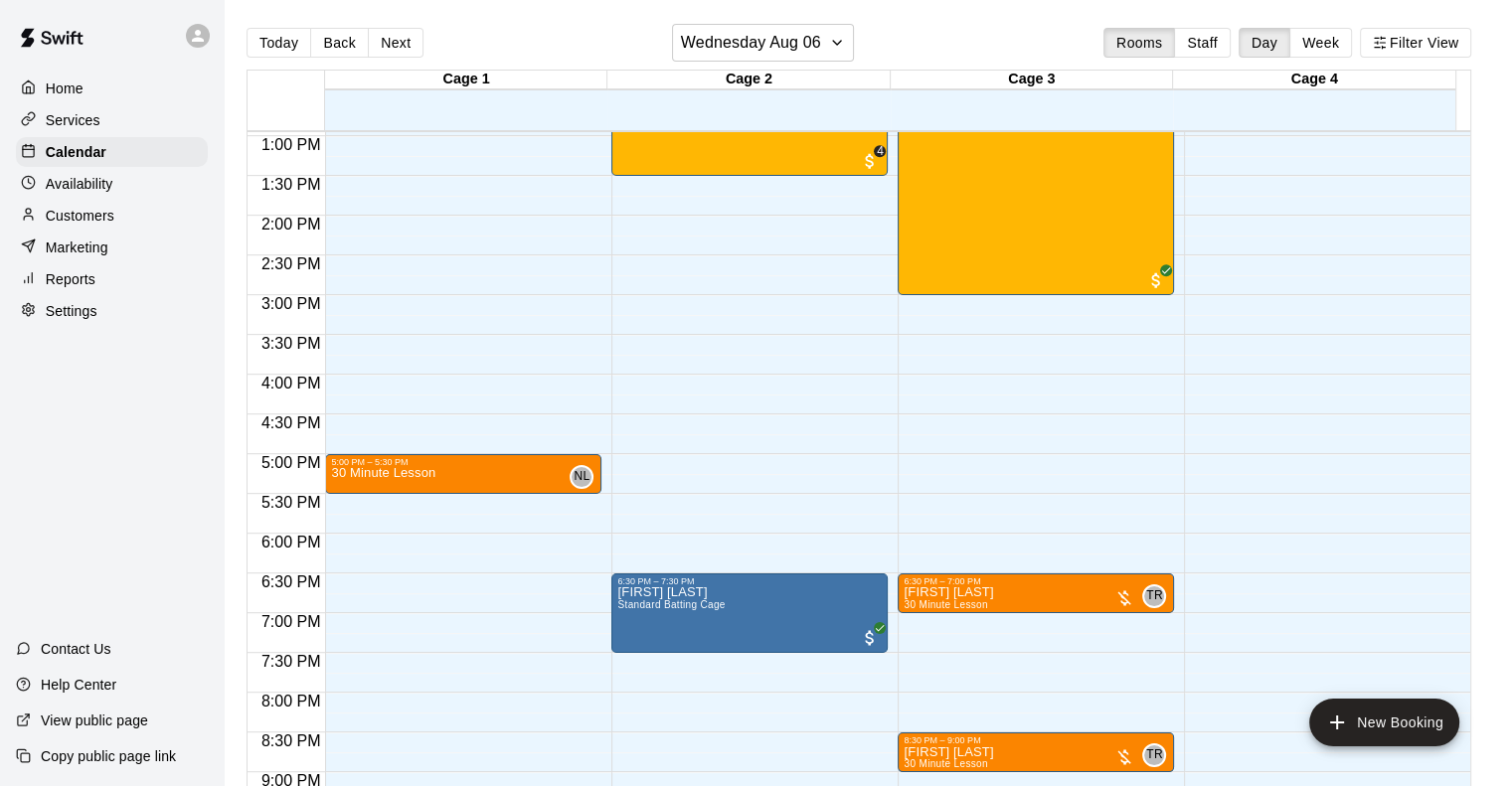 click on "12:00 AM – 9:00 AM Closed 9:30 AM – 3:00 PM August Multi Sport Camp Day 3 (9:30am-3:00pm) 2/8 spots 6:30 PM – 7:00 PM [FIRST] [LAST] 30 Minute Lesson TR 0 8:30 PM – 9:00 PM [FIRST] [LAST] 30 Minute Lesson TR 0 10:00 PM – 11:59 PM Closed" at bounding box center (1036, 57) 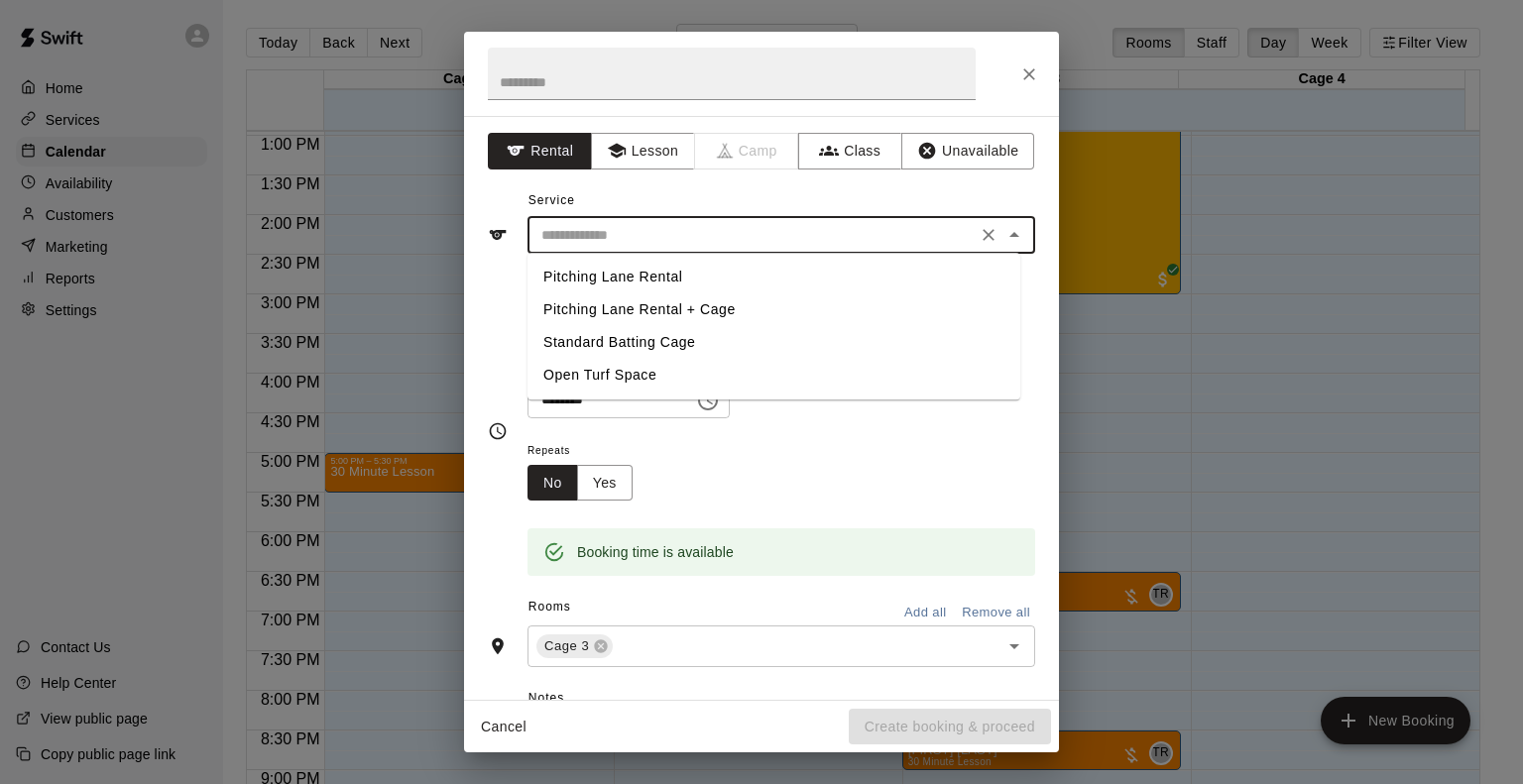 click at bounding box center (752, 235) 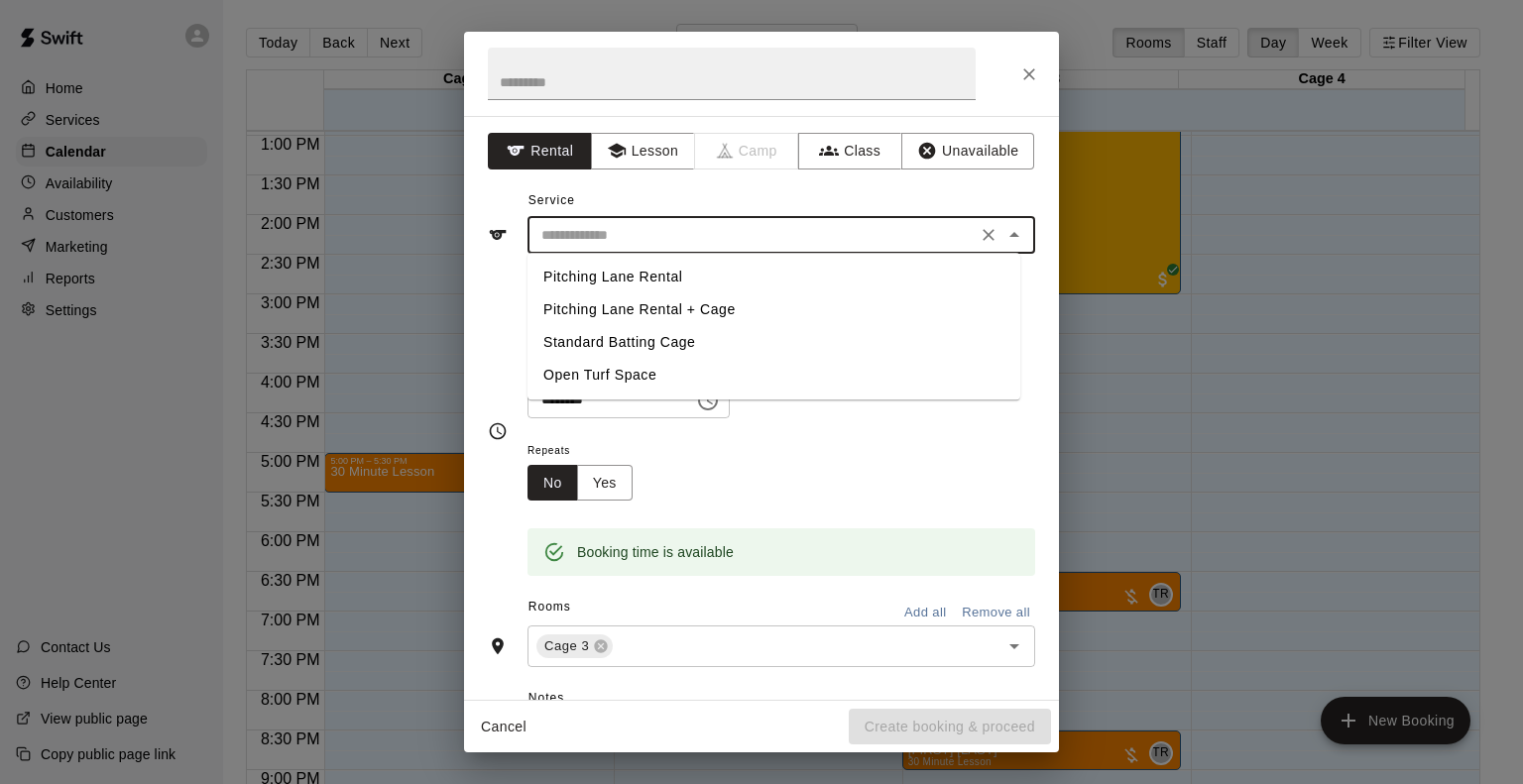 click on "Standard Batting Cage" at bounding box center [773, 342] 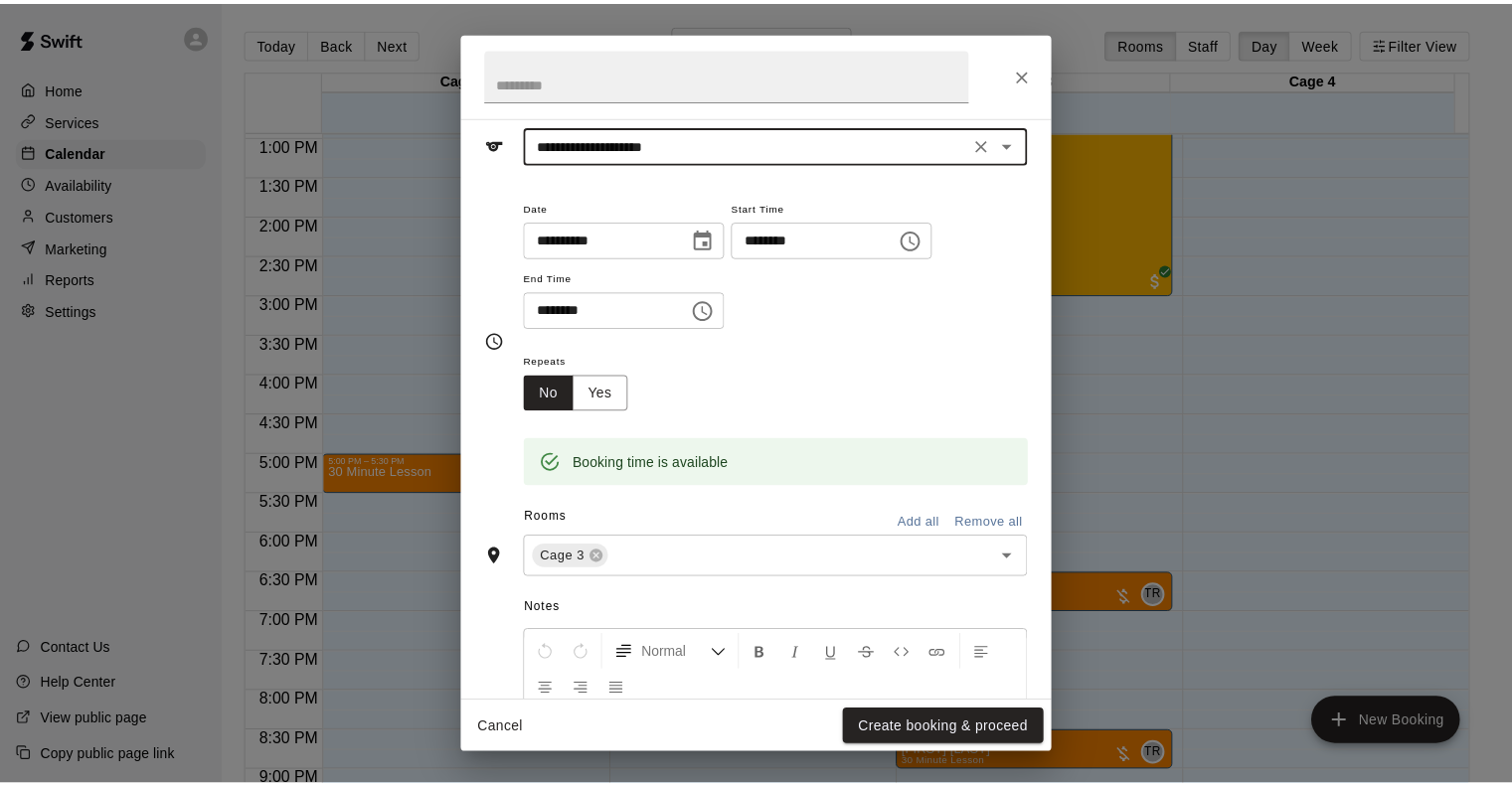scroll, scrollTop: 199, scrollLeft: 0, axis: vertical 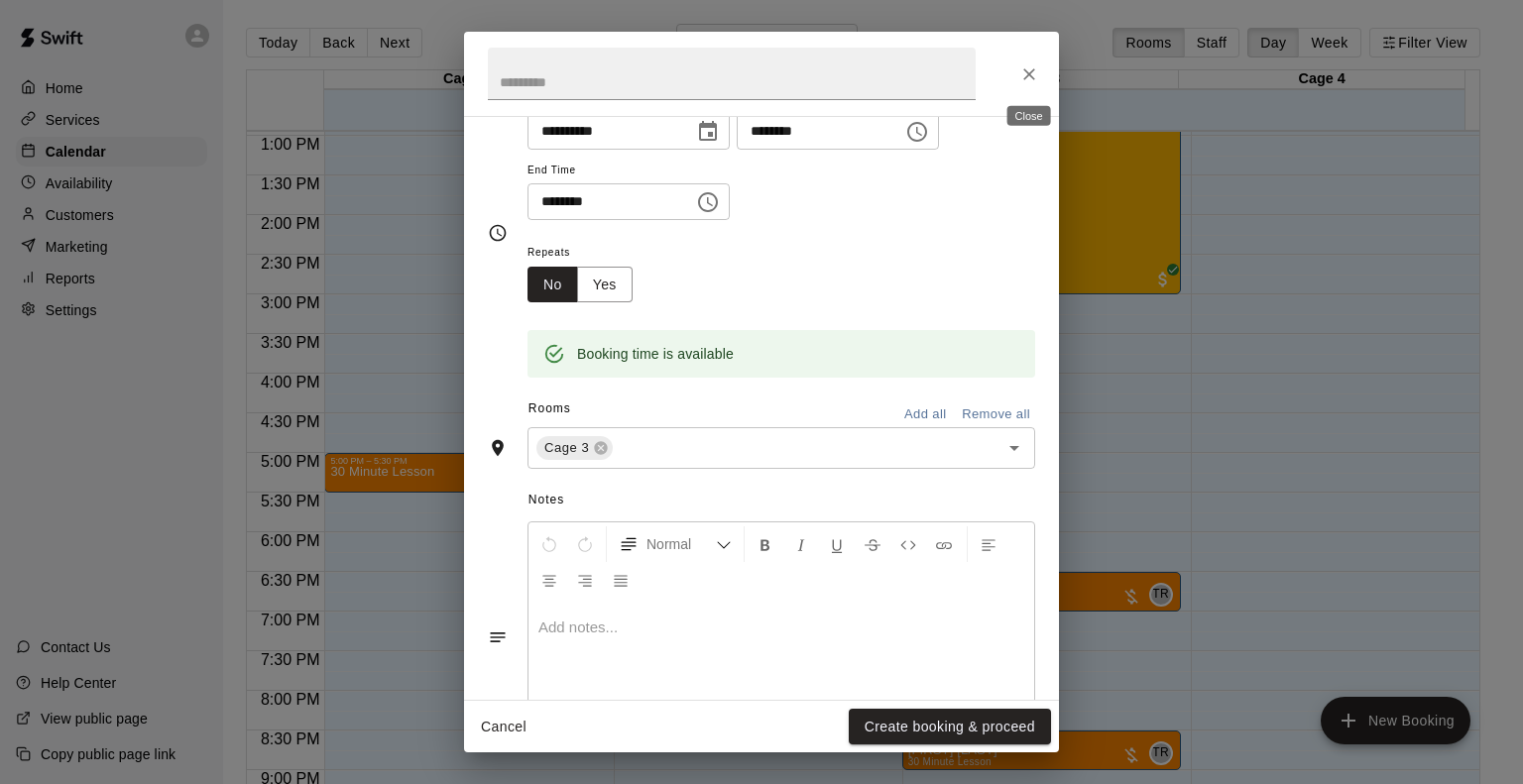 click 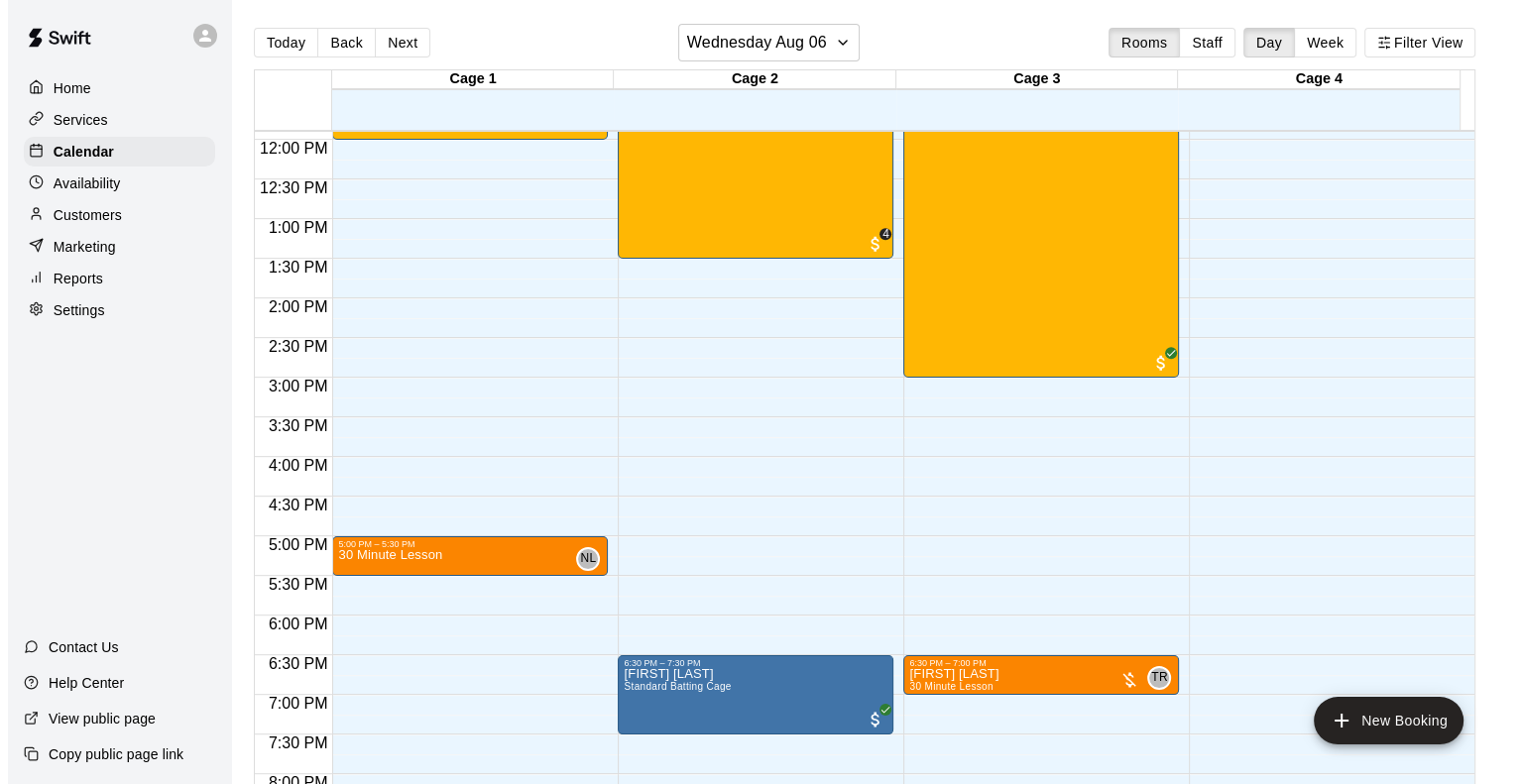 scroll, scrollTop: 729, scrollLeft: 0, axis: vertical 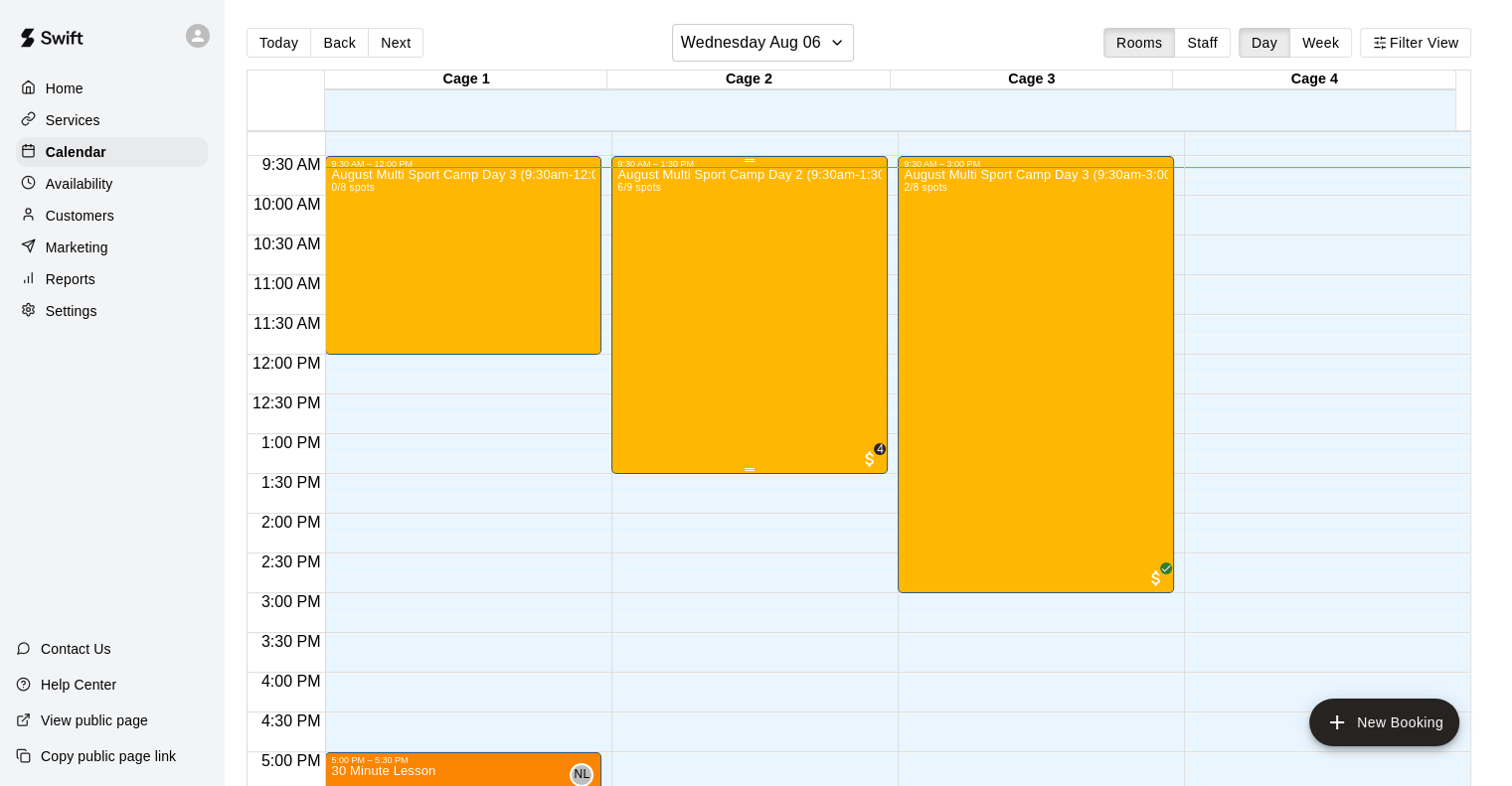click on "August Multi Sport Camp Day 2 (9:30am-1:30pm) 6/9 spots" at bounding box center (750, 561) 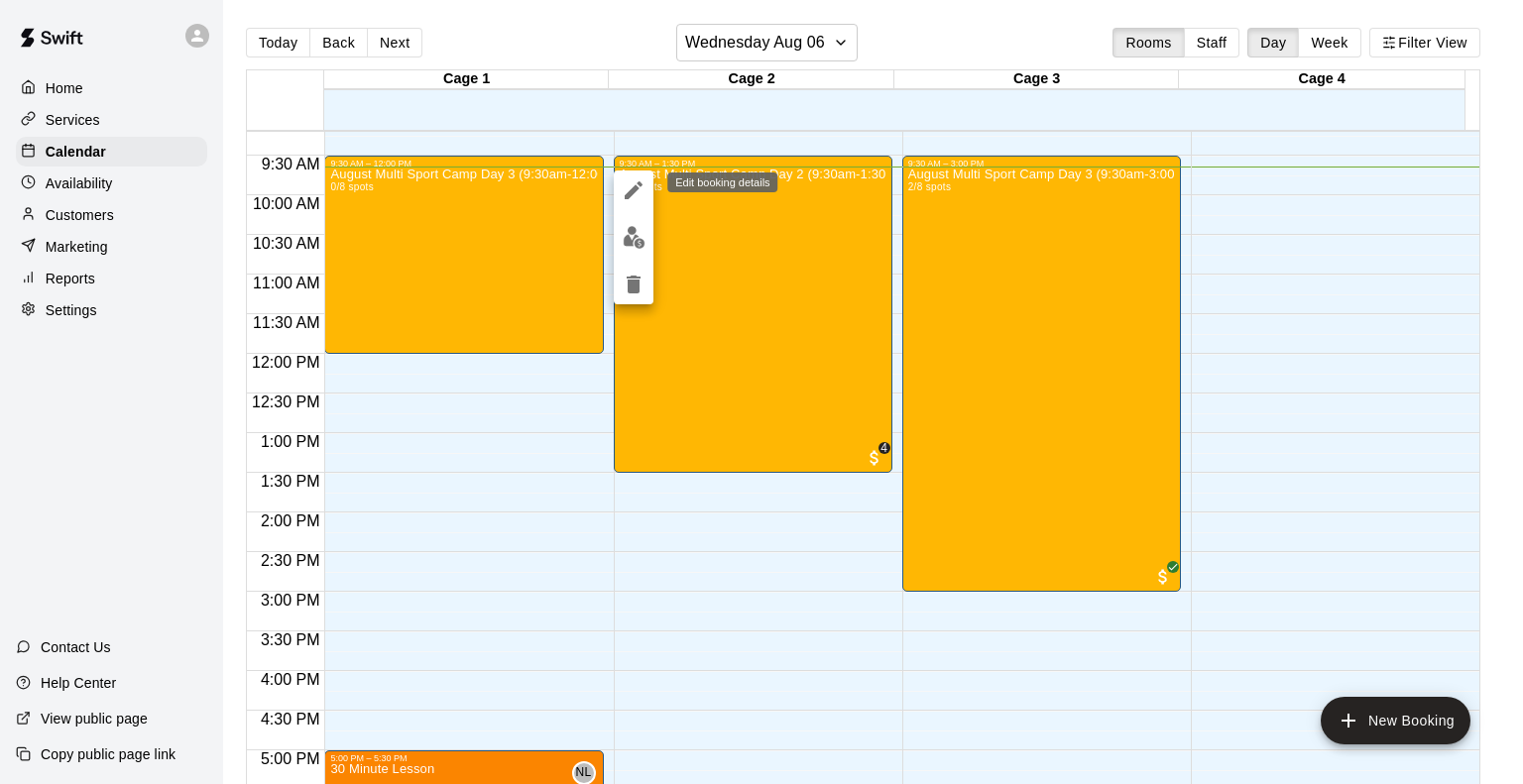 click 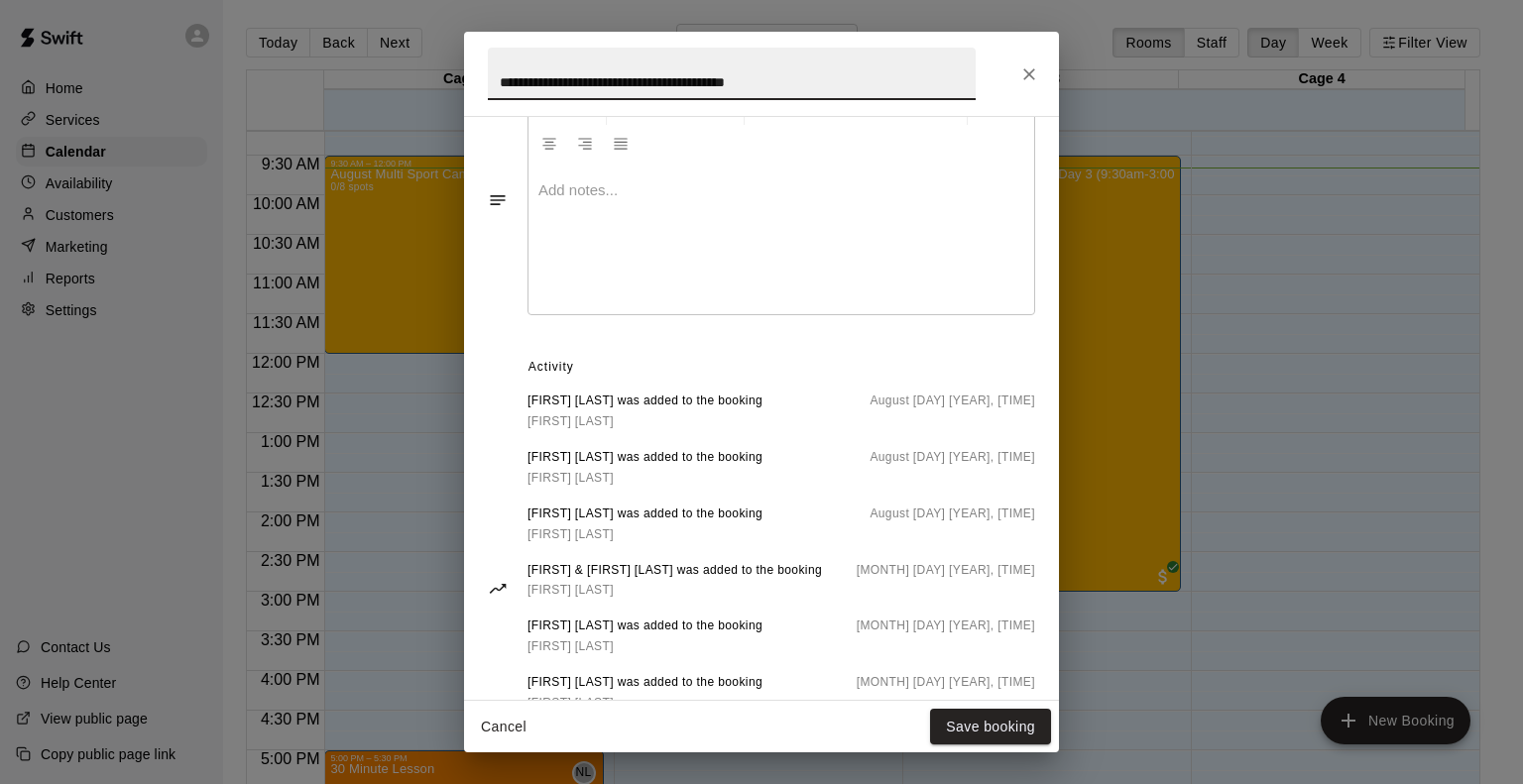 scroll, scrollTop: 773, scrollLeft: 0, axis: vertical 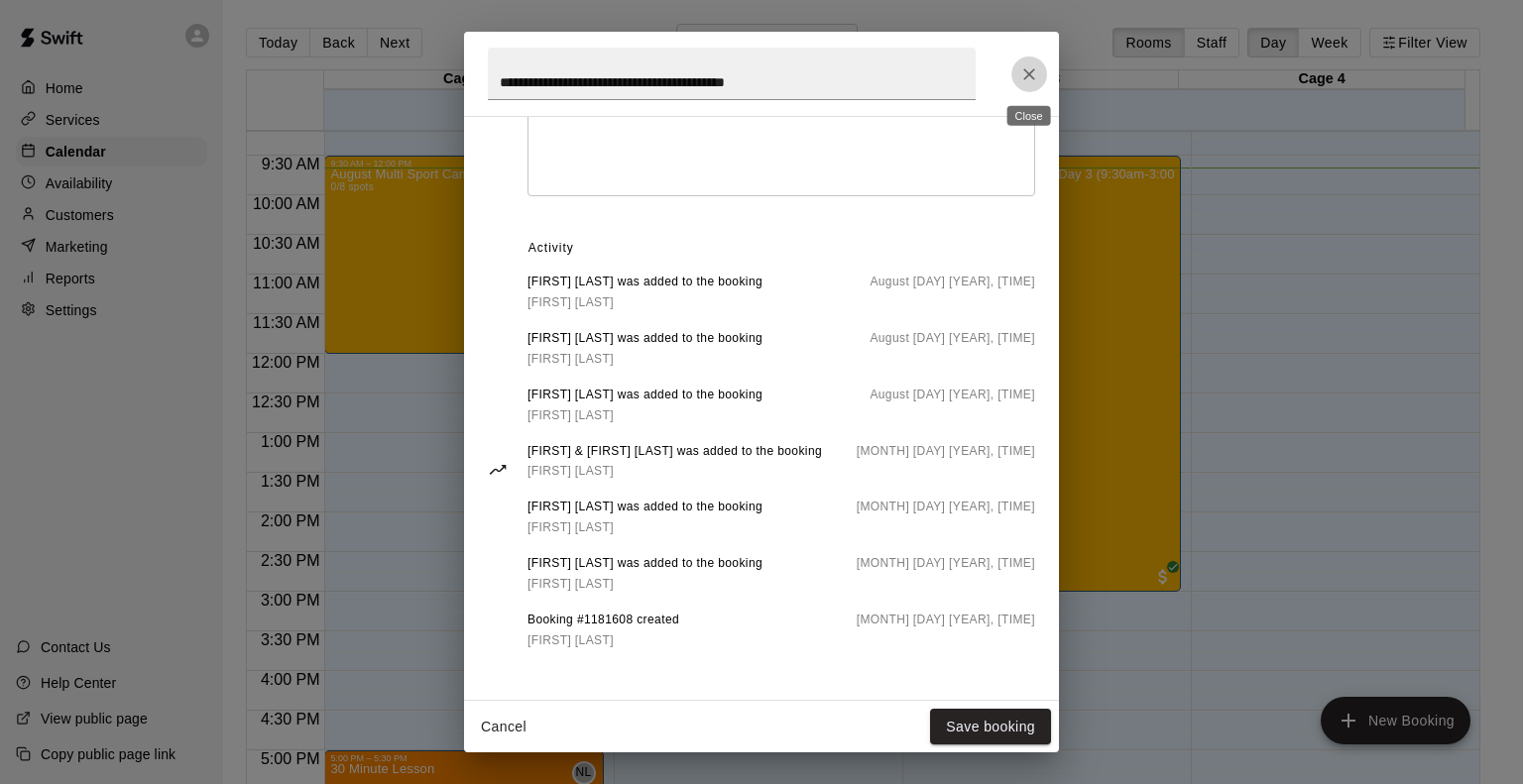 click 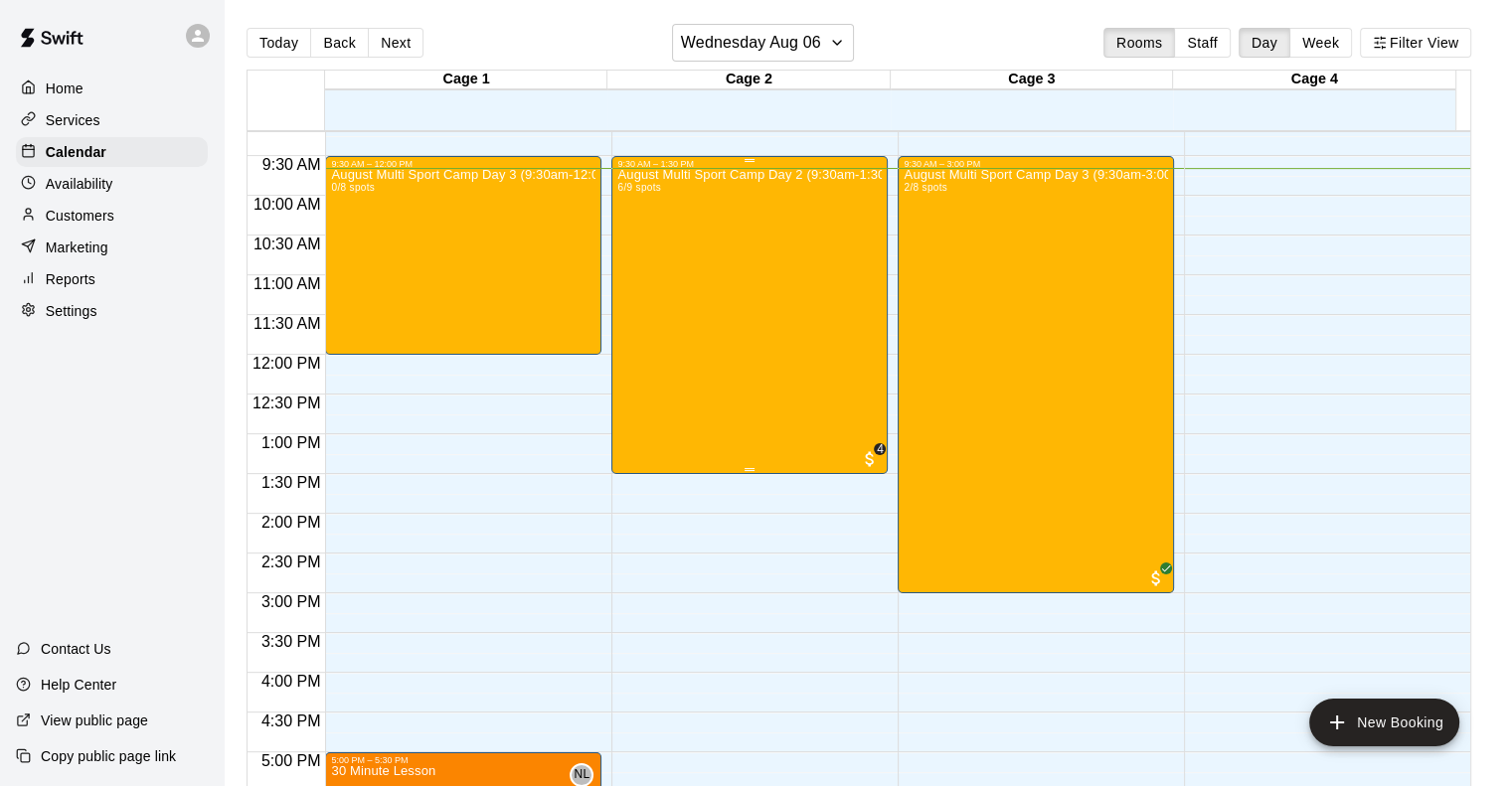 click on "August Multi Sport Camp Day 2 (9:30am-1:30pm) 6/9 spots" at bounding box center (750, 561) 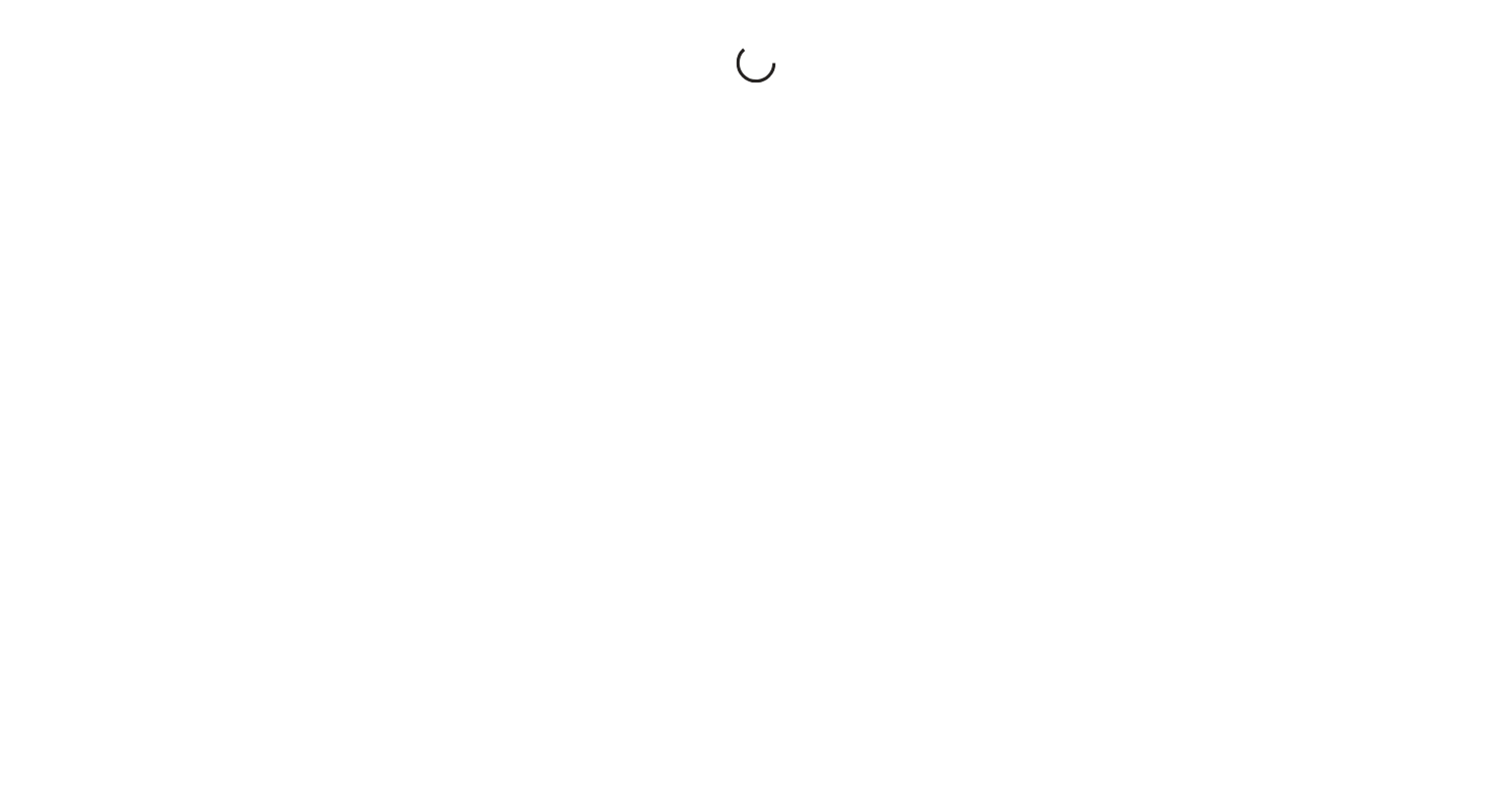 scroll, scrollTop: 0, scrollLeft: 0, axis: both 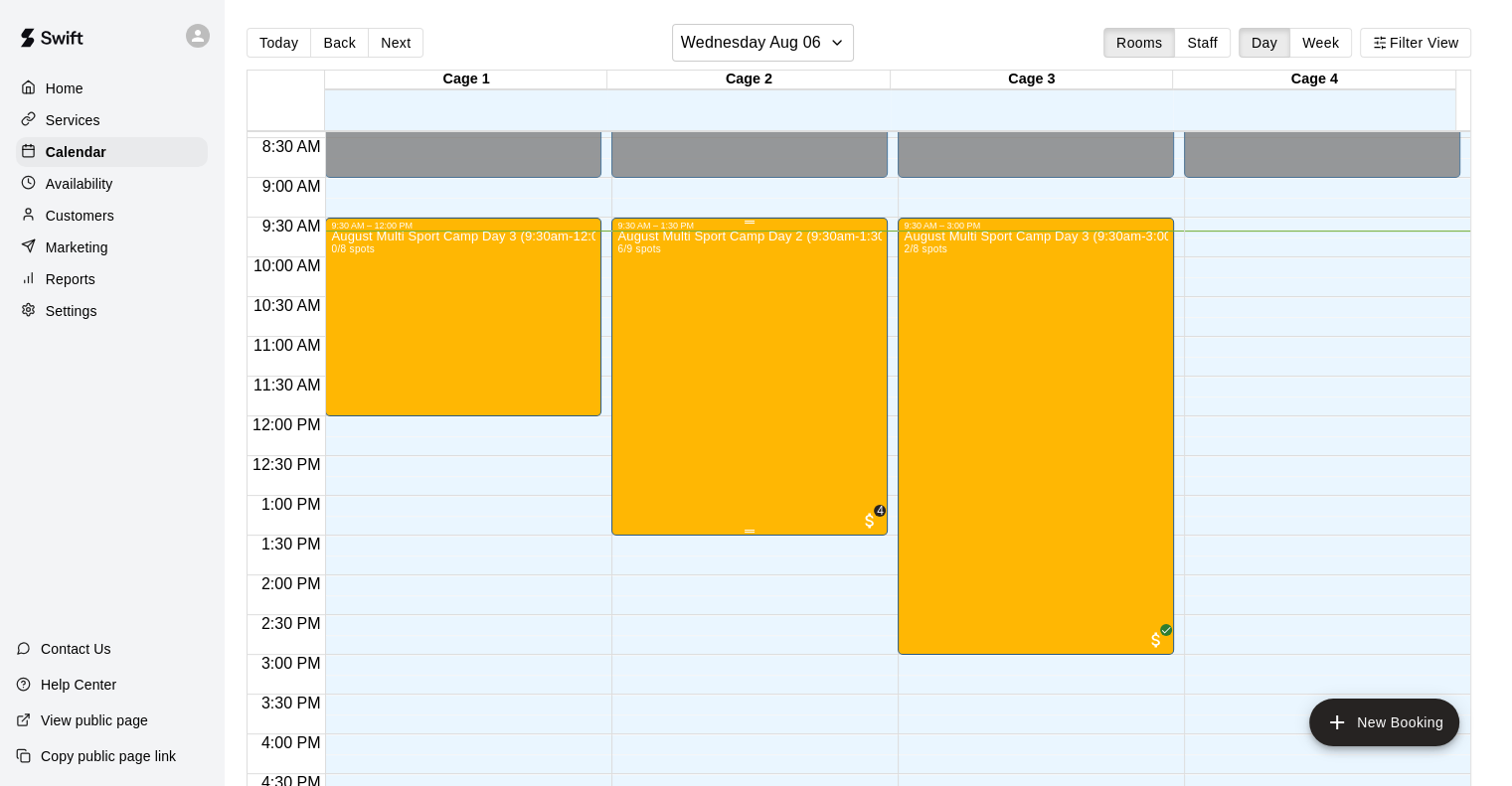 click on "August Multi Sport Camp Day 2 (9:30am-1:30pm) 6/9 spots" at bounding box center (750, 623) 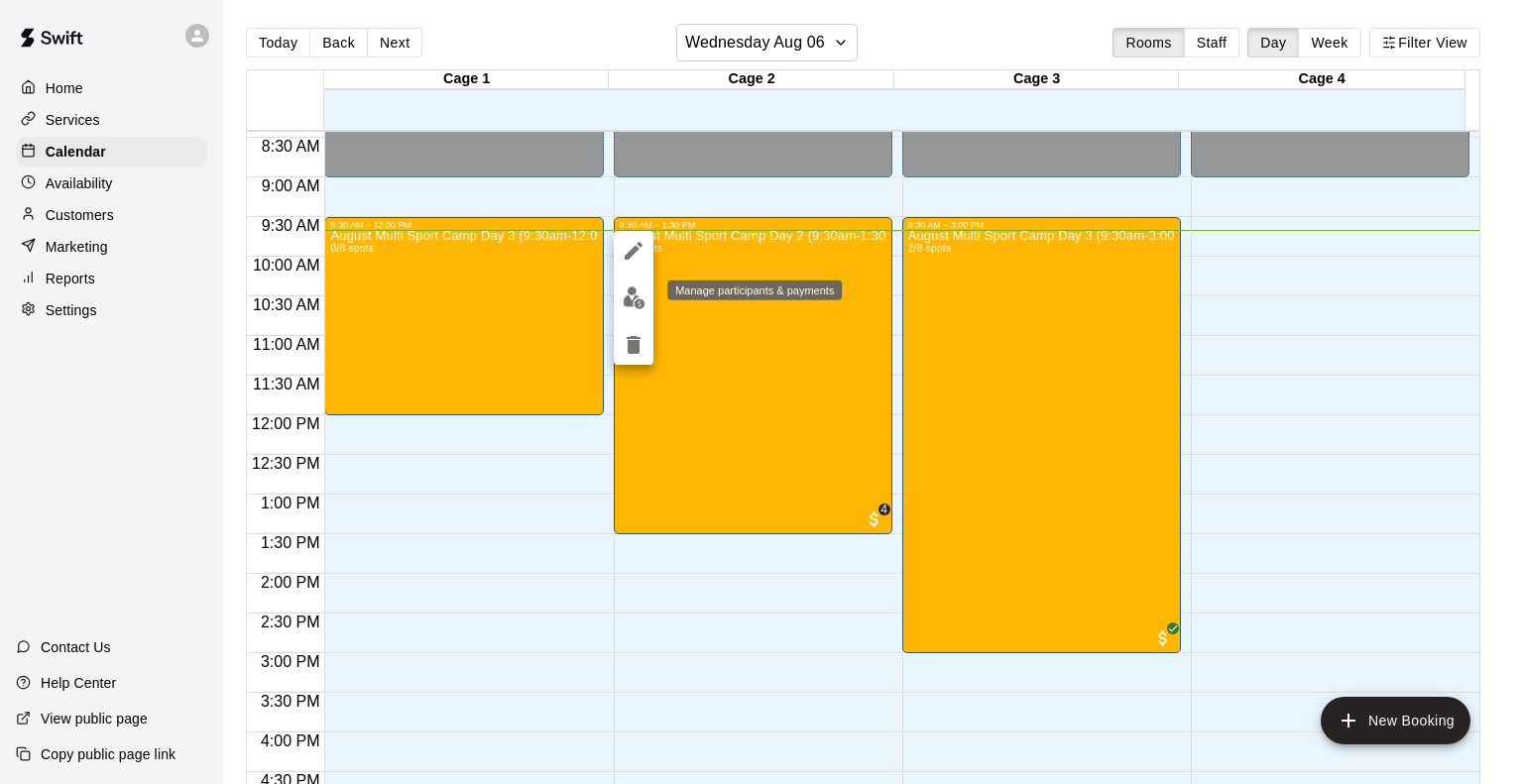 click at bounding box center [634, 297] 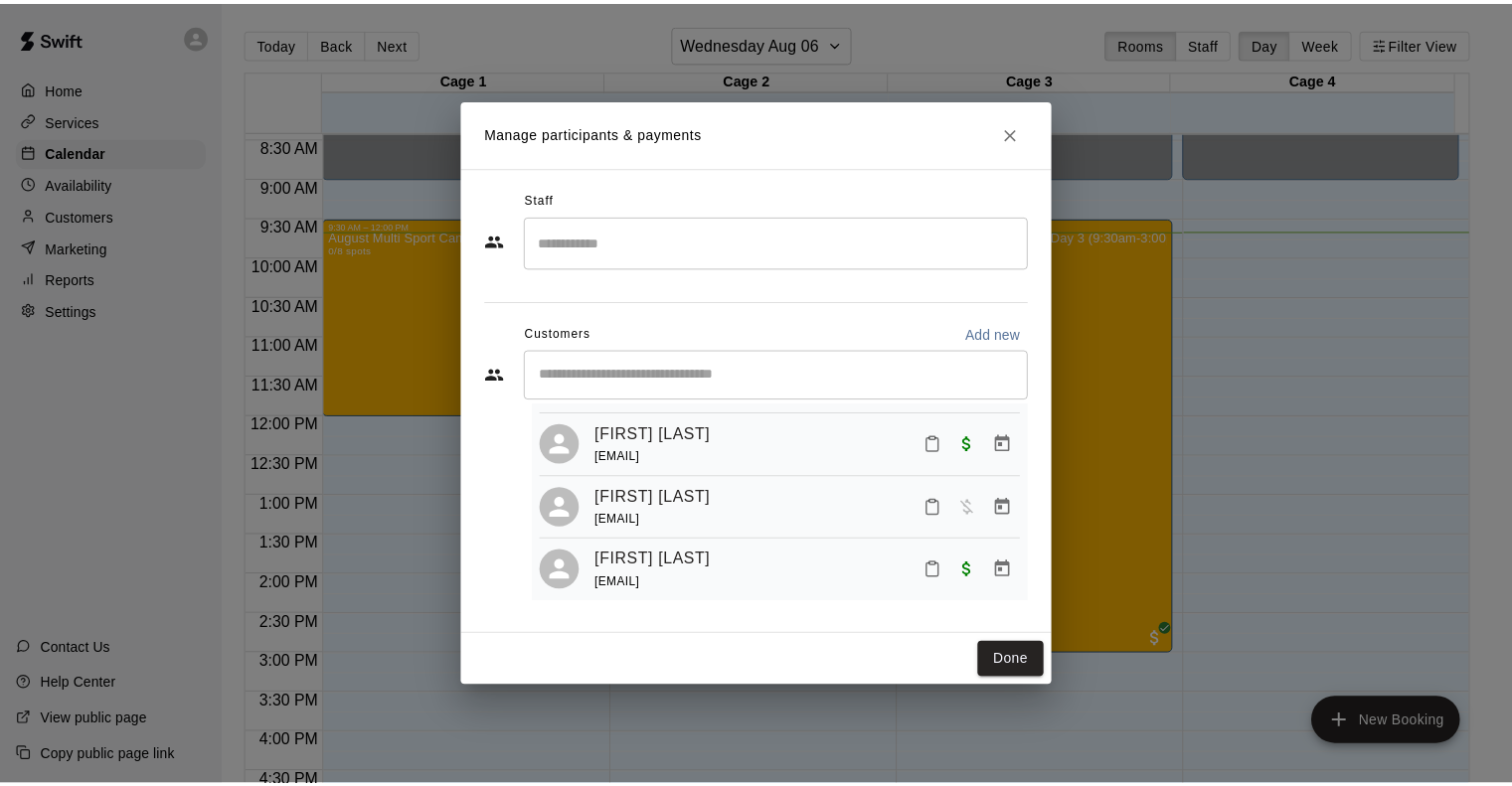 scroll, scrollTop: 251, scrollLeft: 0, axis: vertical 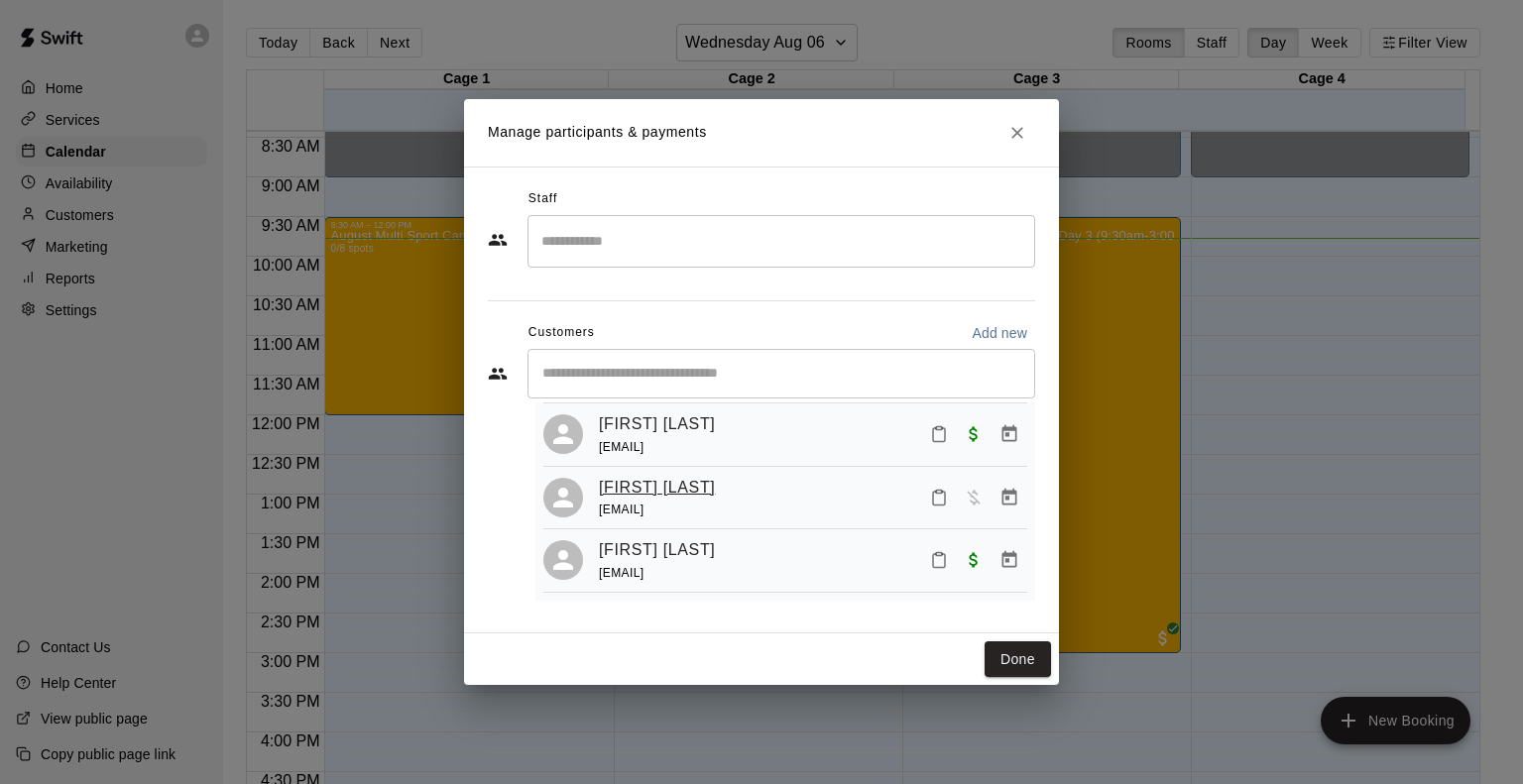 click on "[FIRST] [LAST]" at bounding box center (656, 488) 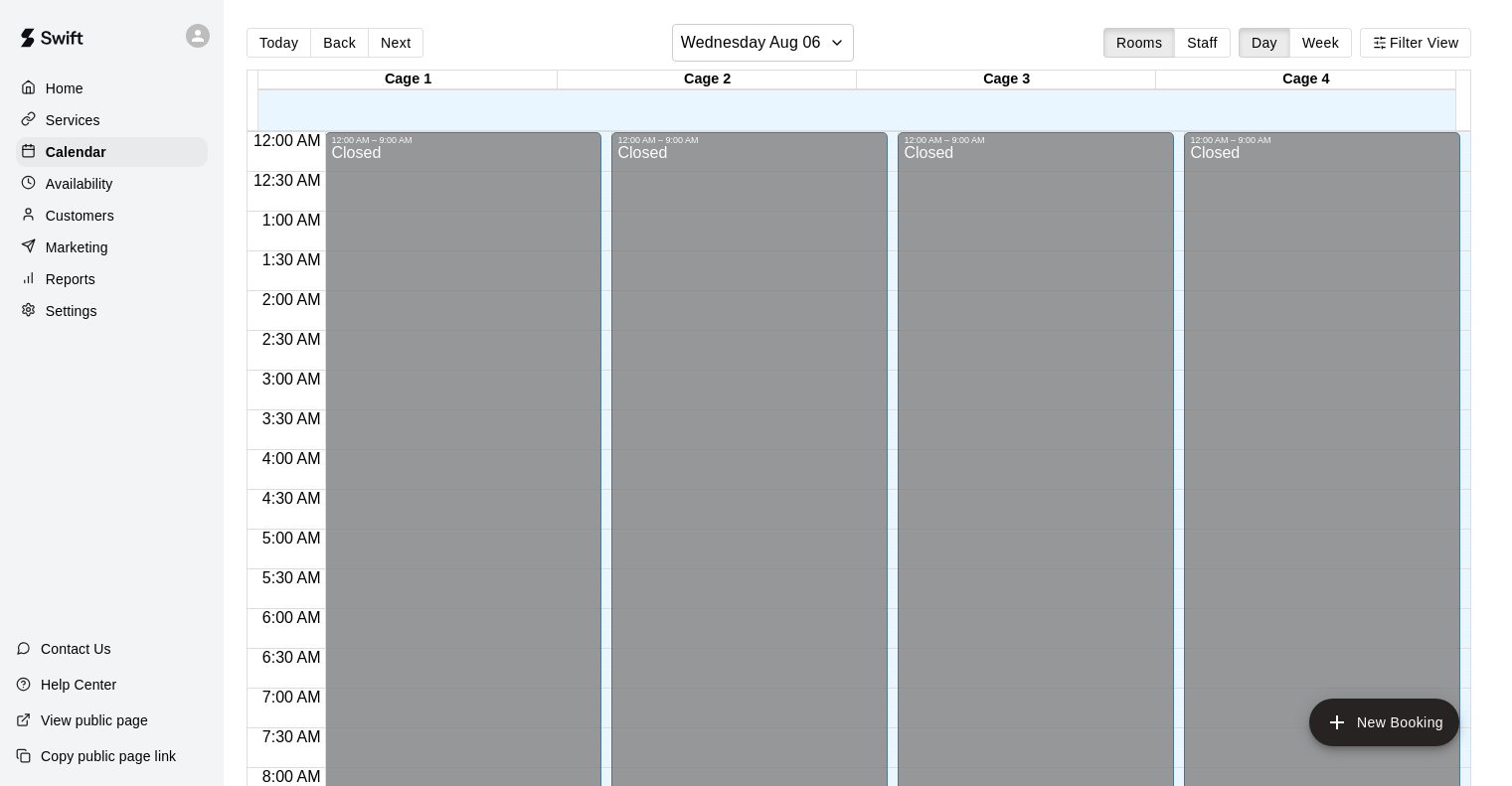 scroll, scrollTop: 0, scrollLeft: 0, axis: both 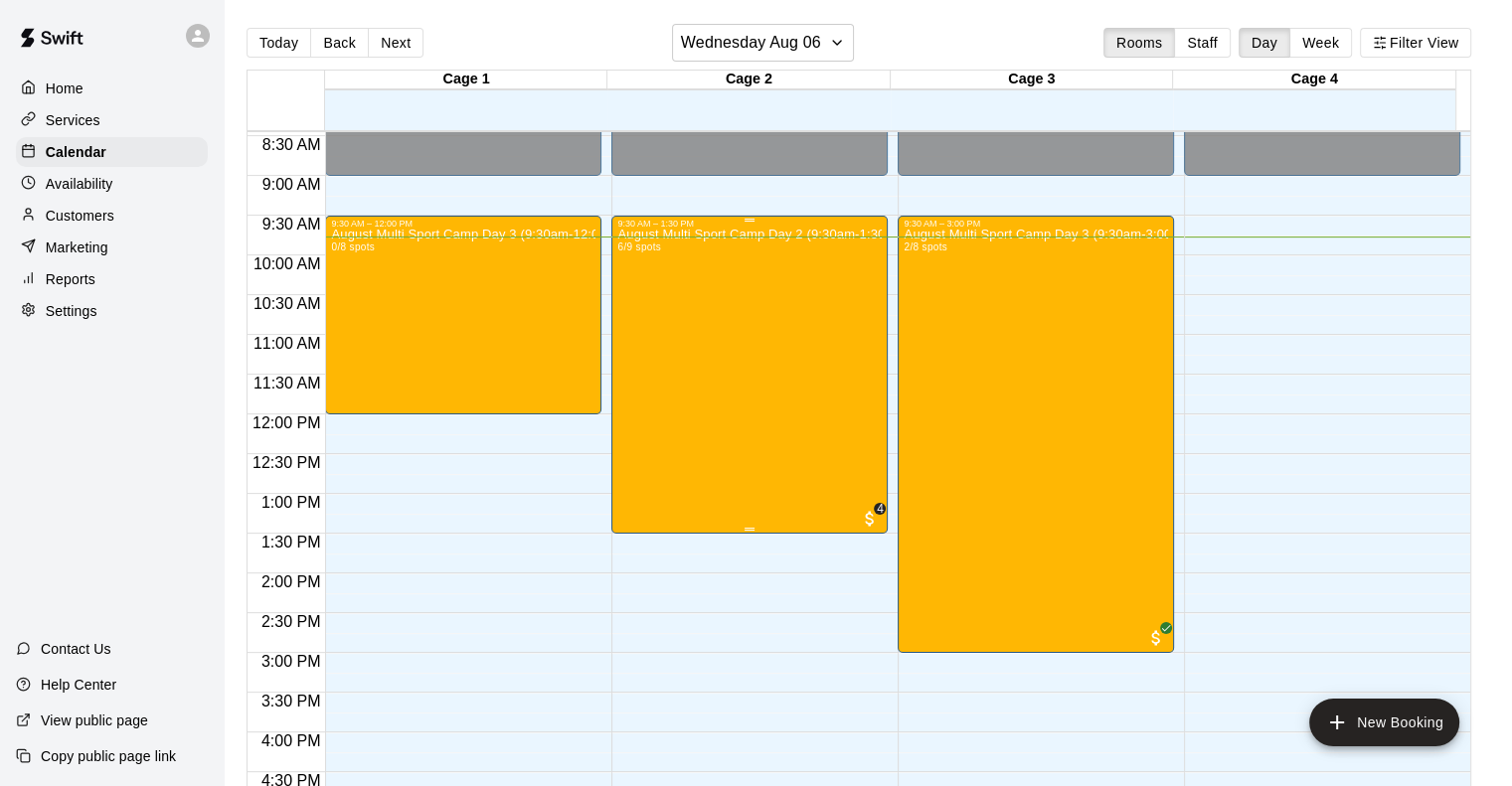 click on "August Multi Sport Camp Day 2 (9:30am-1:30pm) 6/9 spots" at bounding box center (750, 621) 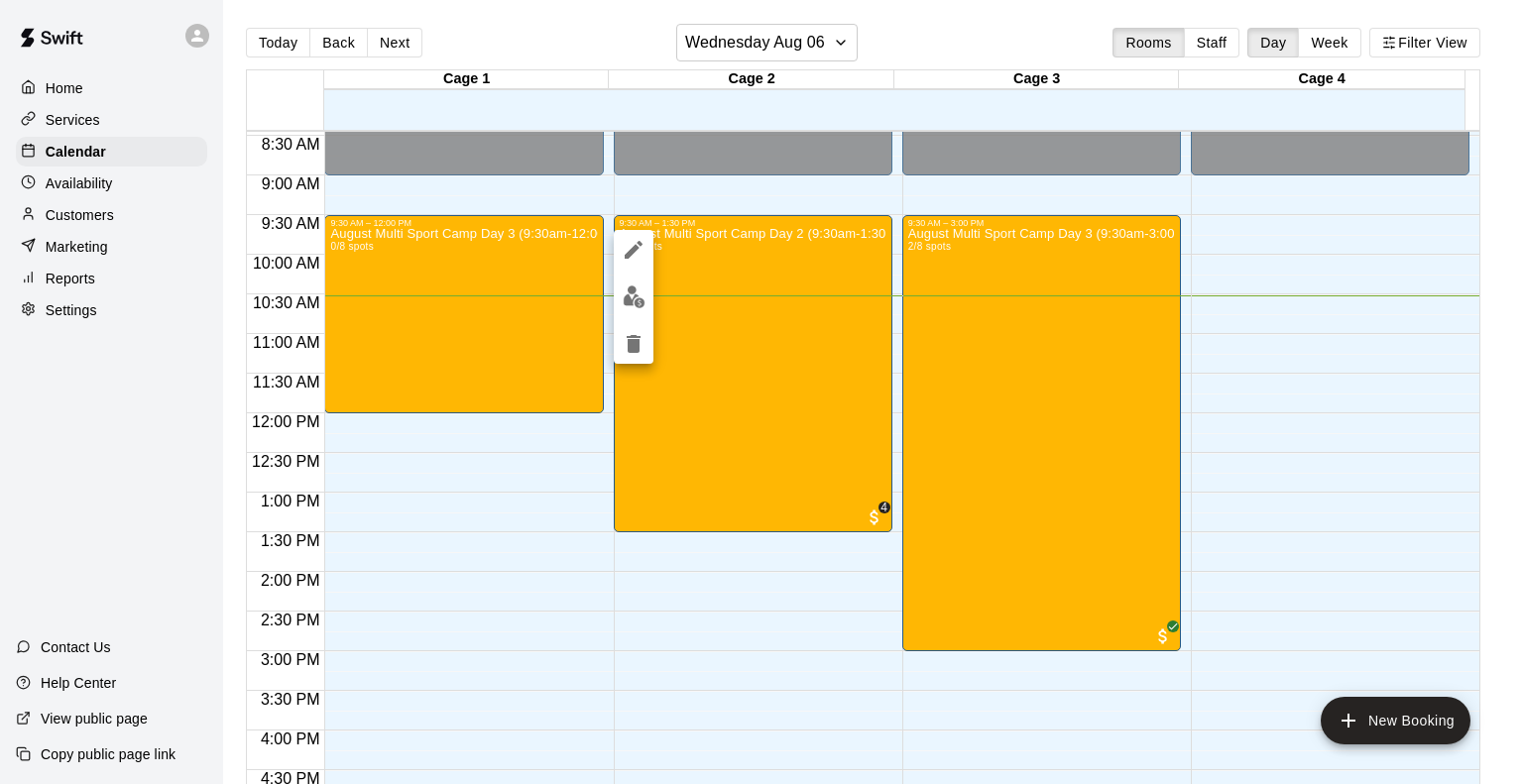 click at bounding box center (762, 392) 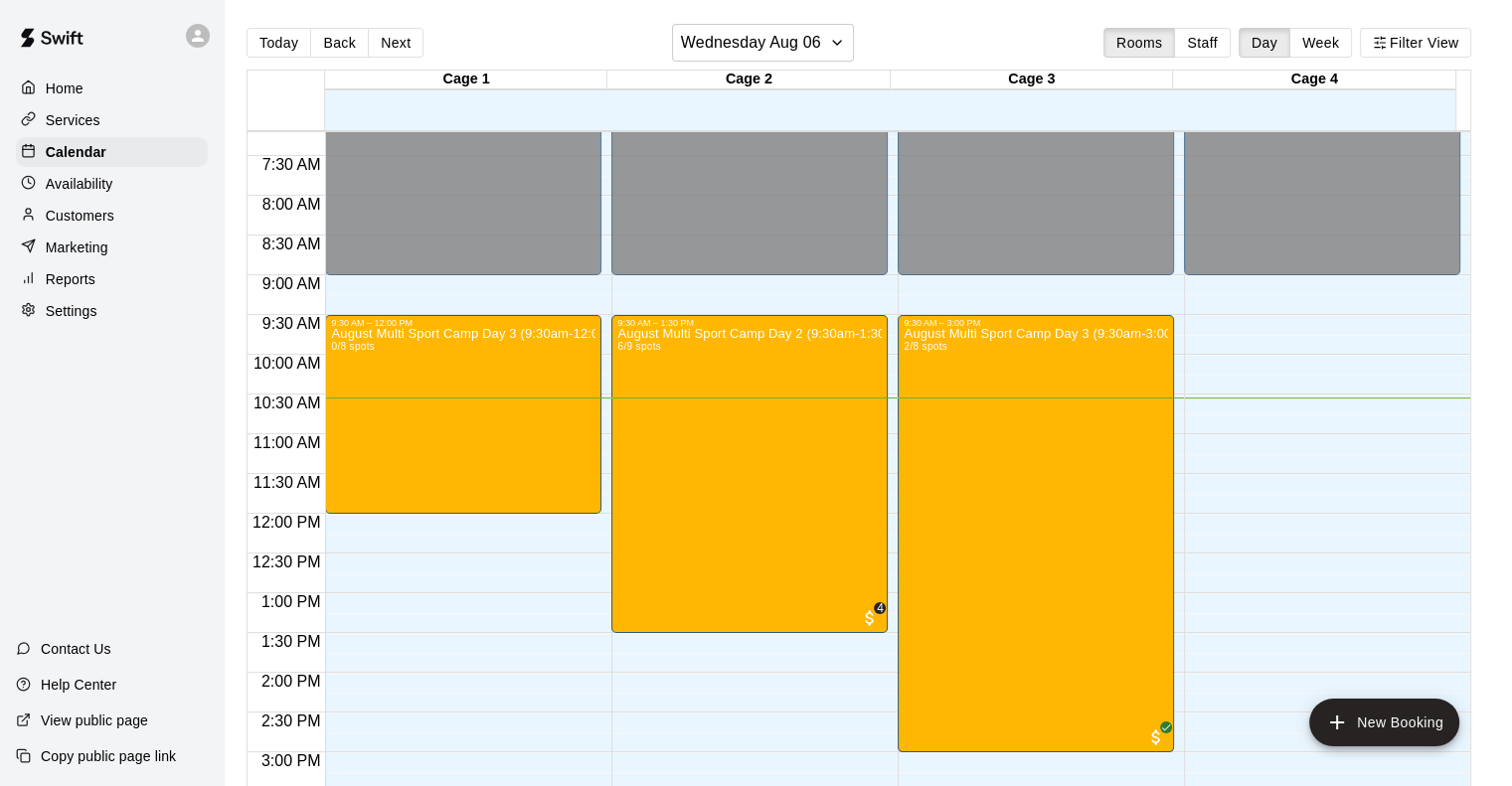 scroll, scrollTop: 970, scrollLeft: 0, axis: vertical 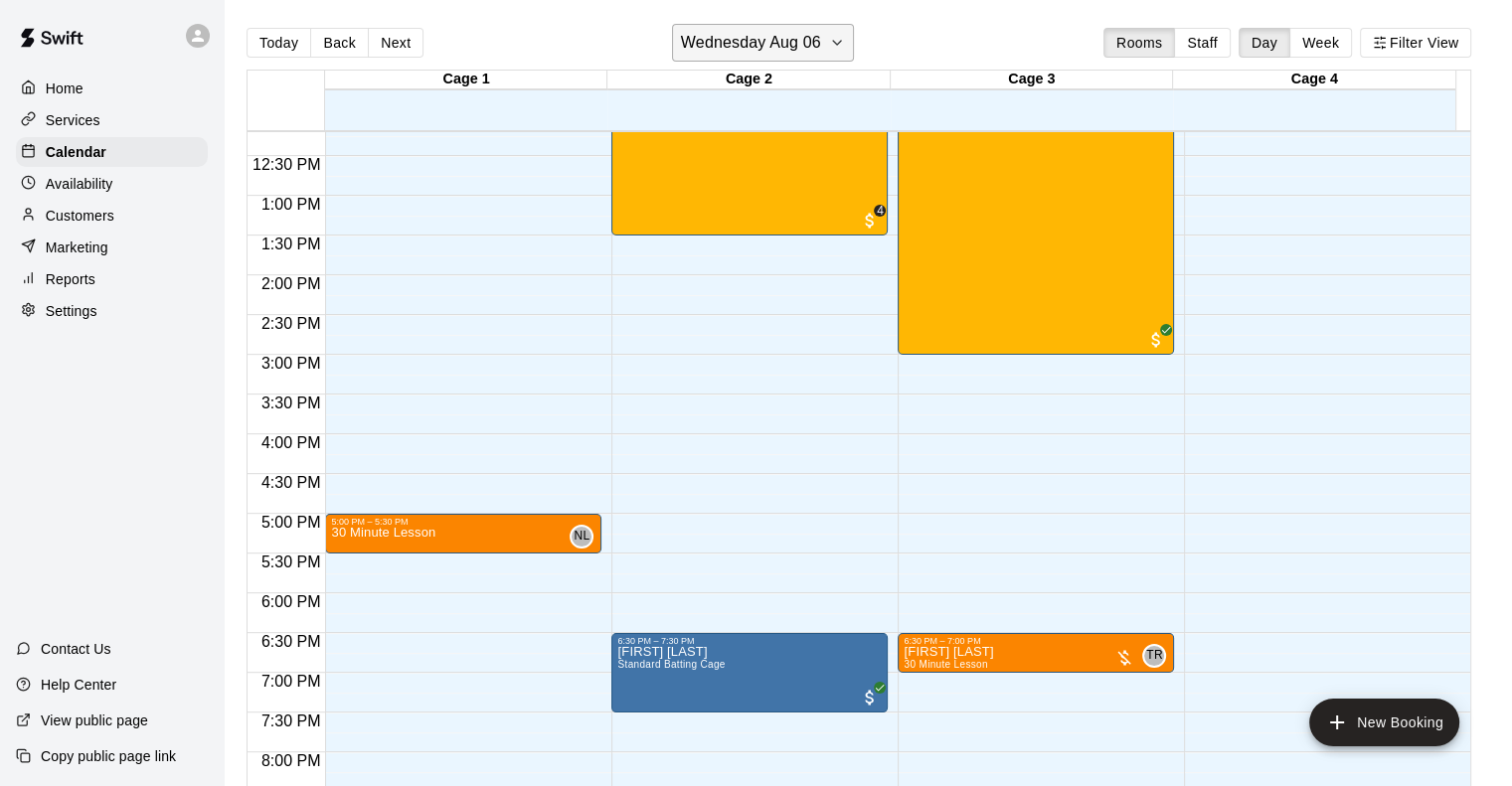 click on "Wednesday Aug 06" at bounding box center [751, 43] 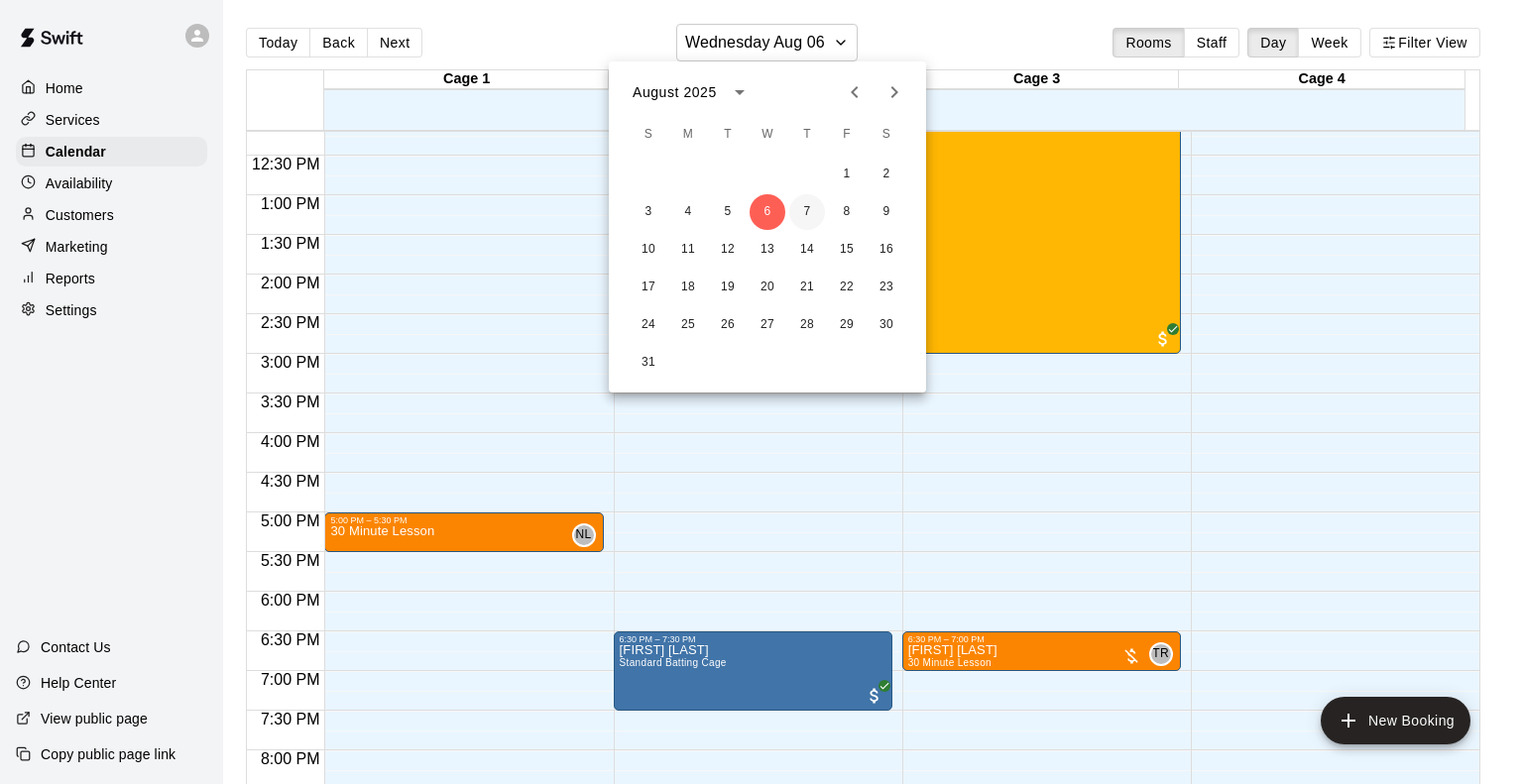 click on "7" at bounding box center [807, 212] 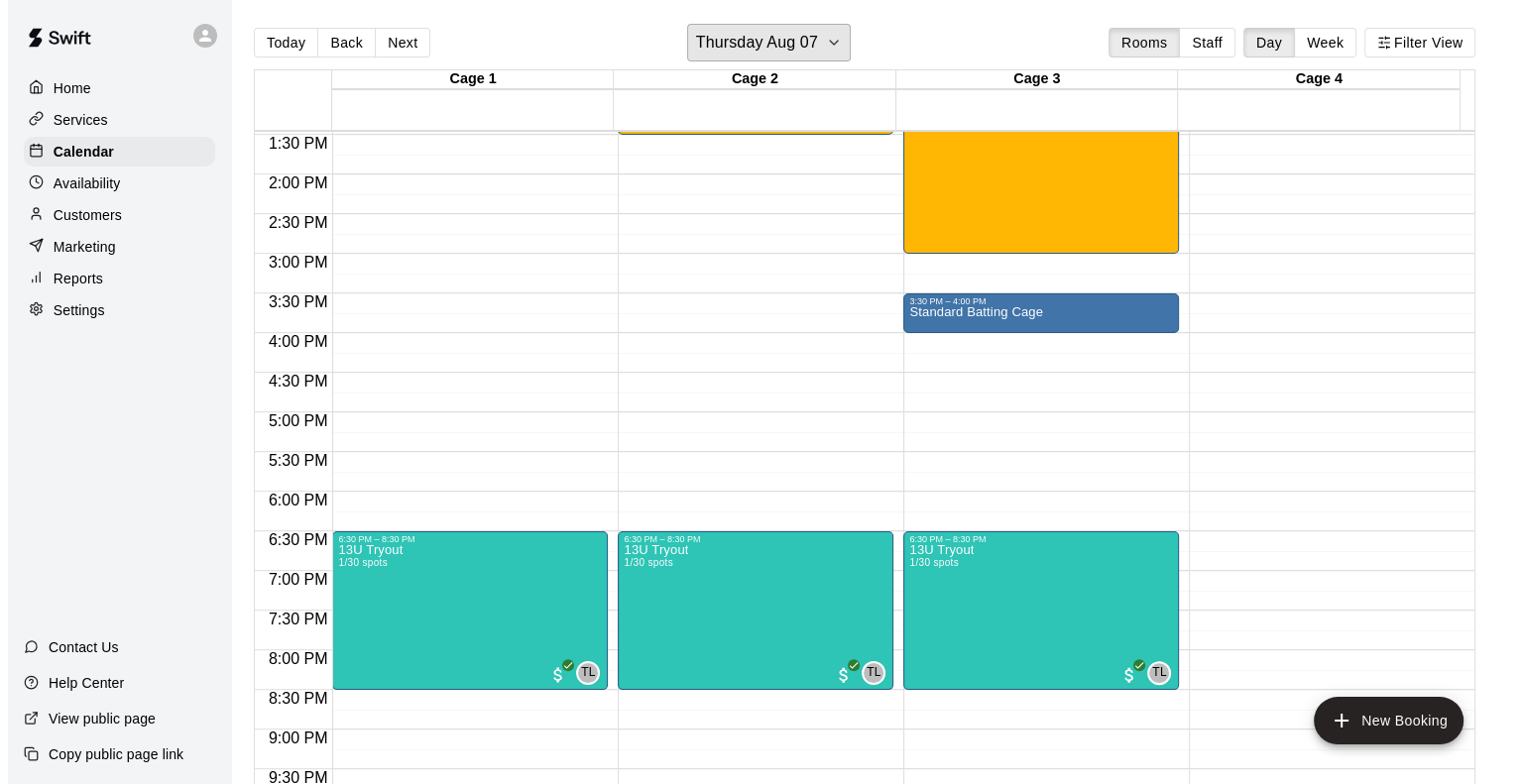 scroll, scrollTop: 1166, scrollLeft: 0, axis: vertical 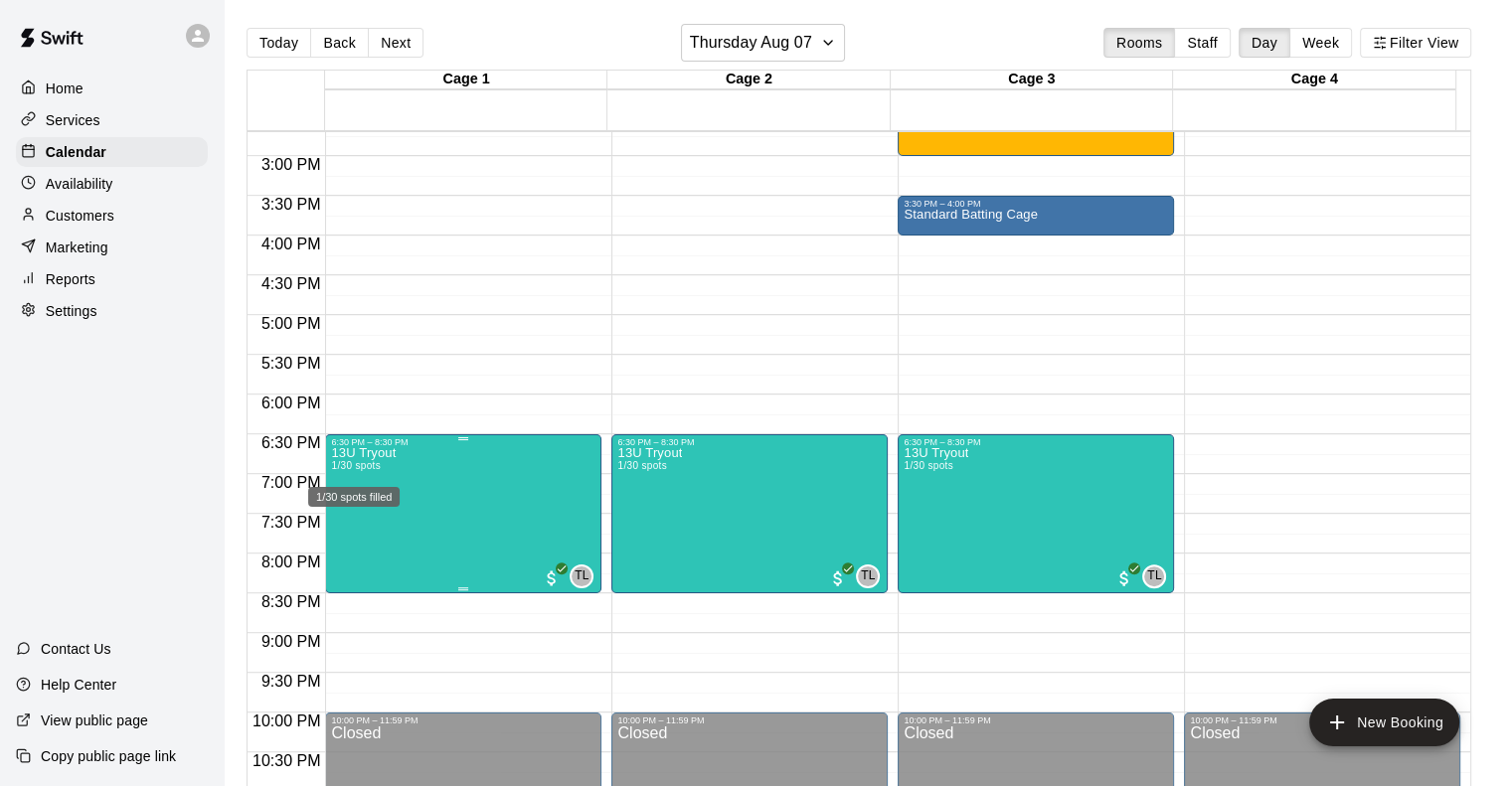 click on "1/30 spots" at bounding box center [355, 465] 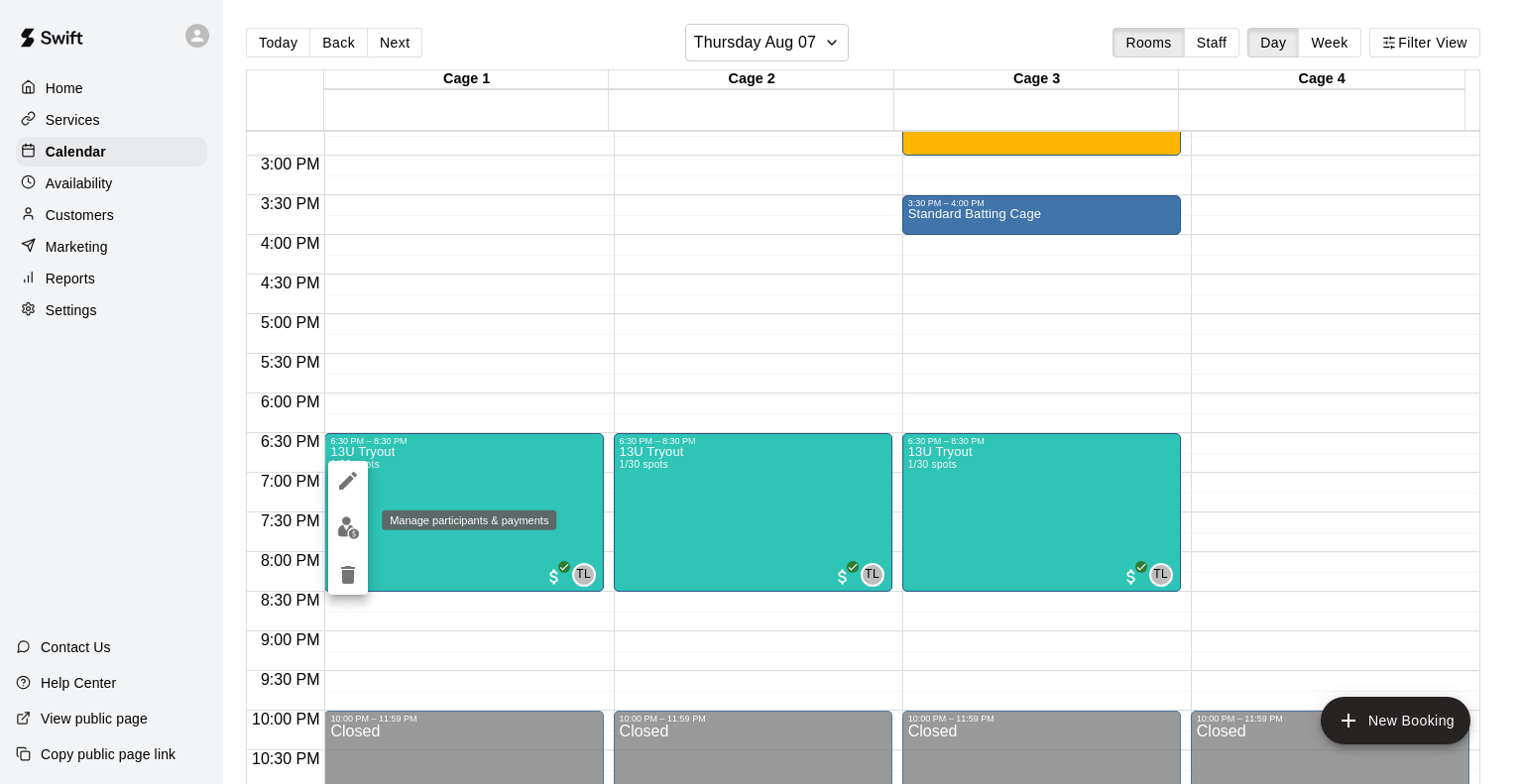 click at bounding box center (348, 527) 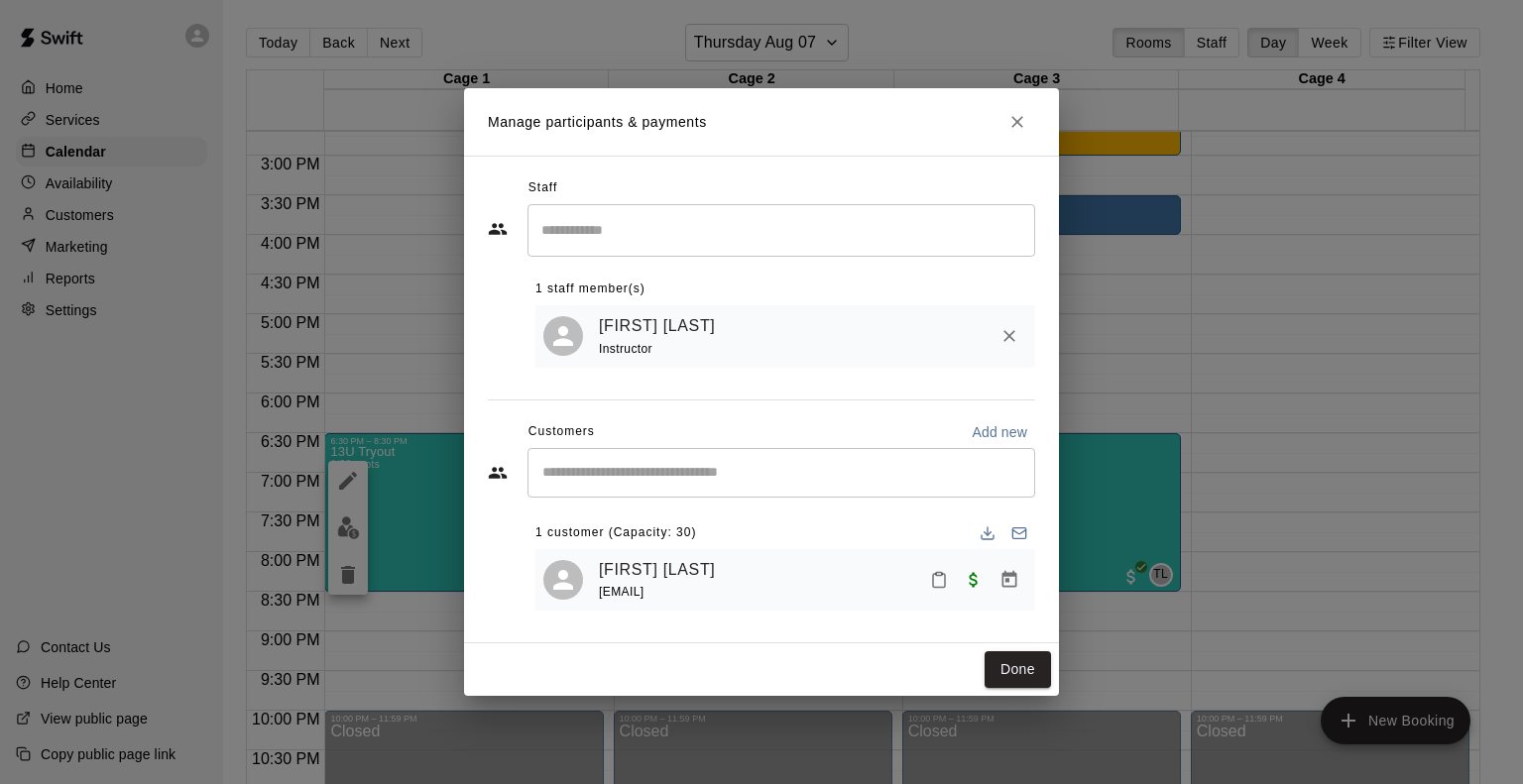 click on "Add new" at bounding box center [999, 432] 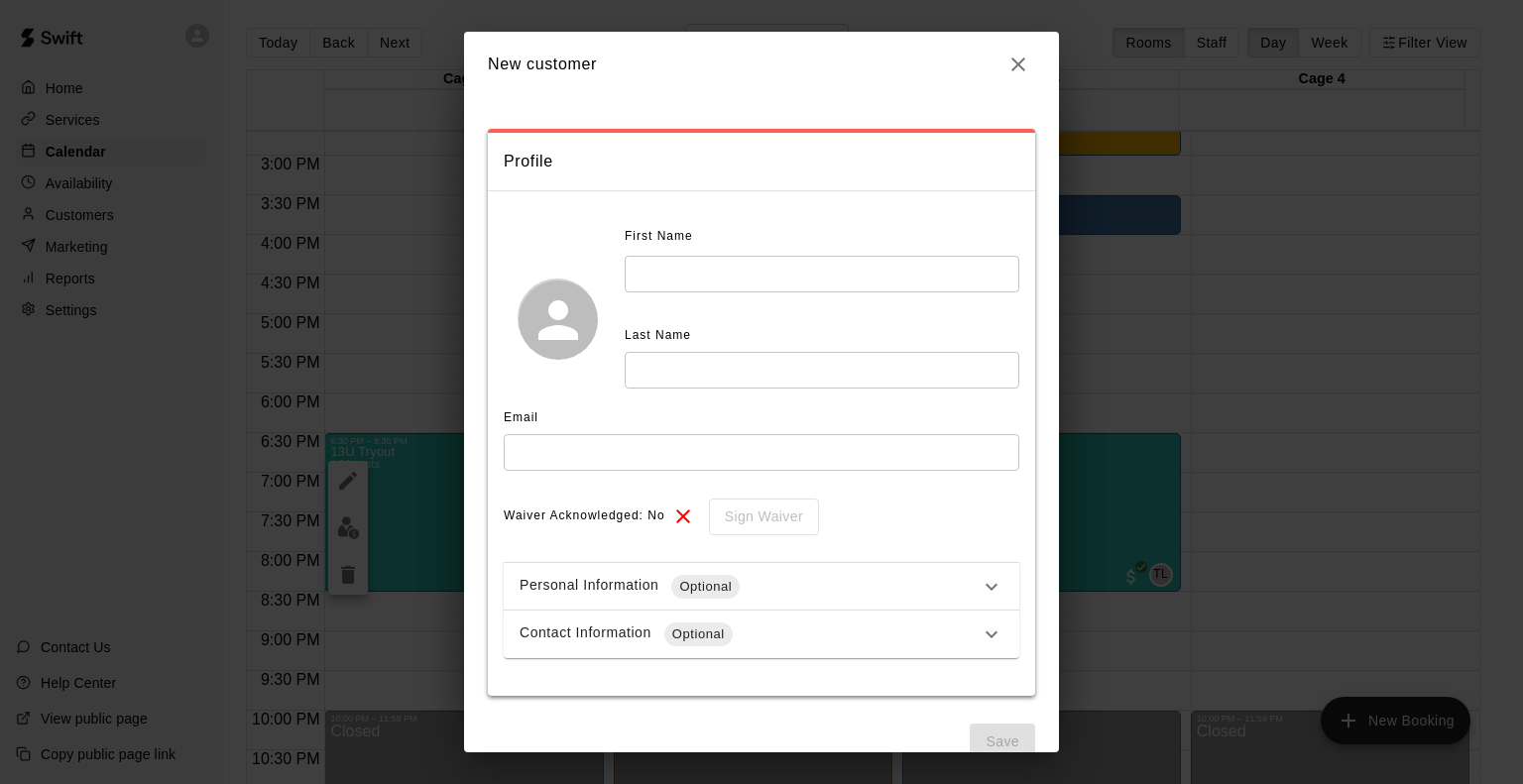 click at bounding box center (822, 274) 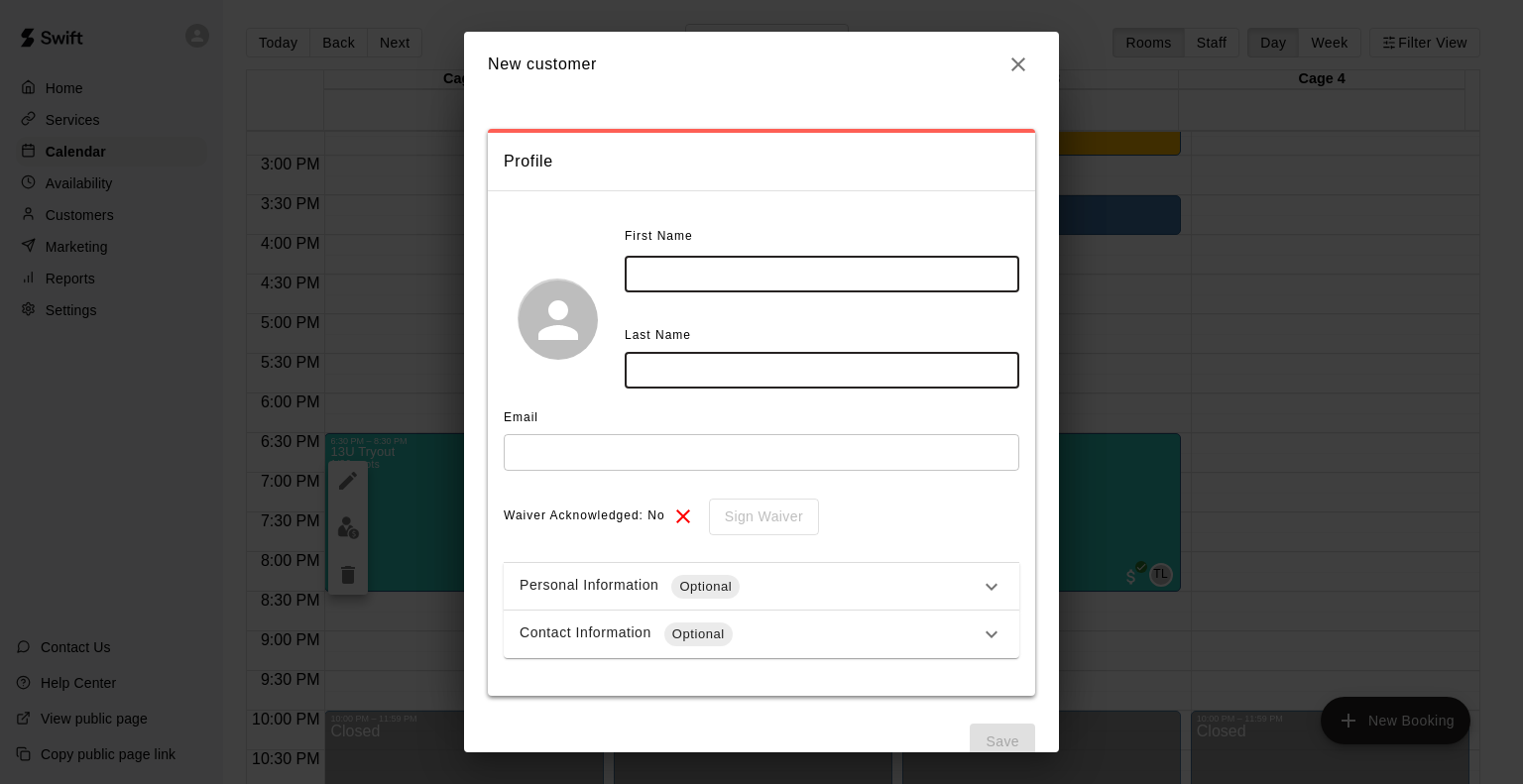 type on "*" 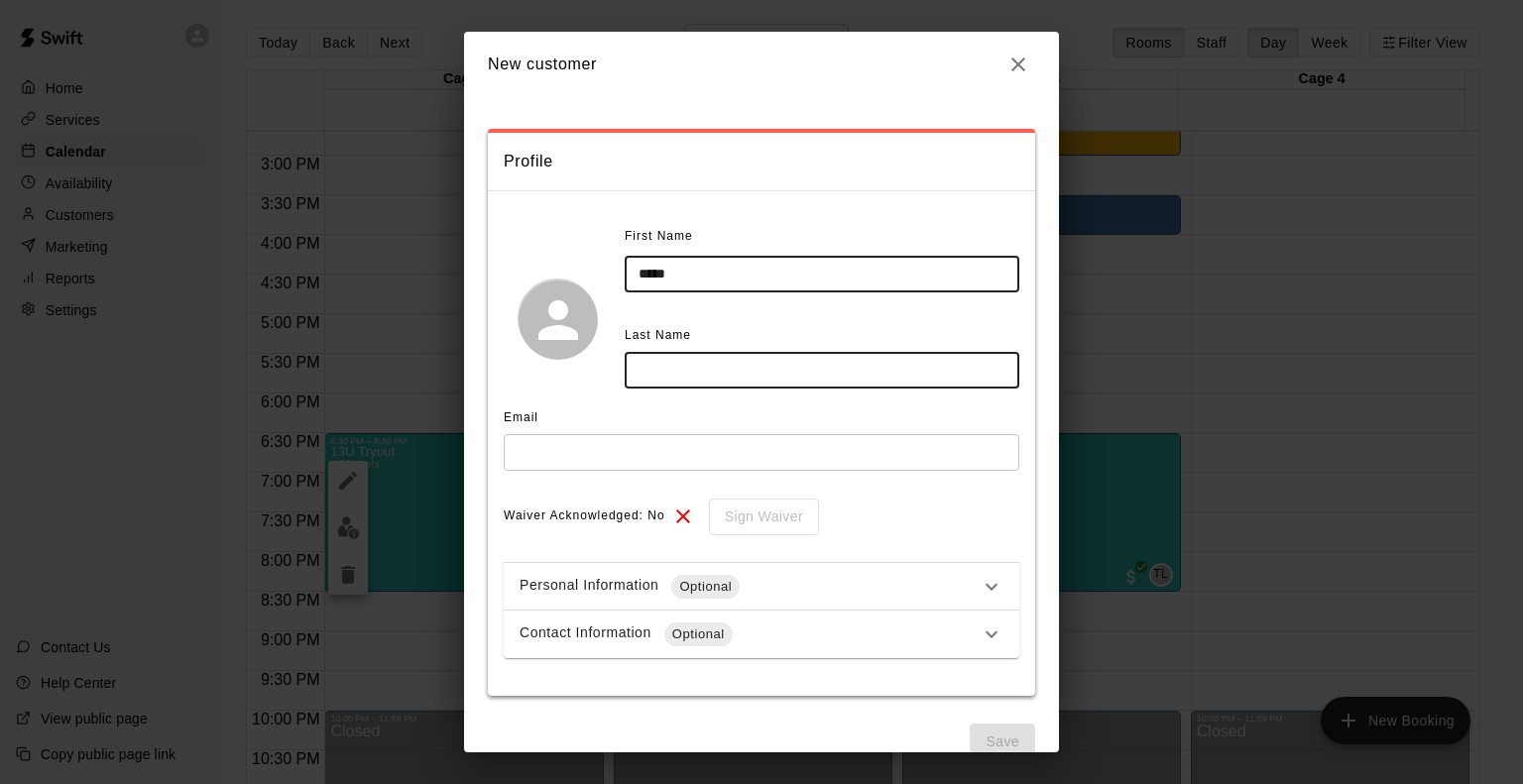 type on "*****" 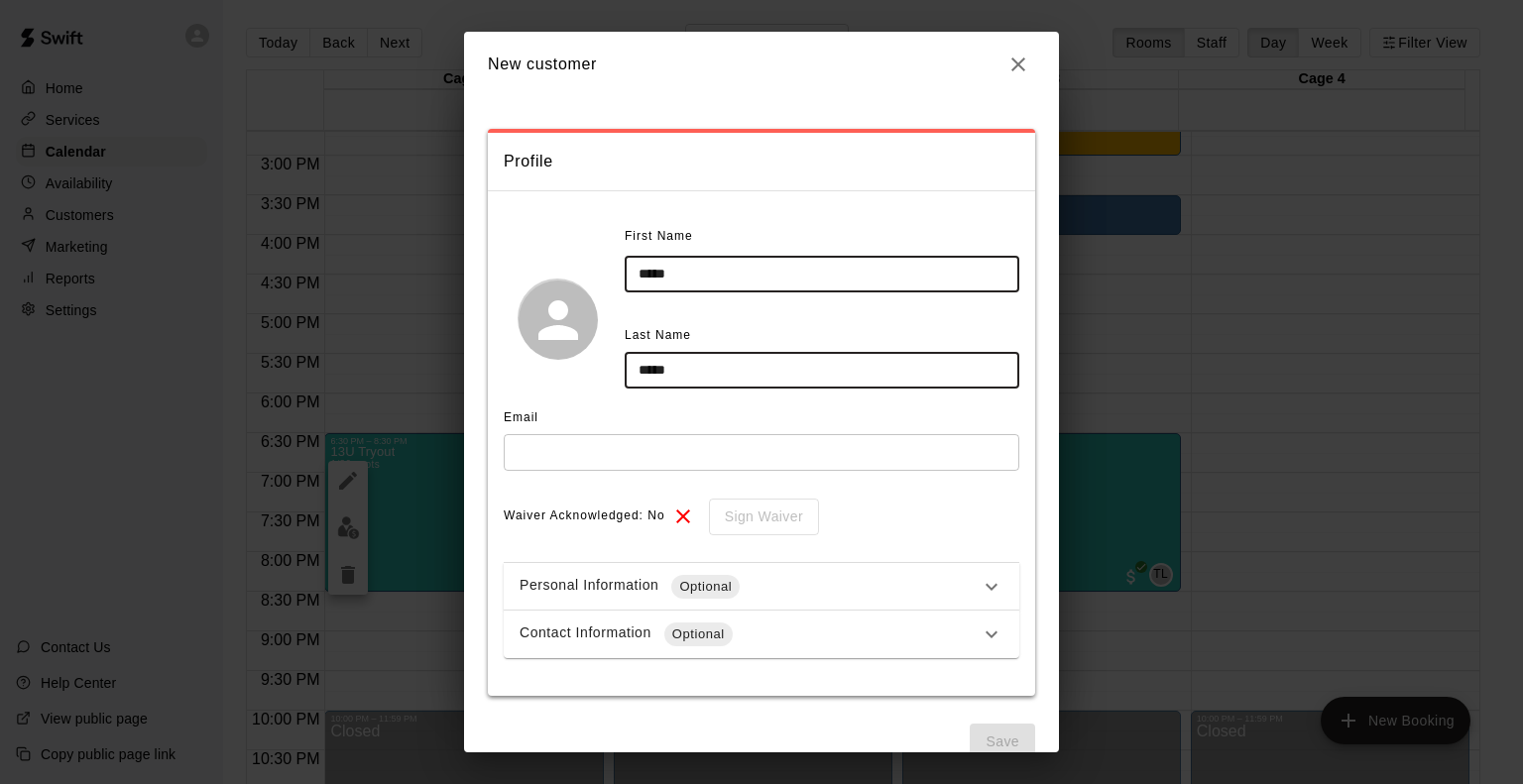 type on "*****" 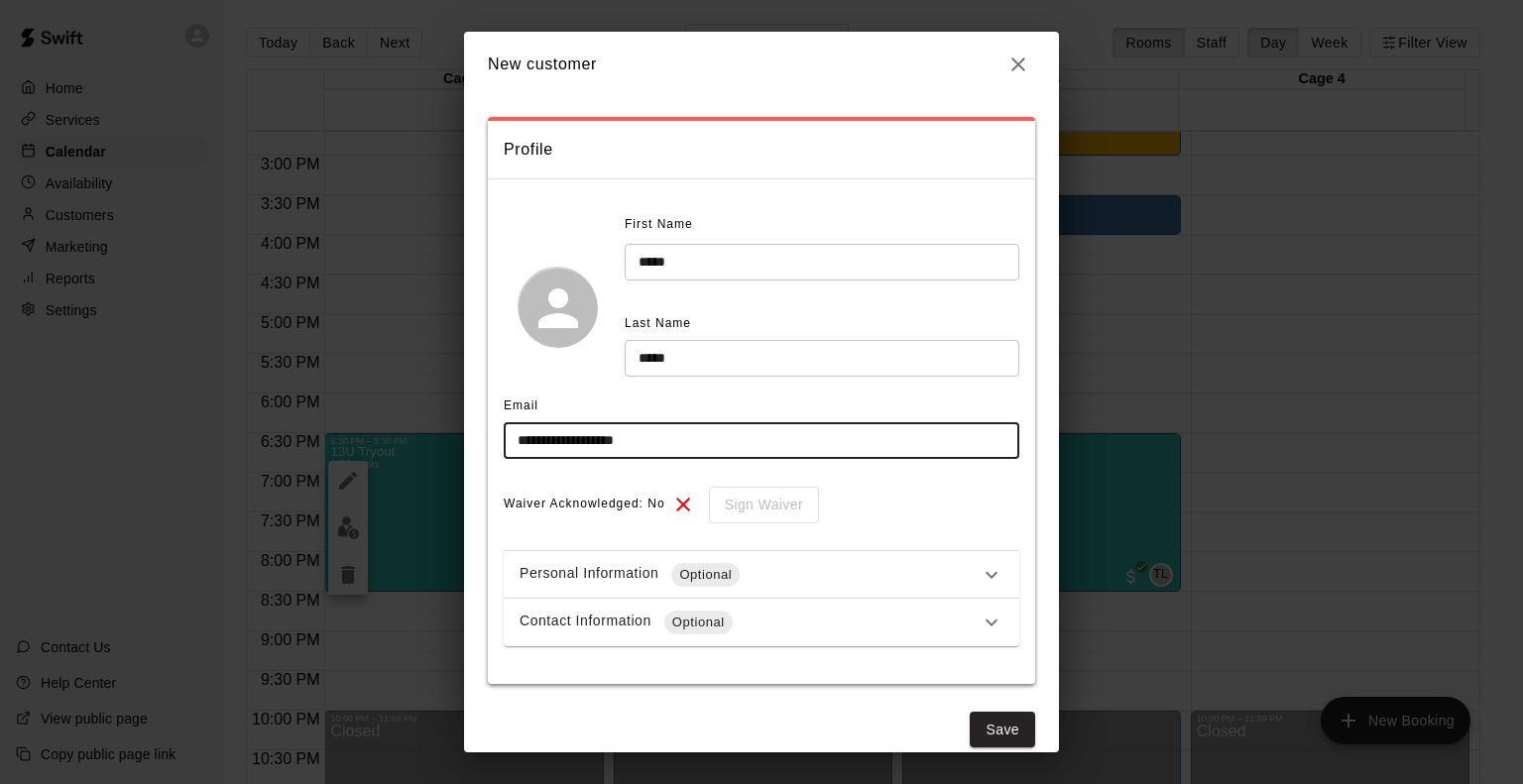 scroll, scrollTop: 34, scrollLeft: 0, axis: vertical 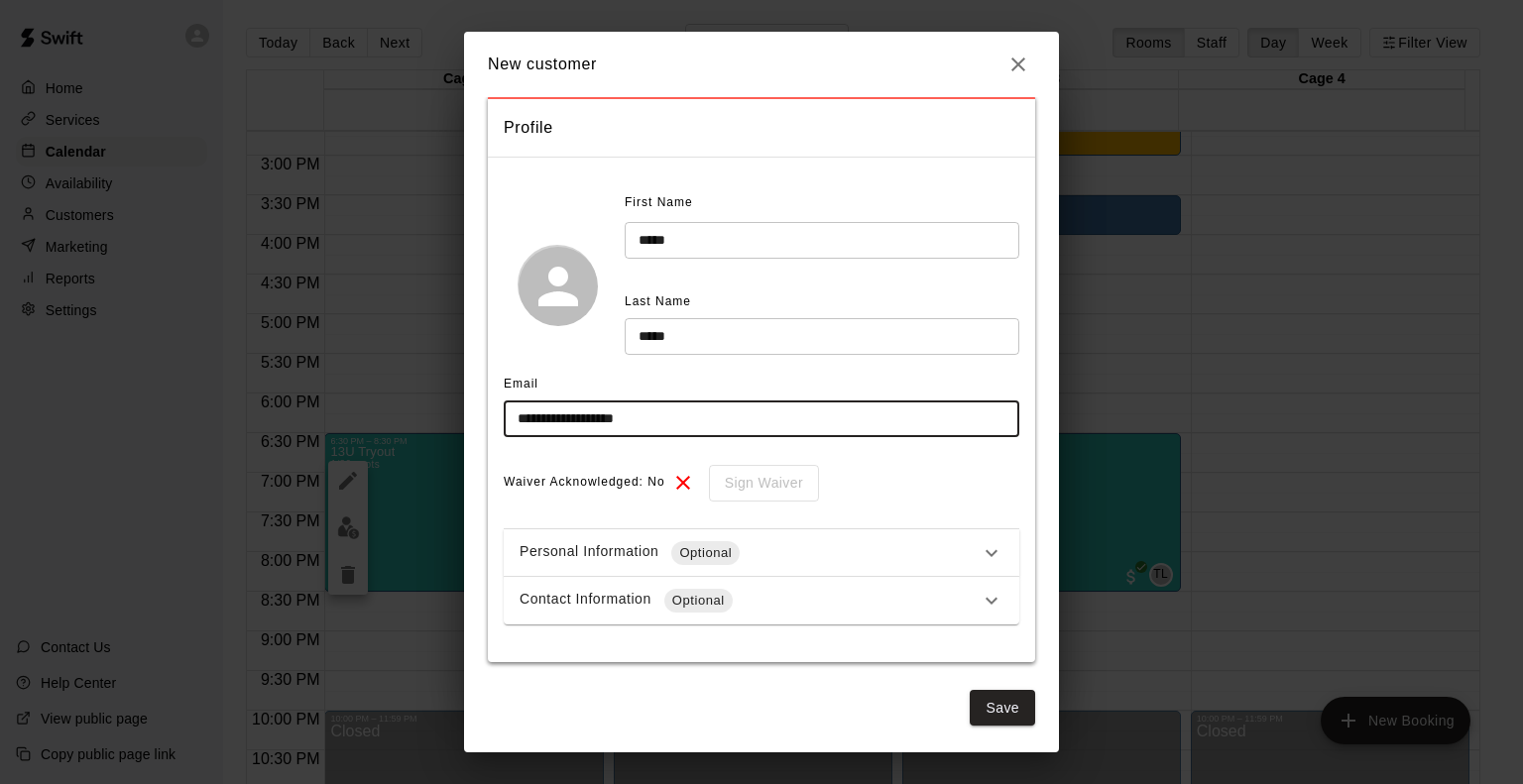 type on "**********" 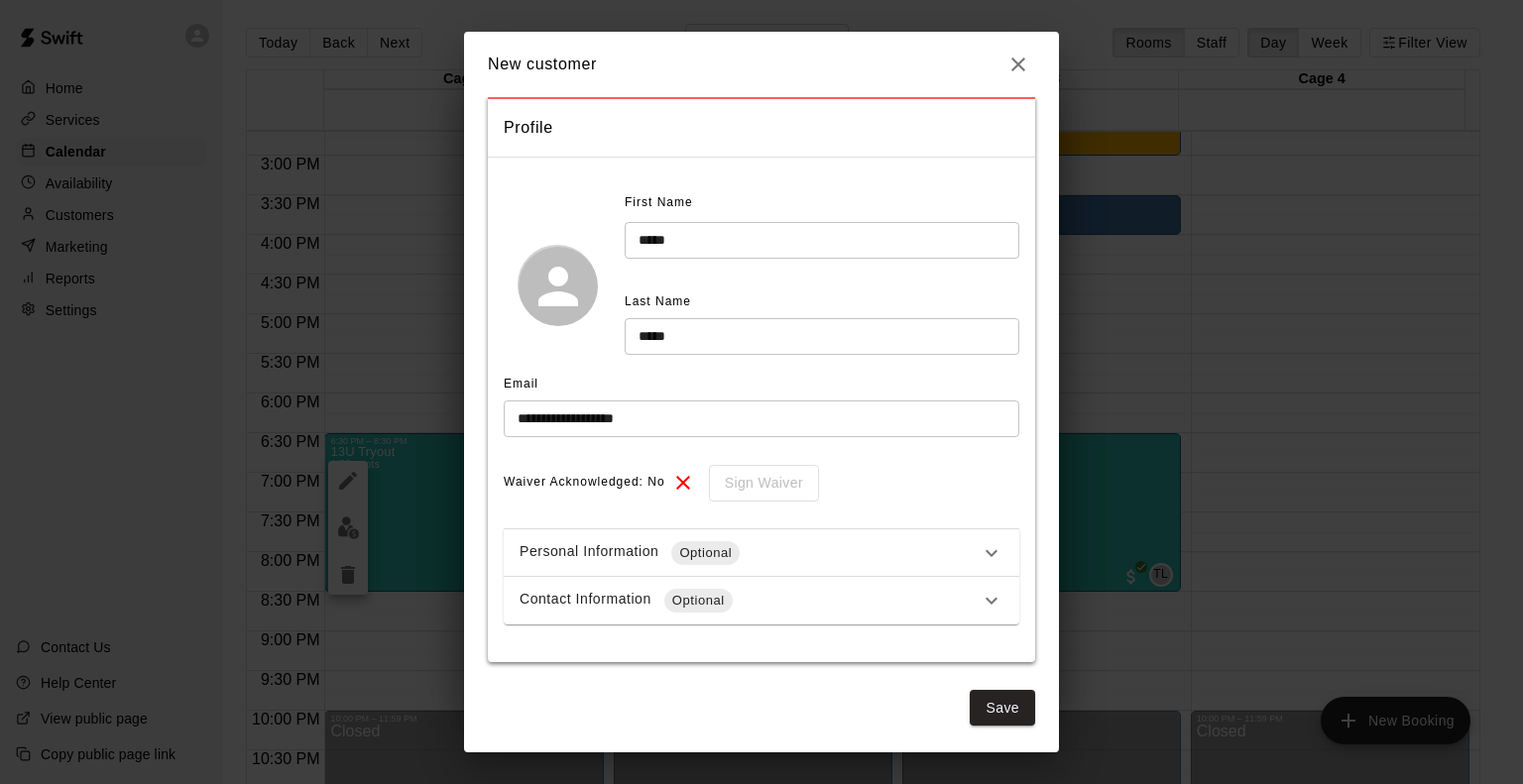 click on "Contact Information Optional" at bounding box center (750, 601) 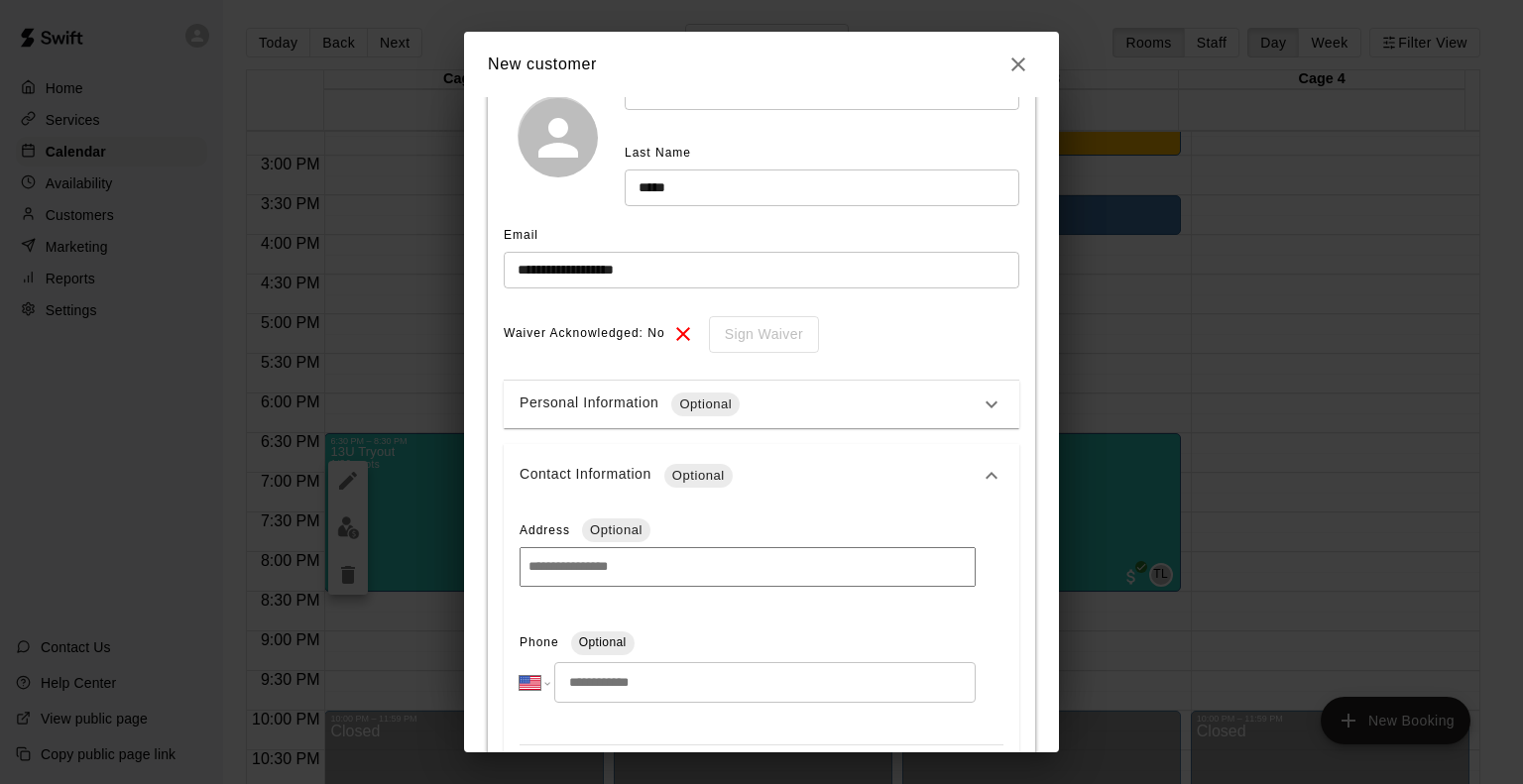 scroll, scrollTop: 331, scrollLeft: 0, axis: vertical 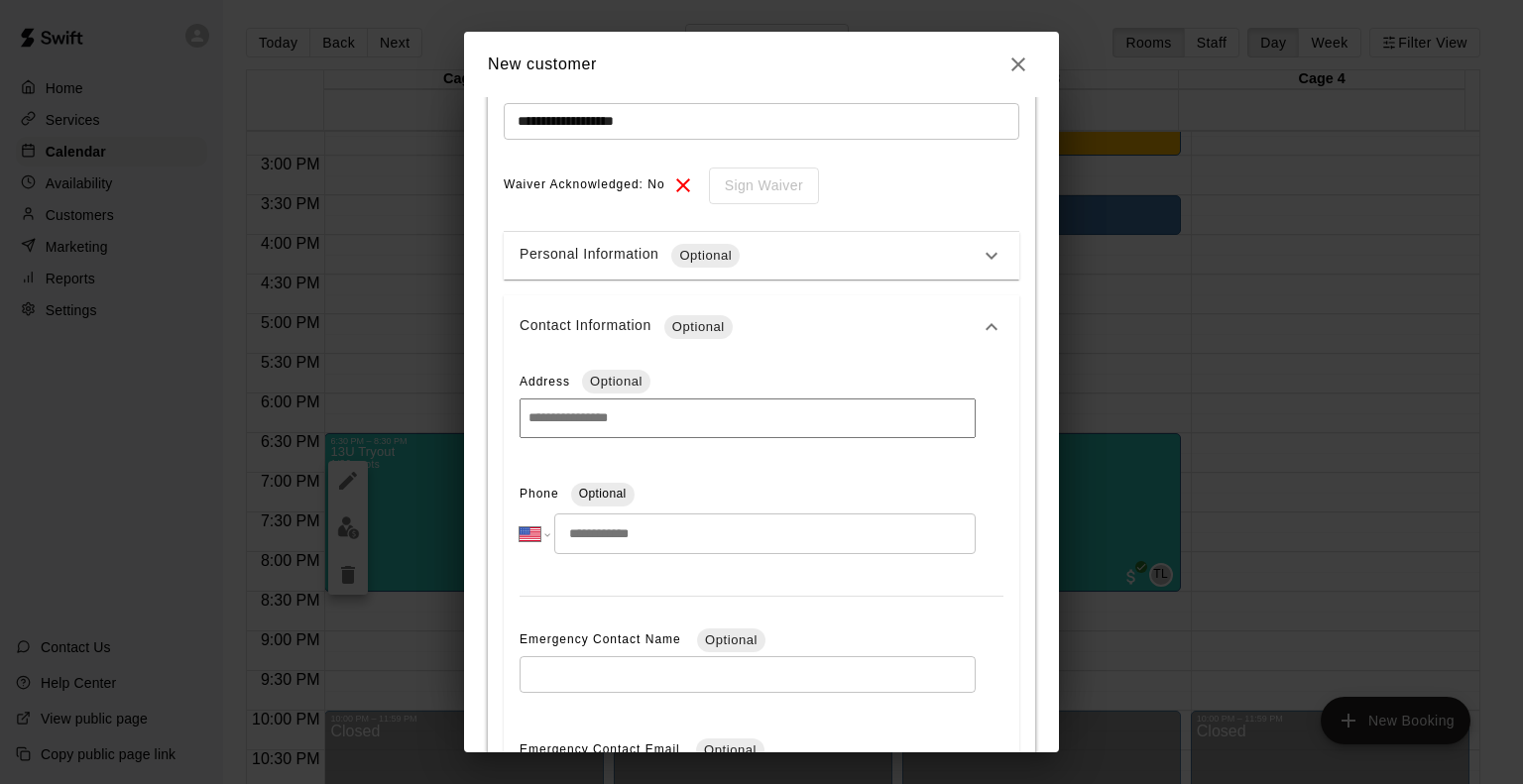 click at bounding box center [764, 533] 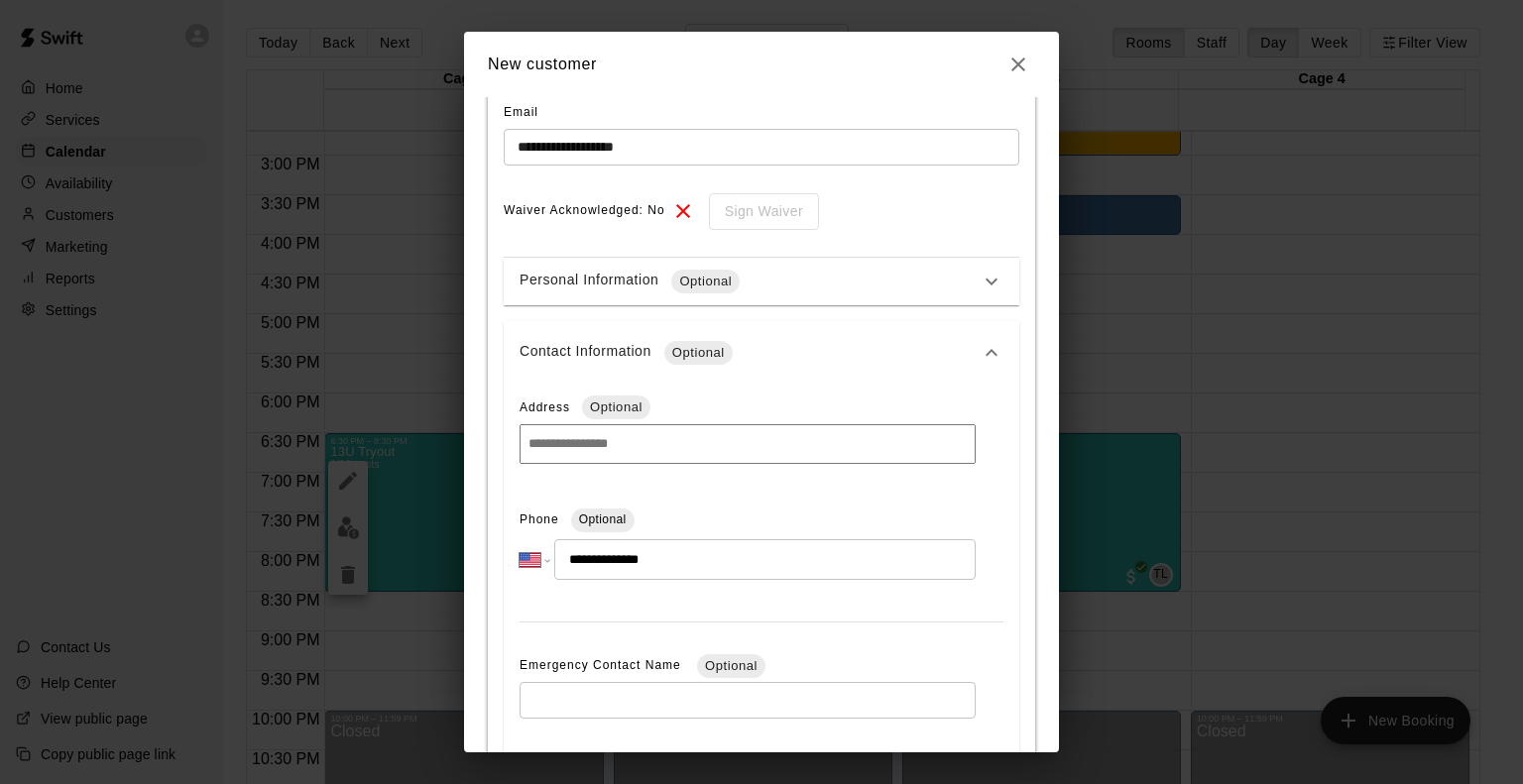 scroll, scrollTop: 297, scrollLeft: 0, axis: vertical 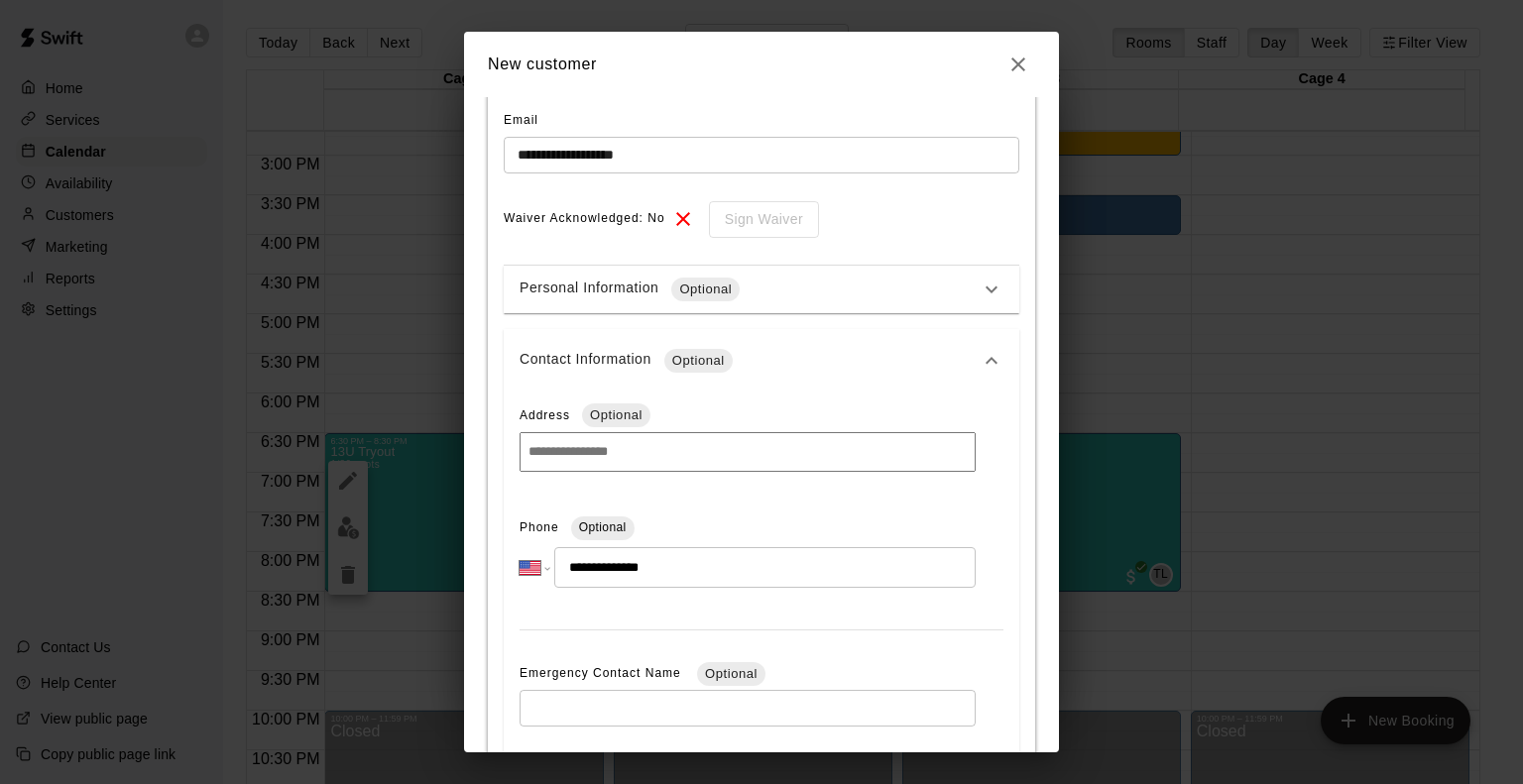 type on "**********" 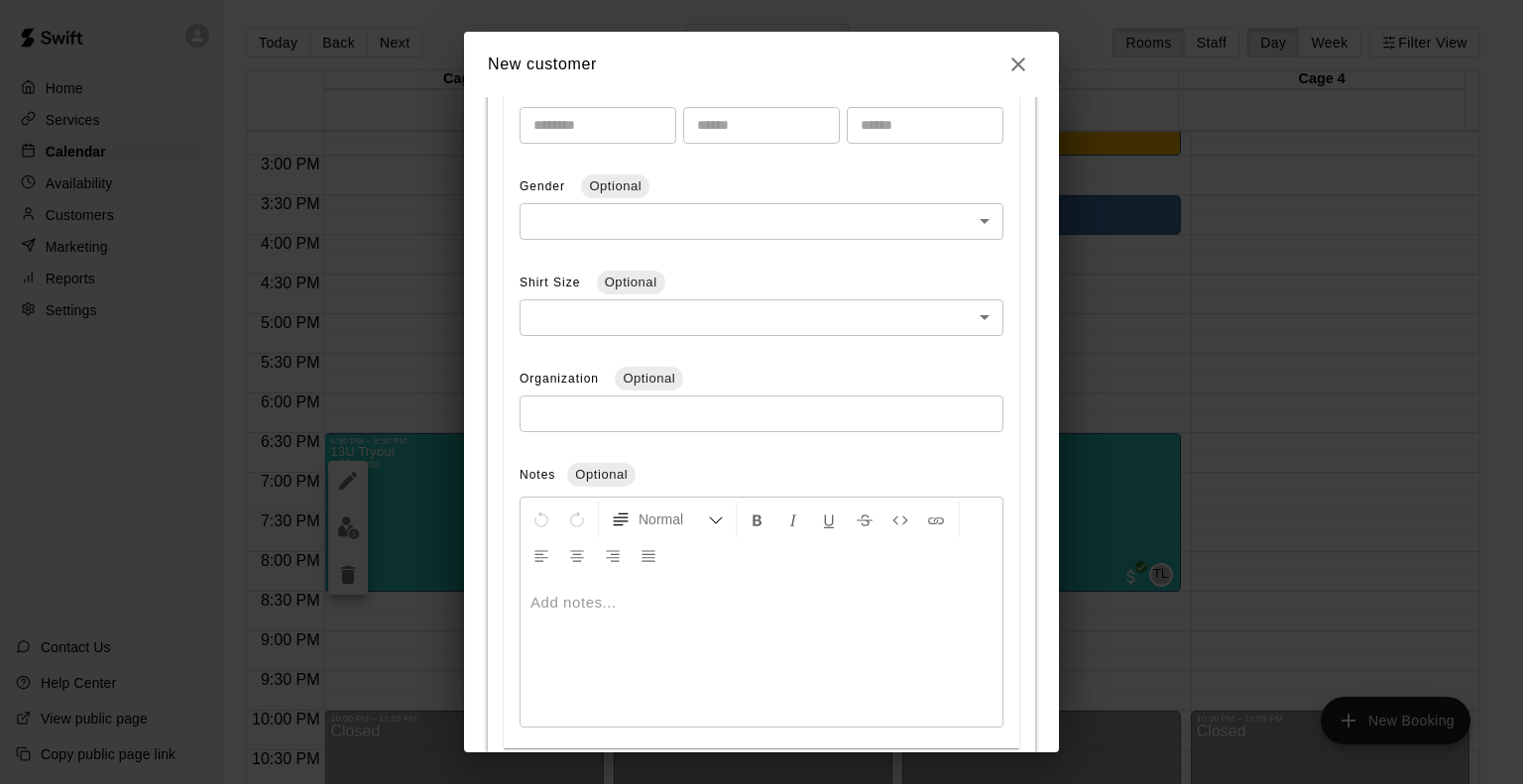 scroll, scrollTop: 595, scrollLeft: 0, axis: vertical 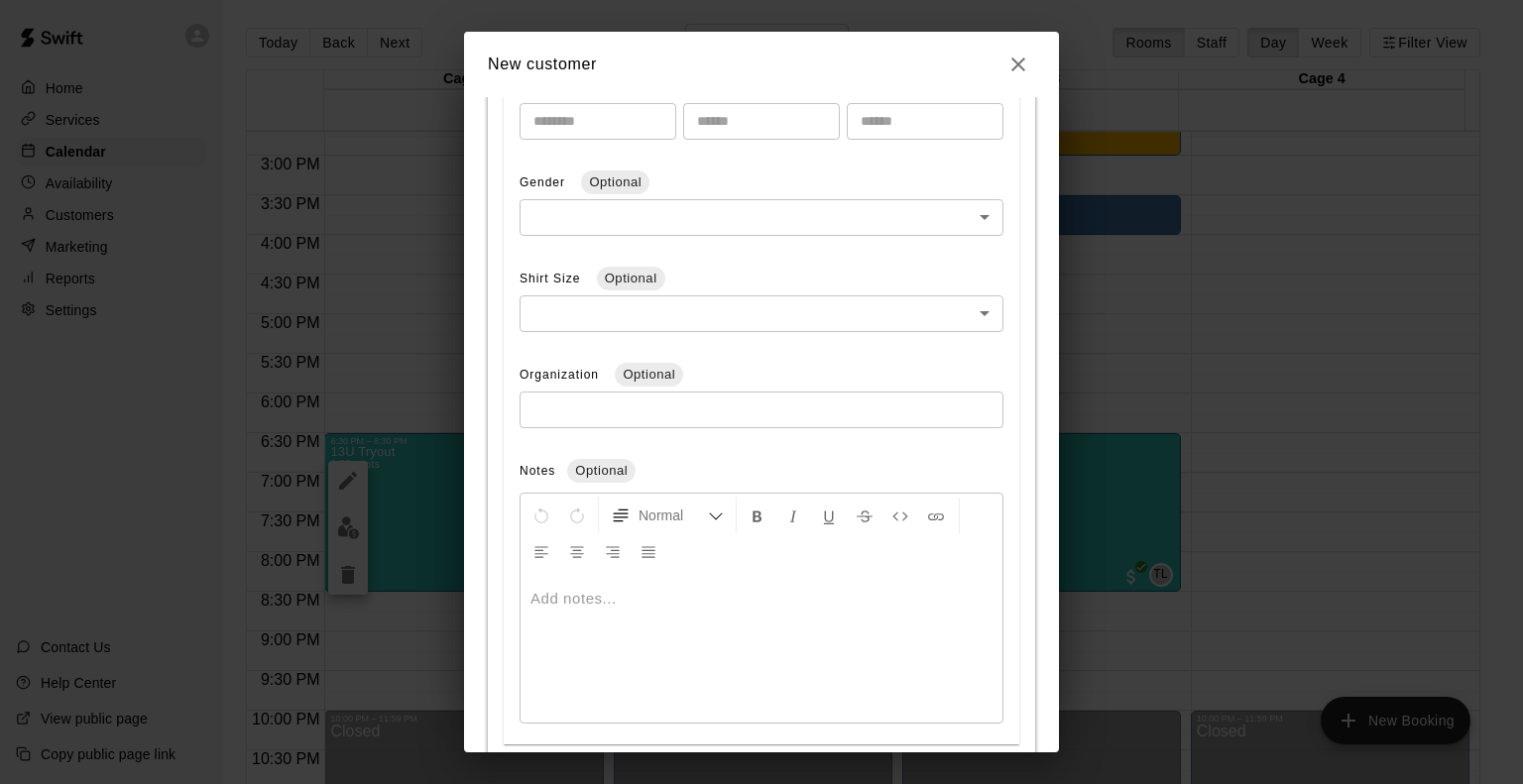 click at bounding box center [762, 648] 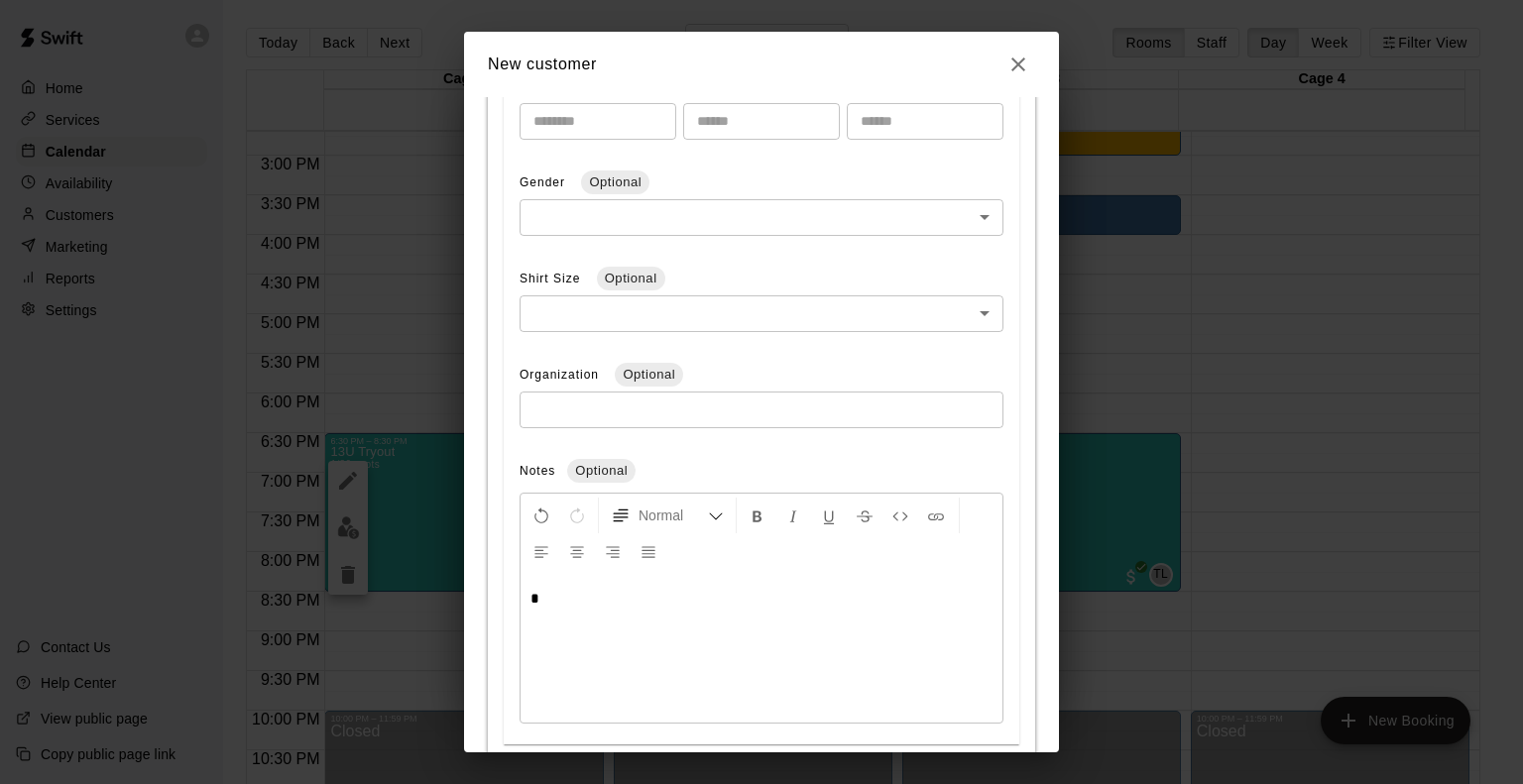 type 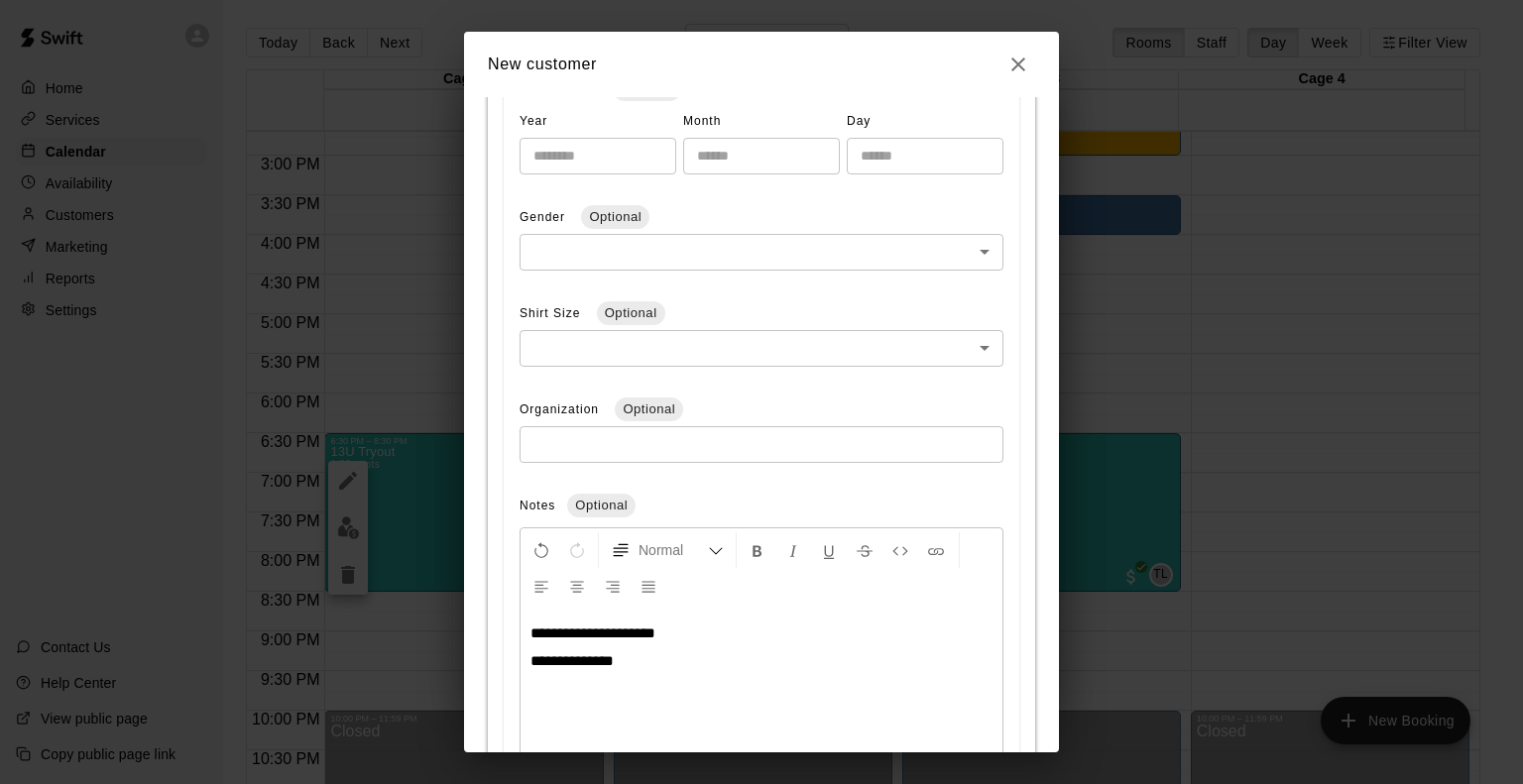 scroll, scrollTop: 595, scrollLeft: 0, axis: vertical 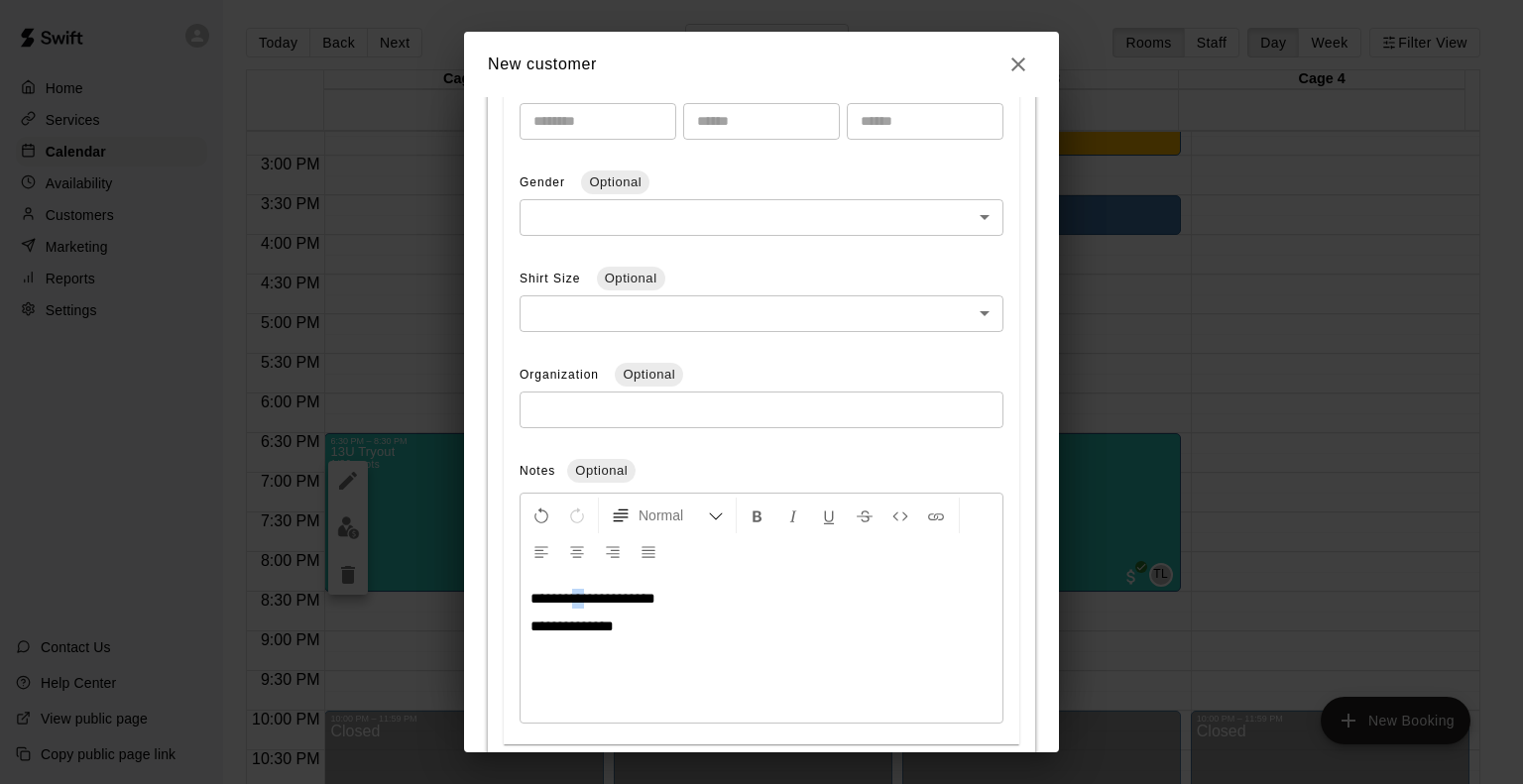 click on "**********" at bounding box center [593, 598] 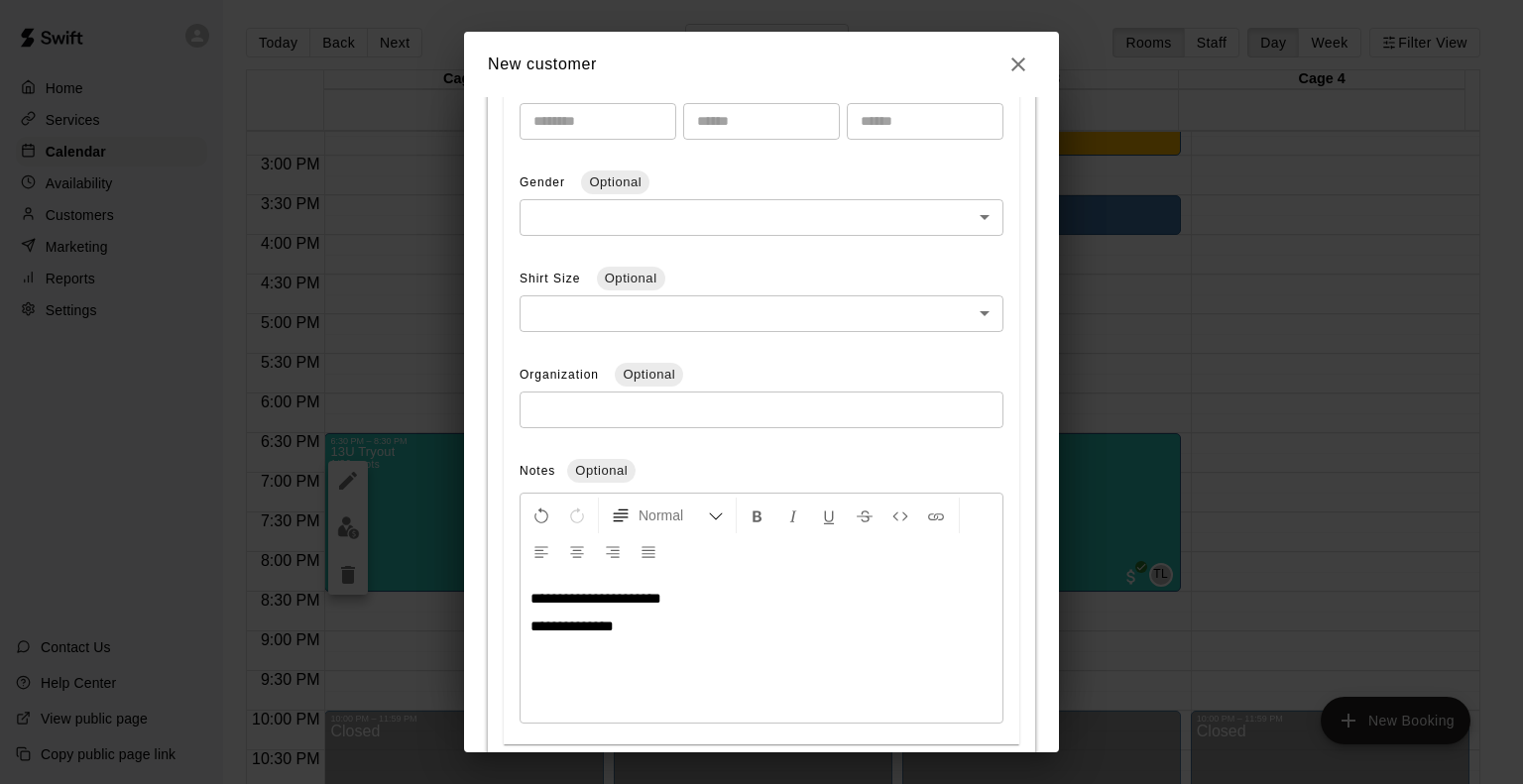 click on "**********" at bounding box center [762, 648] 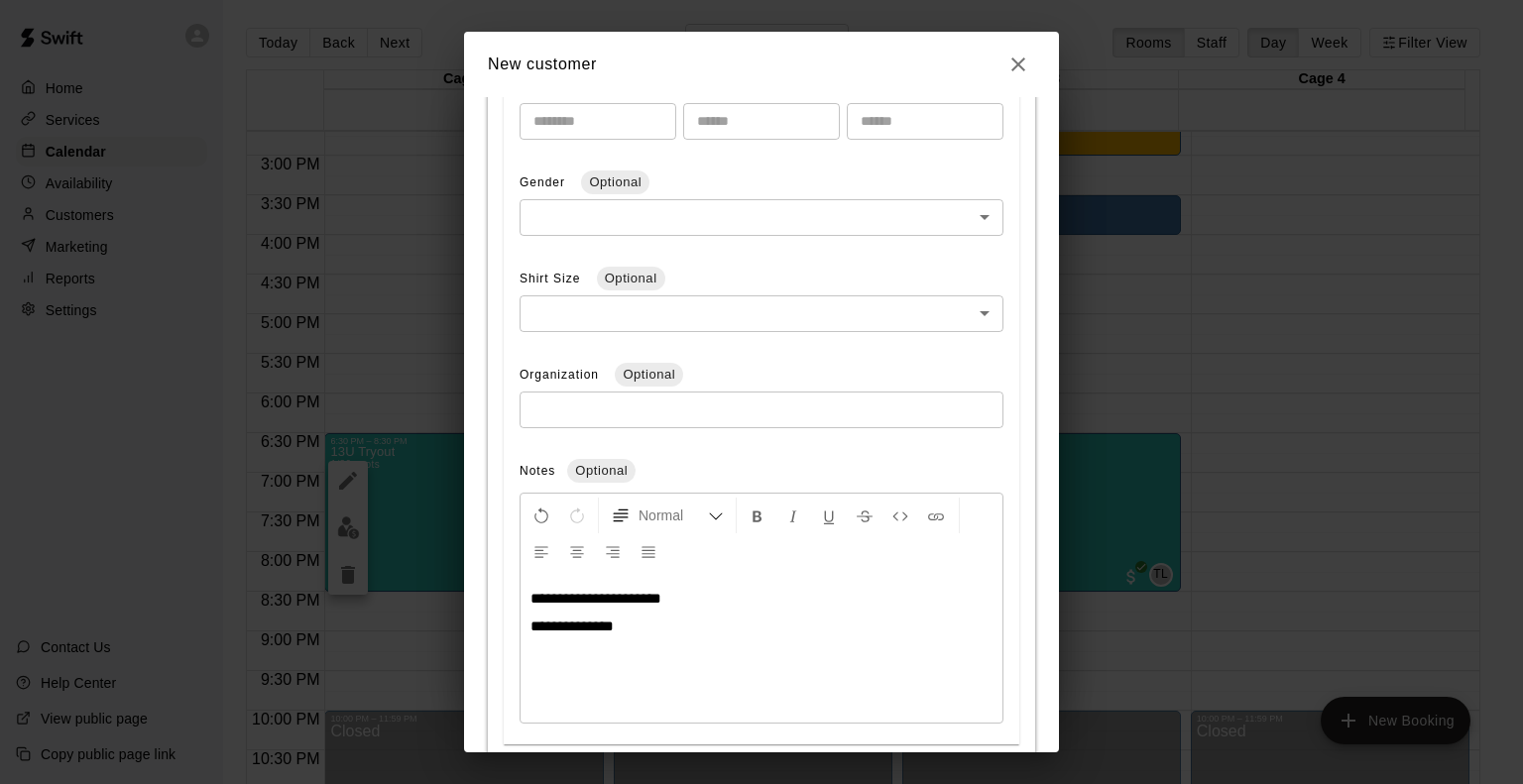 scroll, scrollTop: 496, scrollLeft: 0, axis: vertical 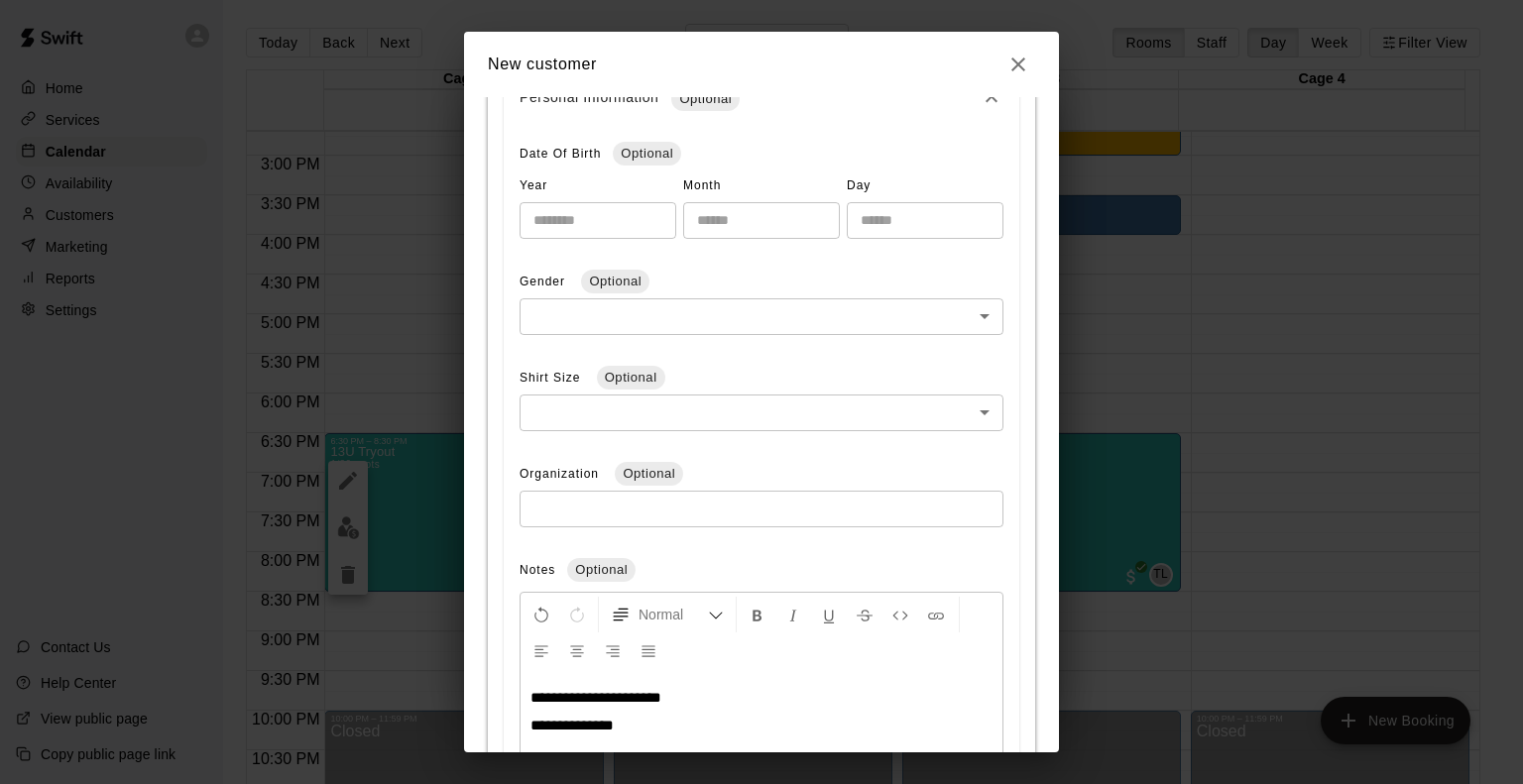 click at bounding box center [762, 508] 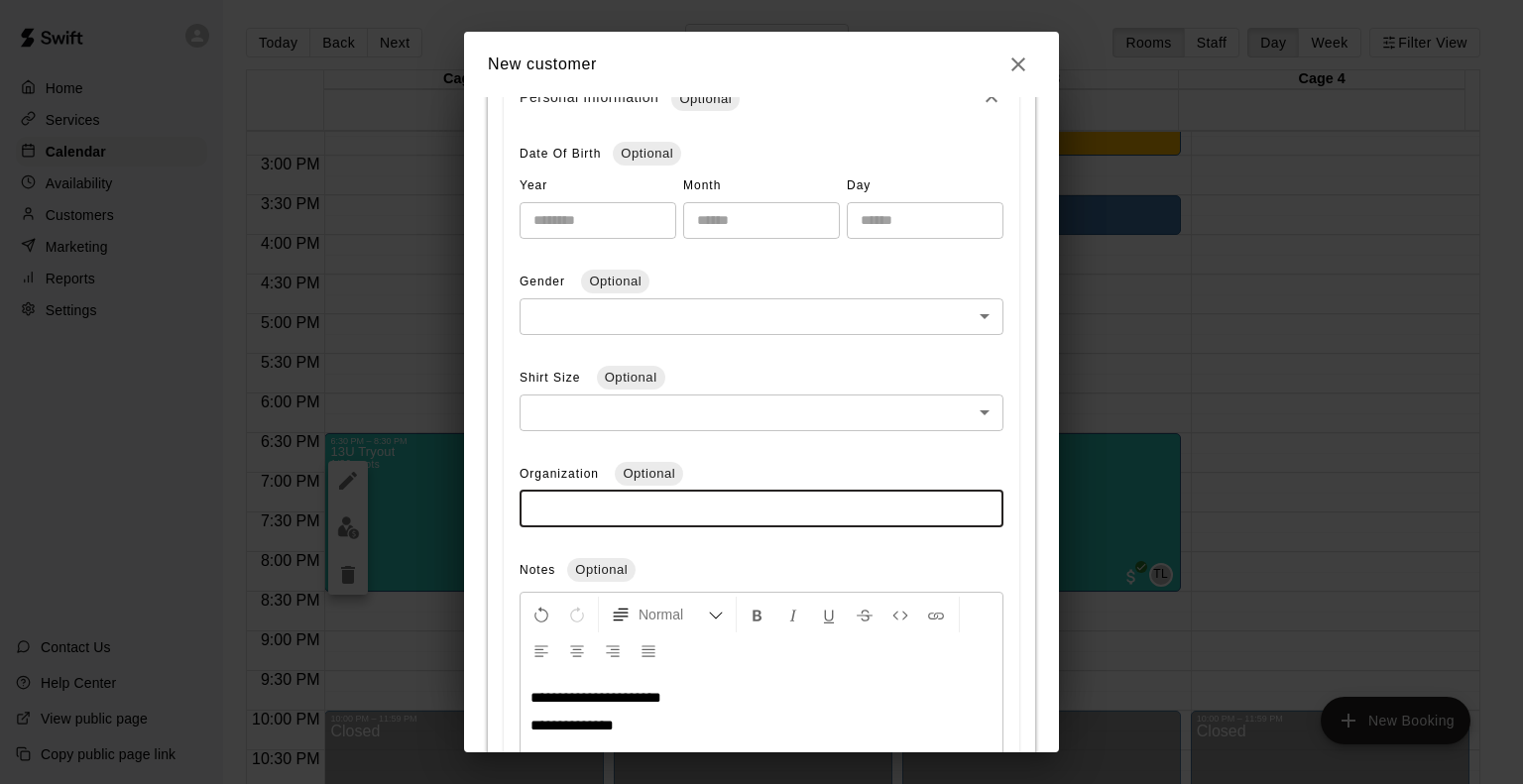 click at bounding box center (762, 508) 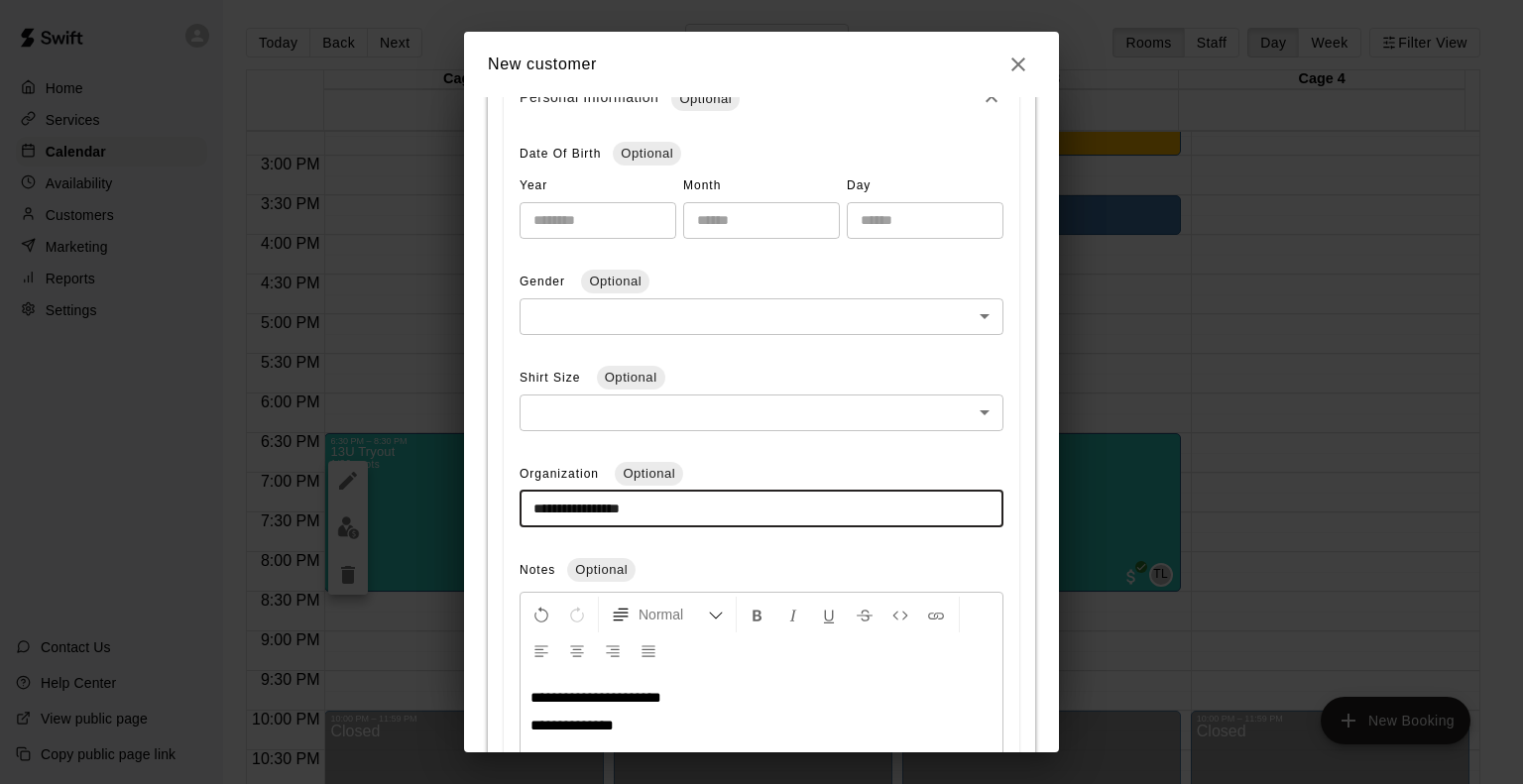 type on "**********" 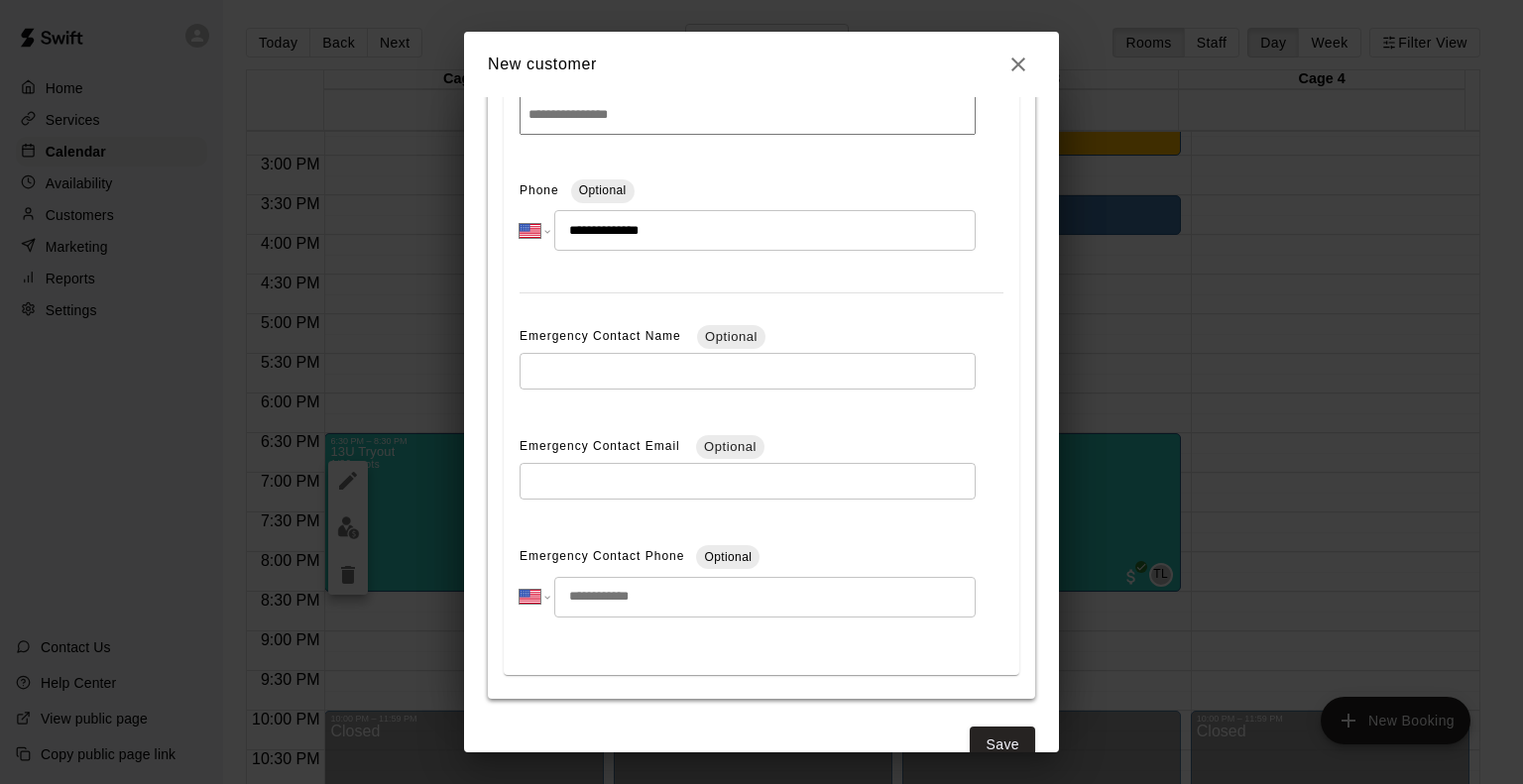 scroll, scrollTop: 1401, scrollLeft: 0, axis: vertical 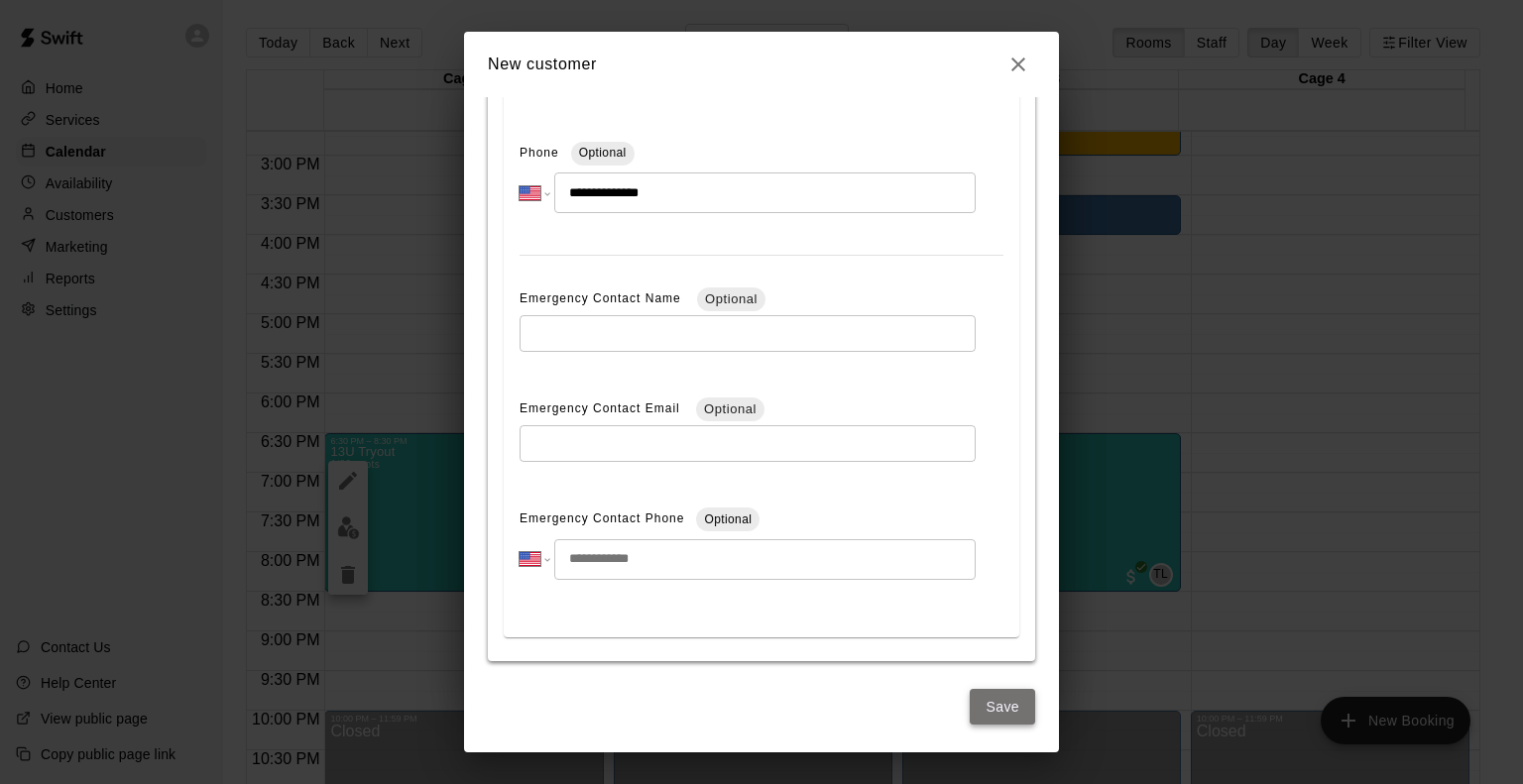 click on "Save" at bounding box center (1002, 707) 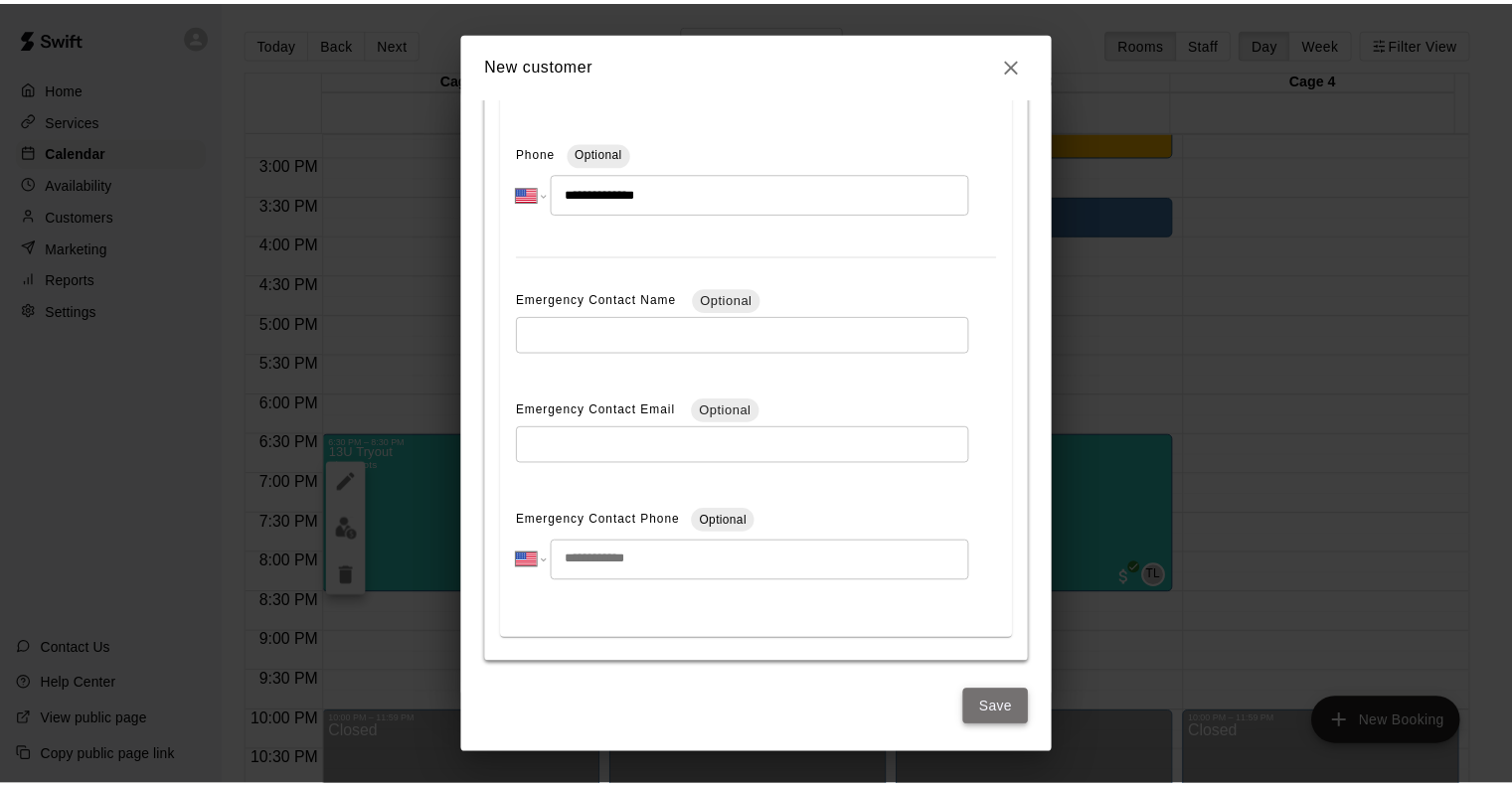 scroll, scrollTop: 0, scrollLeft: 0, axis: both 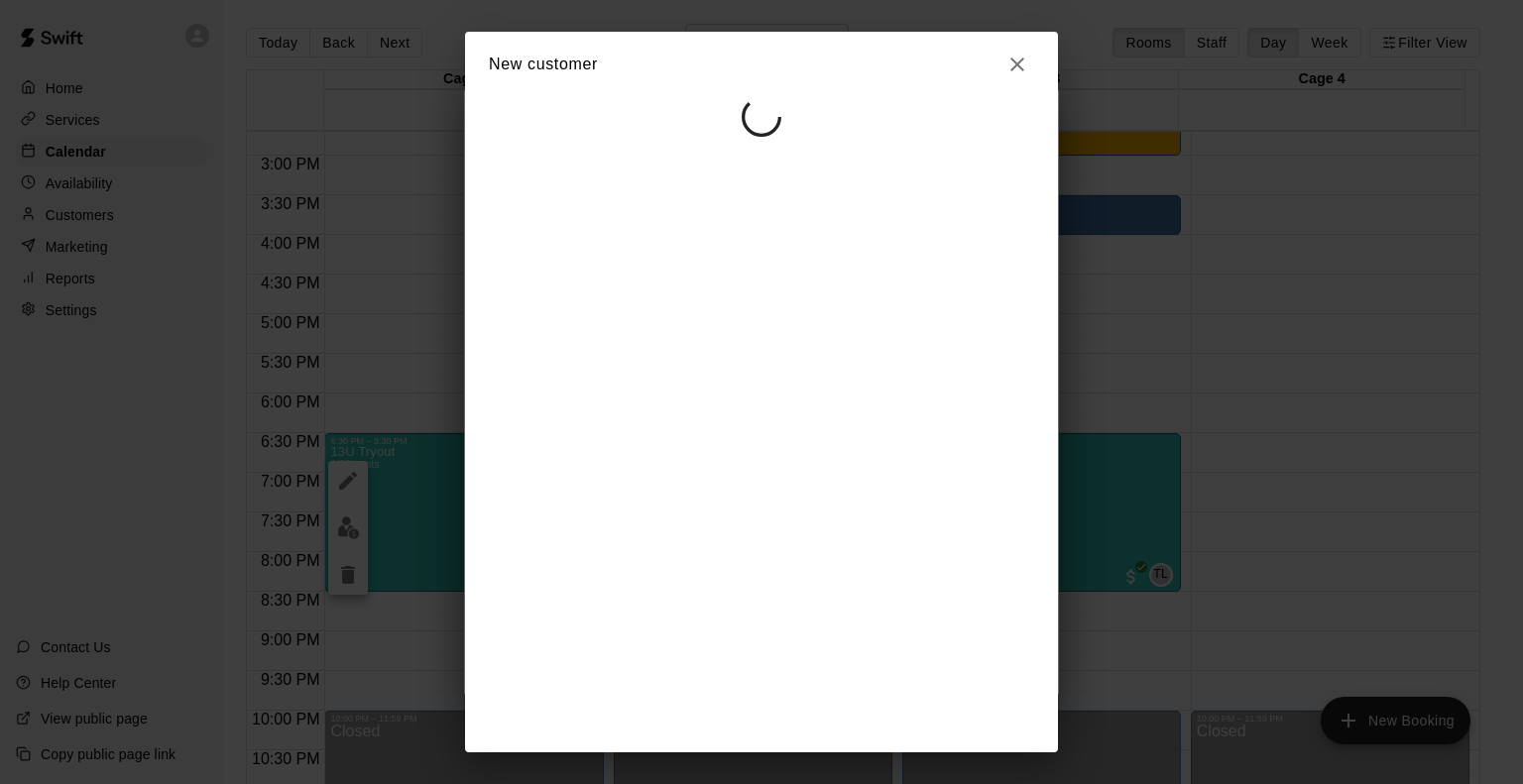 select on "**" 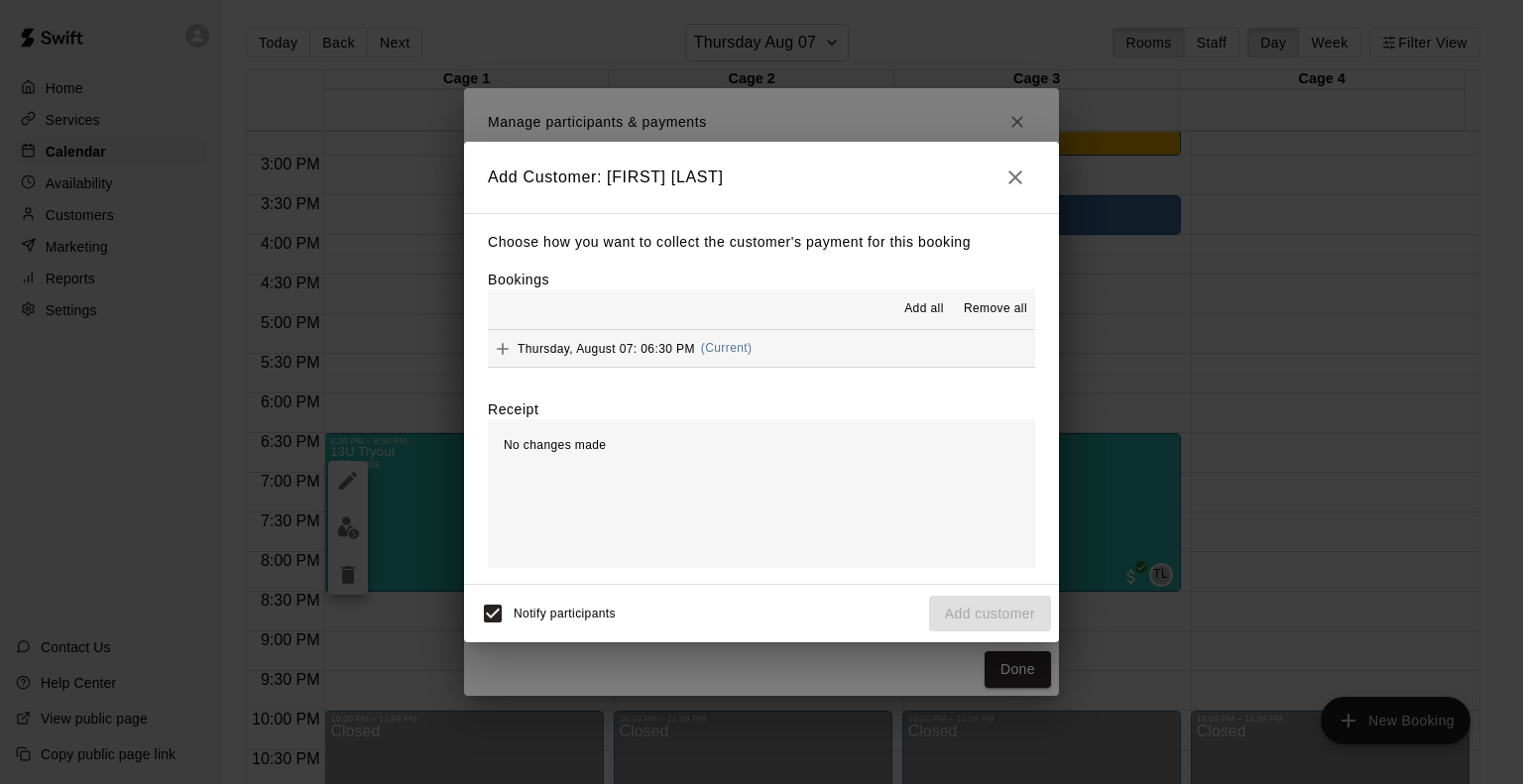 click on "Thursday, August 07: 06:30 PM (Current)" at bounding box center (620, 349) 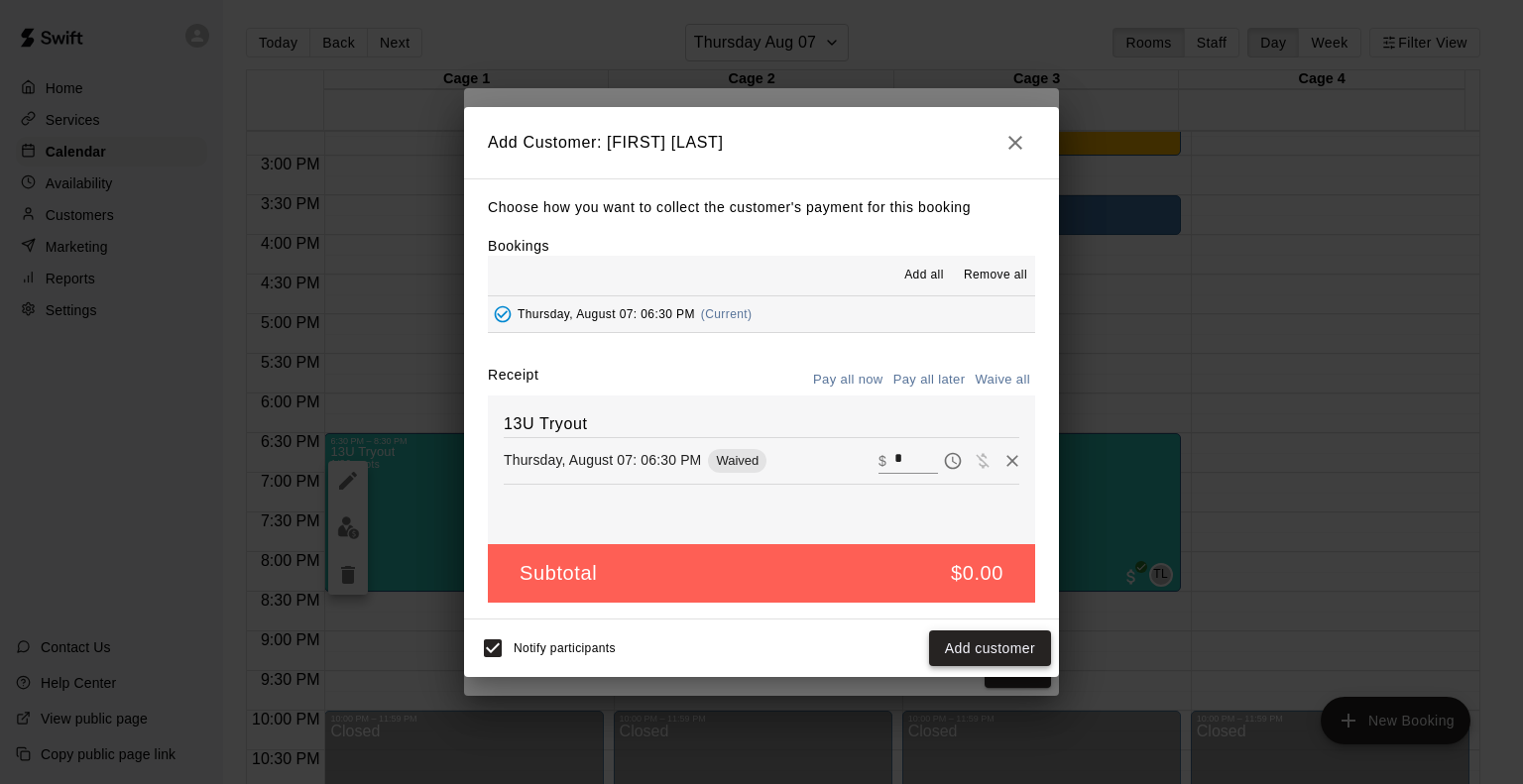 click on "Add customer" at bounding box center (990, 648) 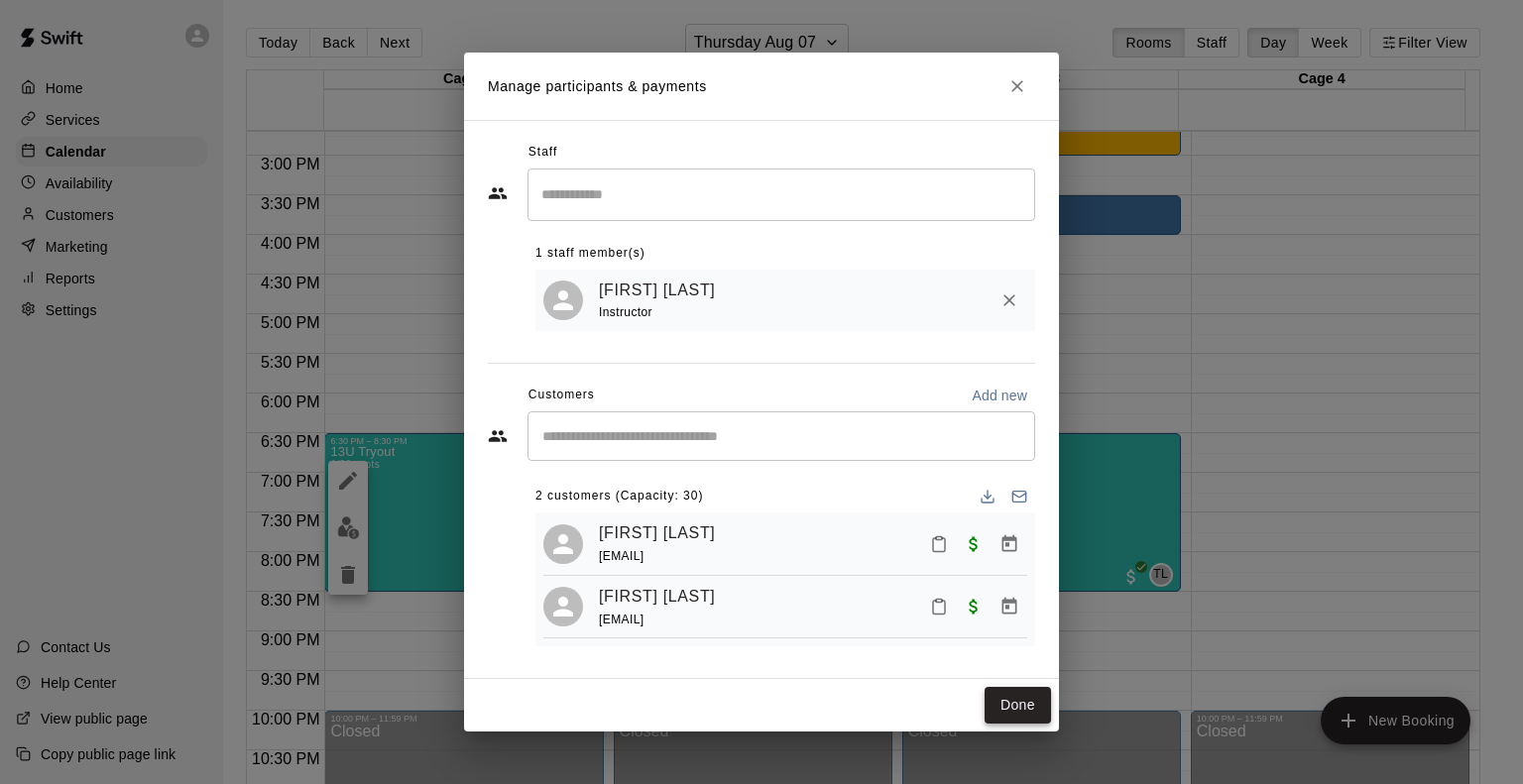 click on "Done" at bounding box center (1017, 705) 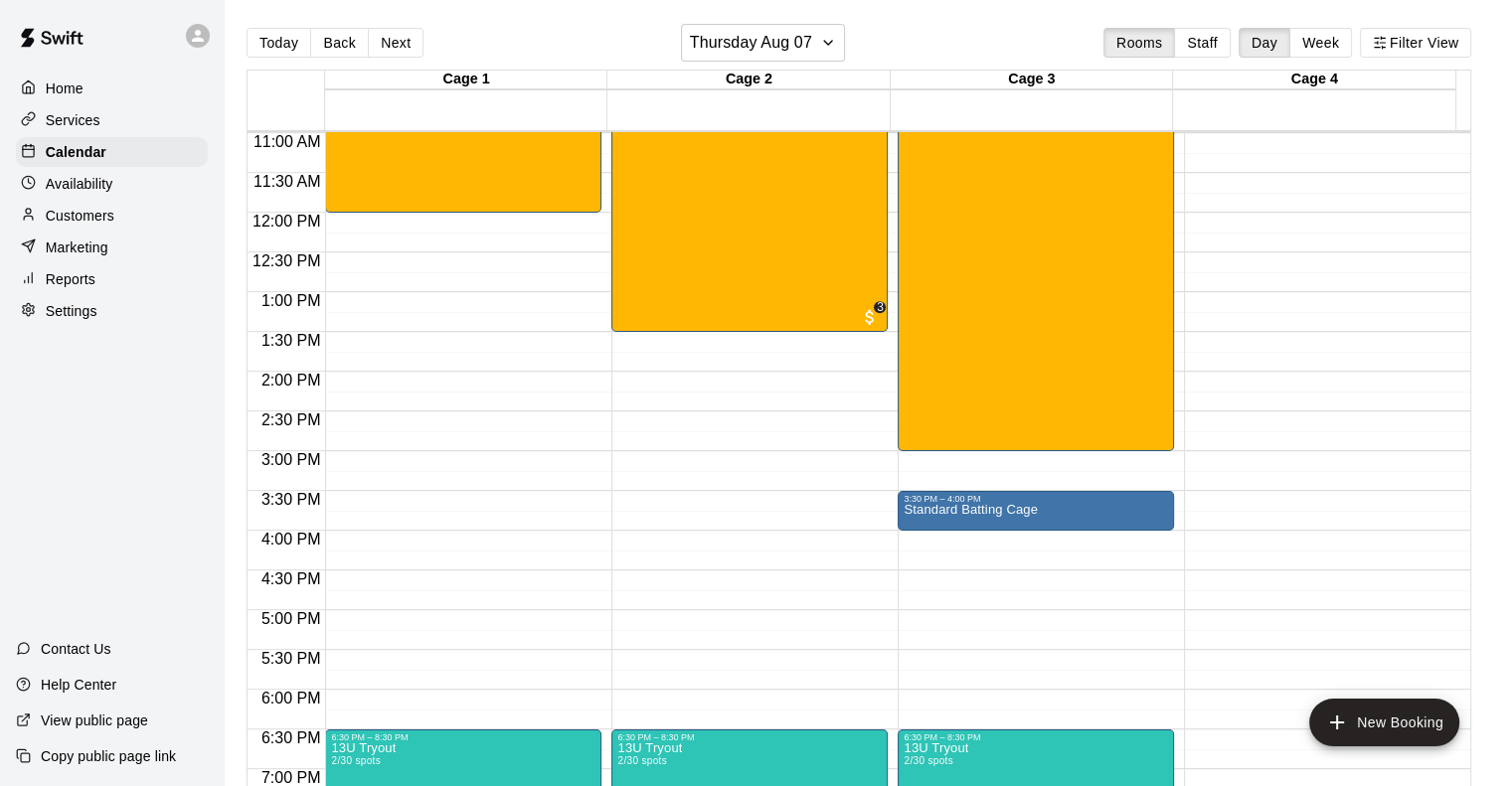 scroll, scrollTop: 870, scrollLeft: 0, axis: vertical 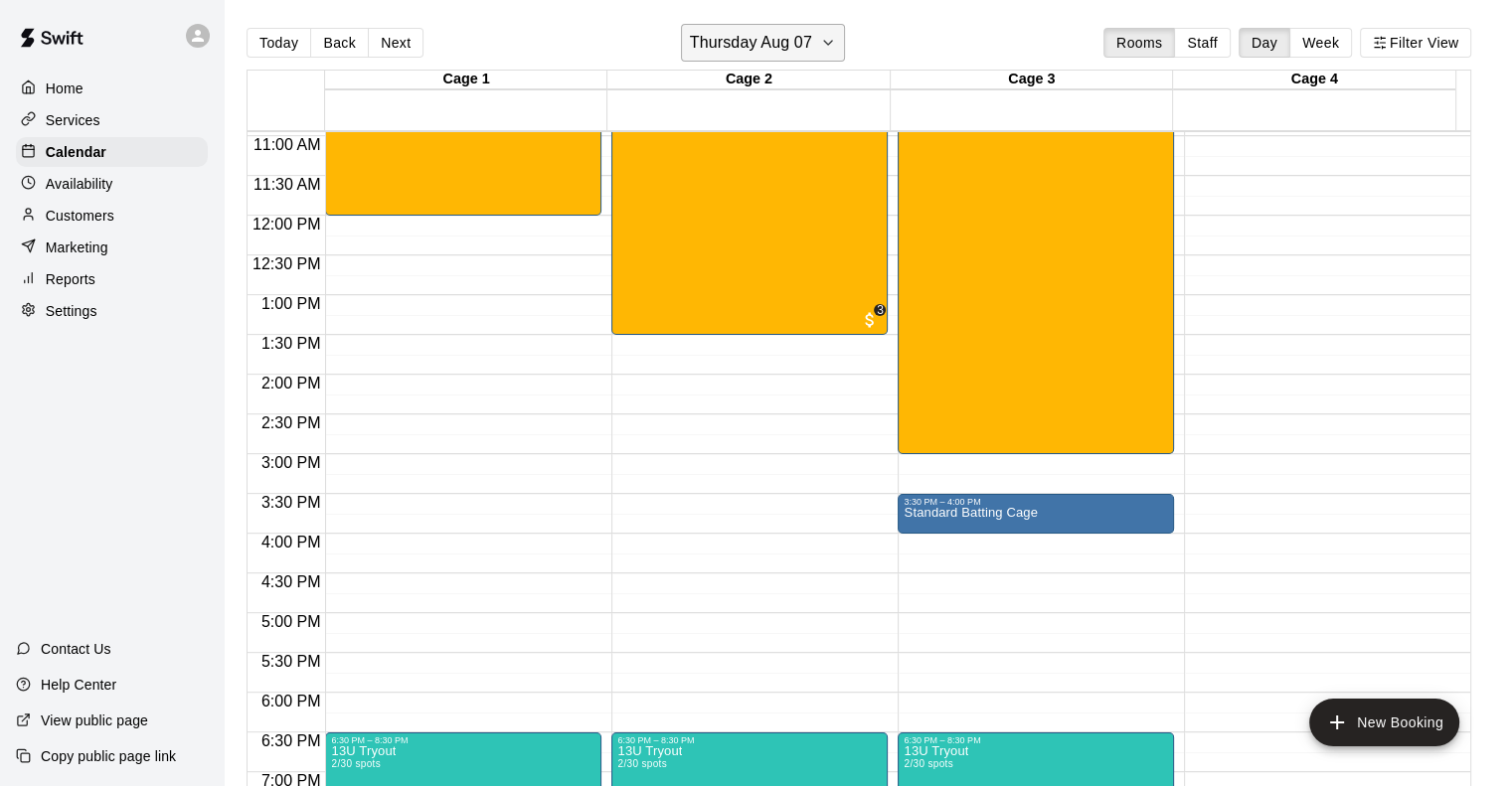 click 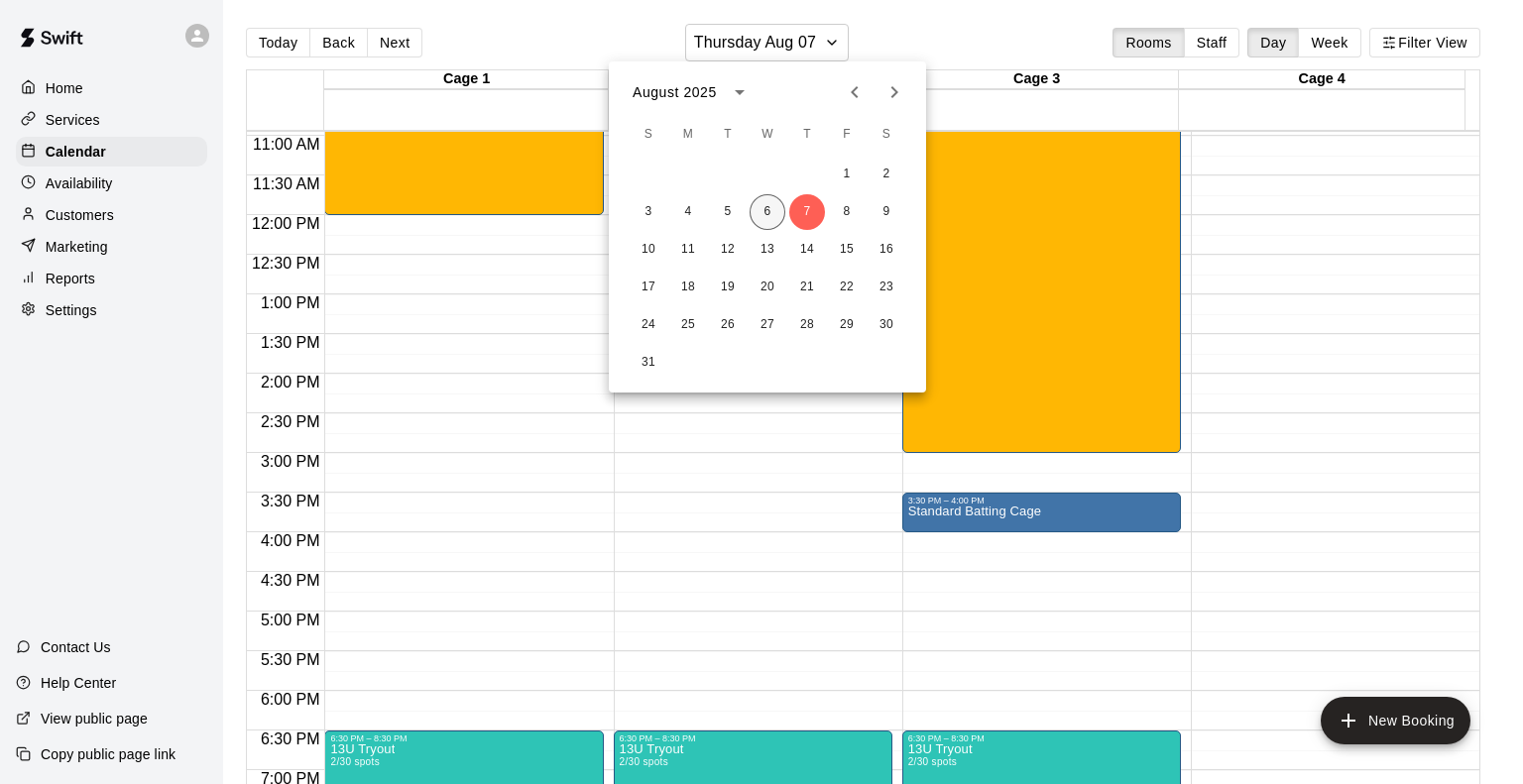 click on "6" at bounding box center [767, 212] 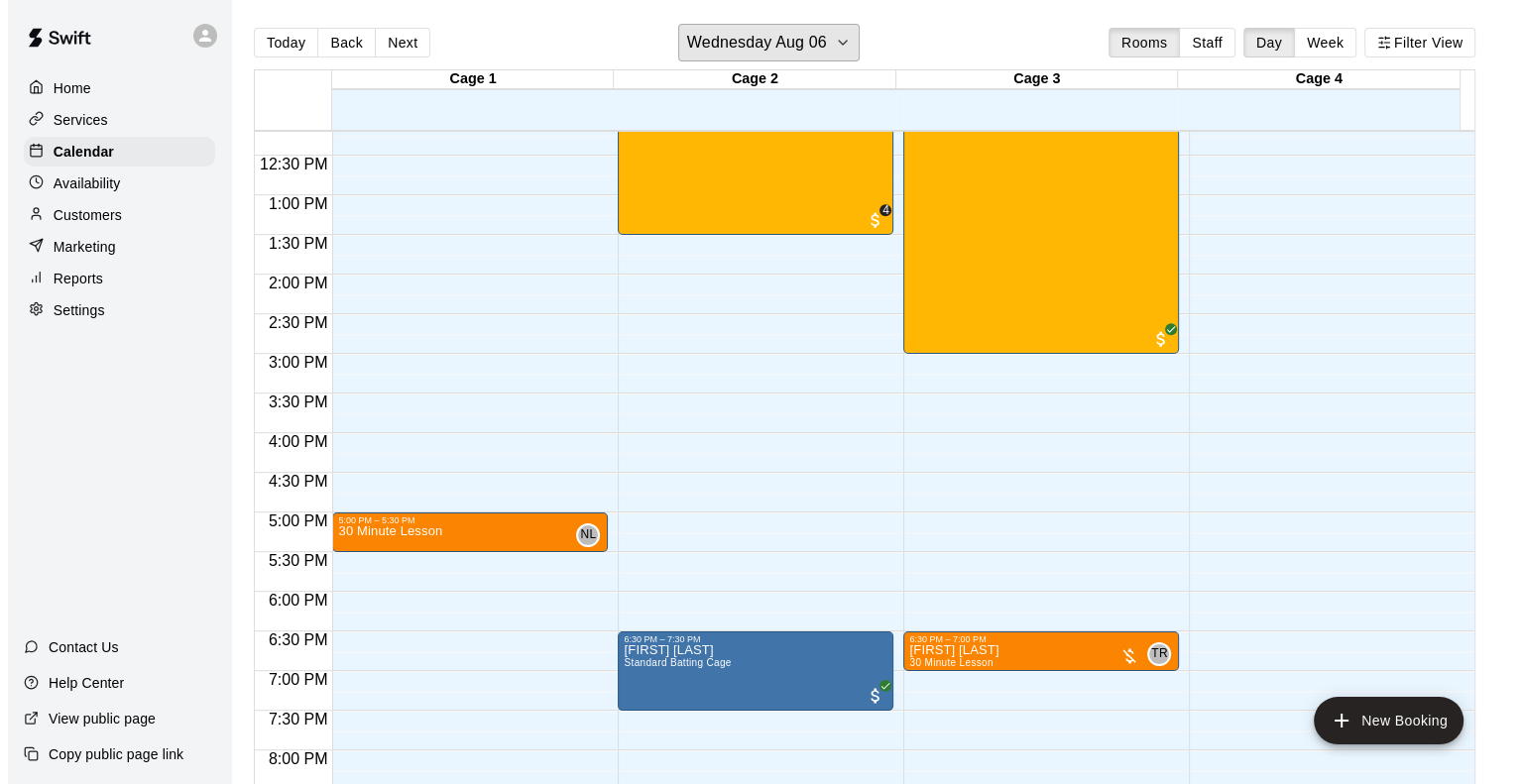 scroll, scrollTop: 1066, scrollLeft: 0, axis: vertical 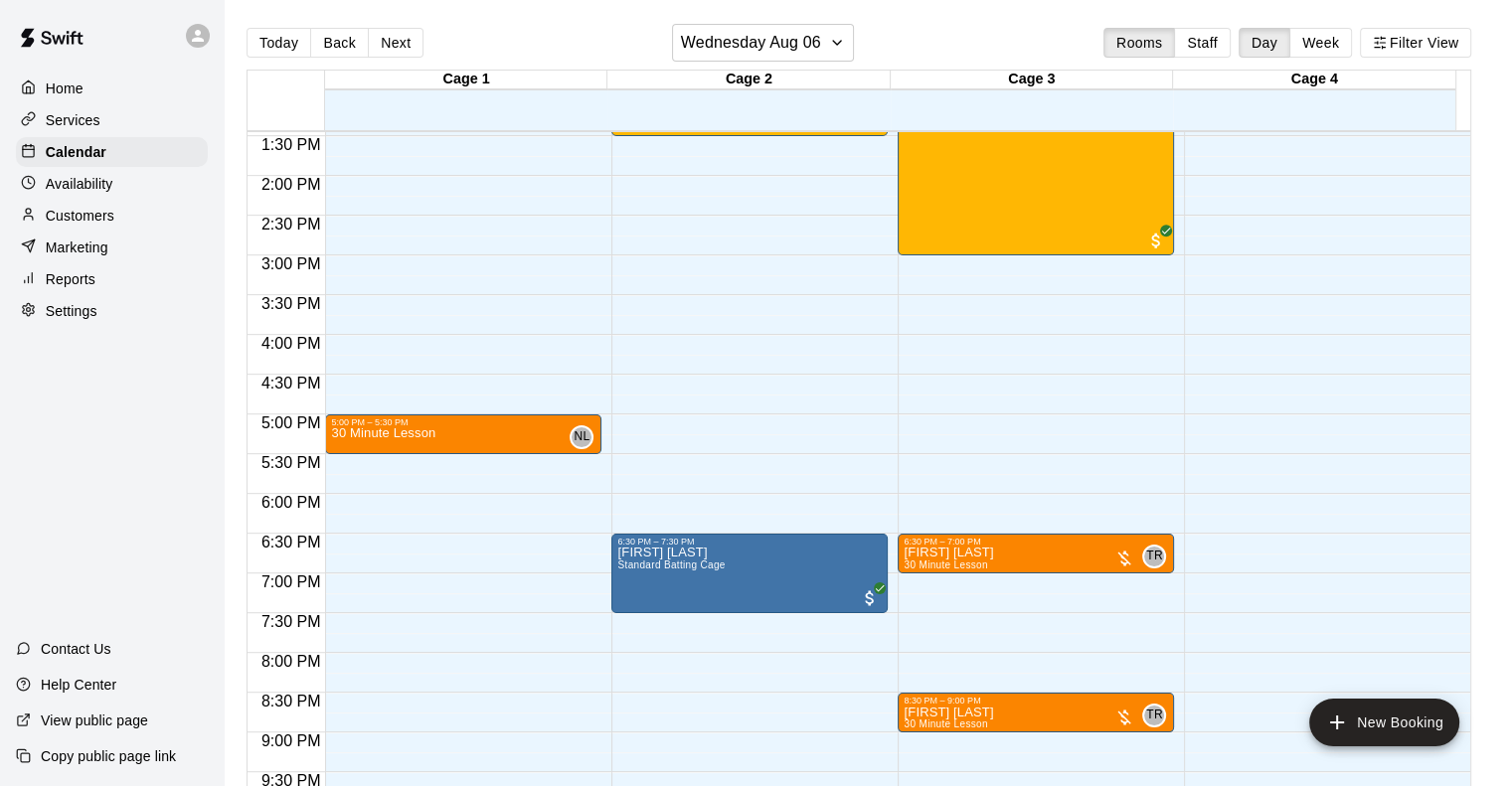click on "12:00 AM – 9:00 AM Closed 9:30 AM – 3:00 PM August Multi Sport Camp Day 3 (9:30am-3:00pm) 2/8 spots 6:30 PM – 7:00 PM [FIRST] [LAST] 30 Minute Lesson TR 0 8:30 PM – 9:00 PM [FIRST] [LAST] 30 Minute Lesson TR 0 10:00 PM – 11:59 PM Closed" at bounding box center (1036, 17) 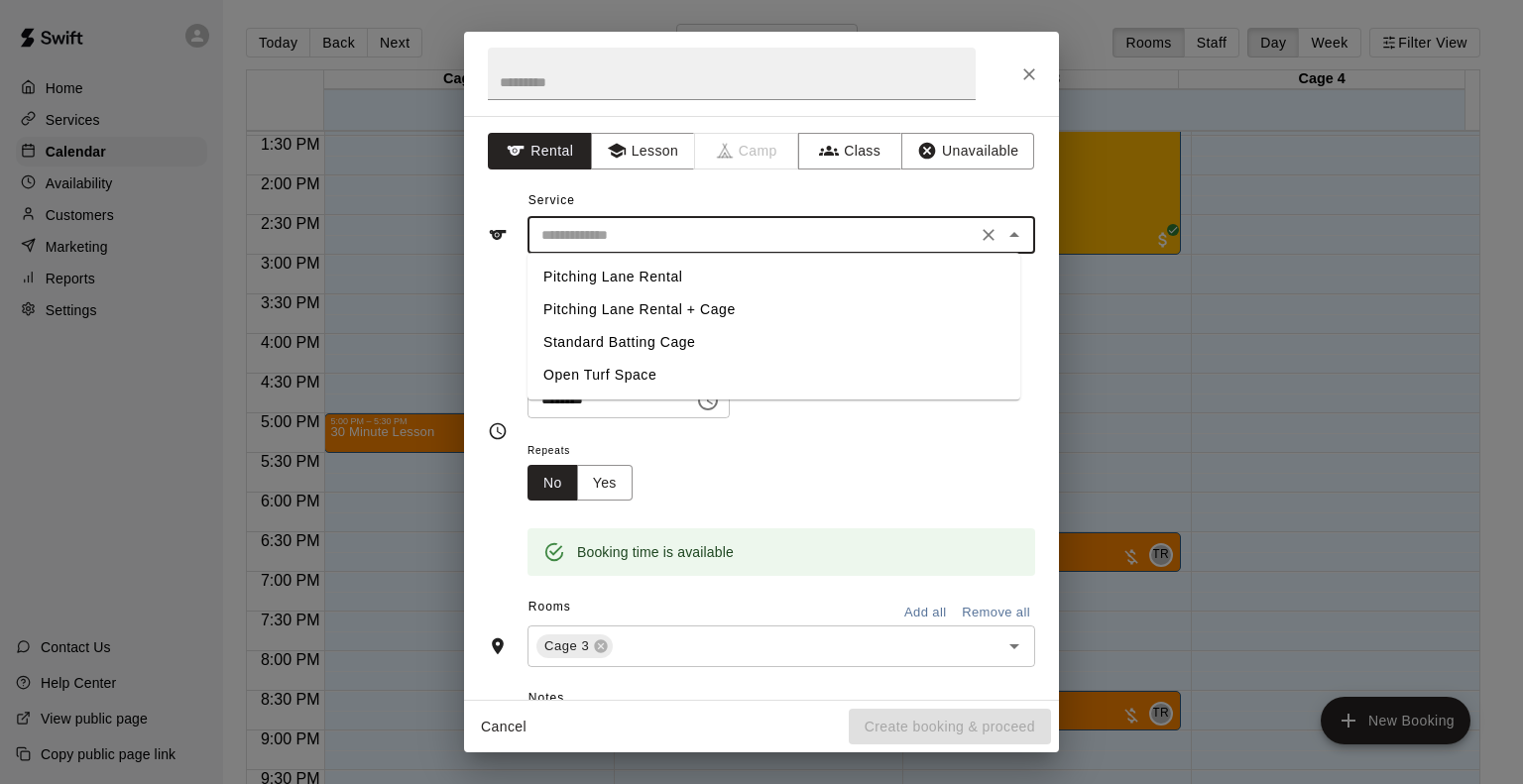 click at bounding box center (752, 235) 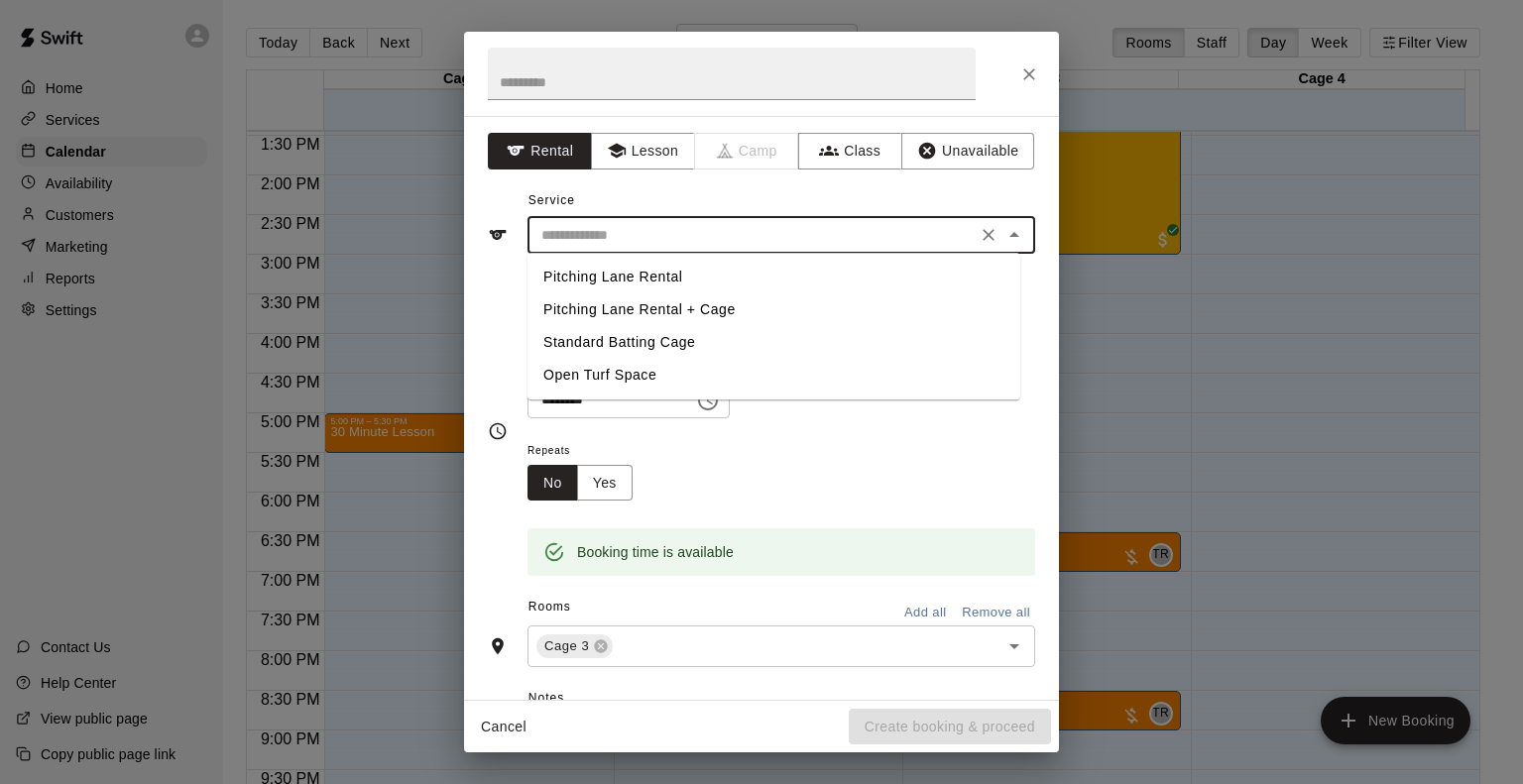 click on "Standard Batting Cage" at bounding box center (773, 342) 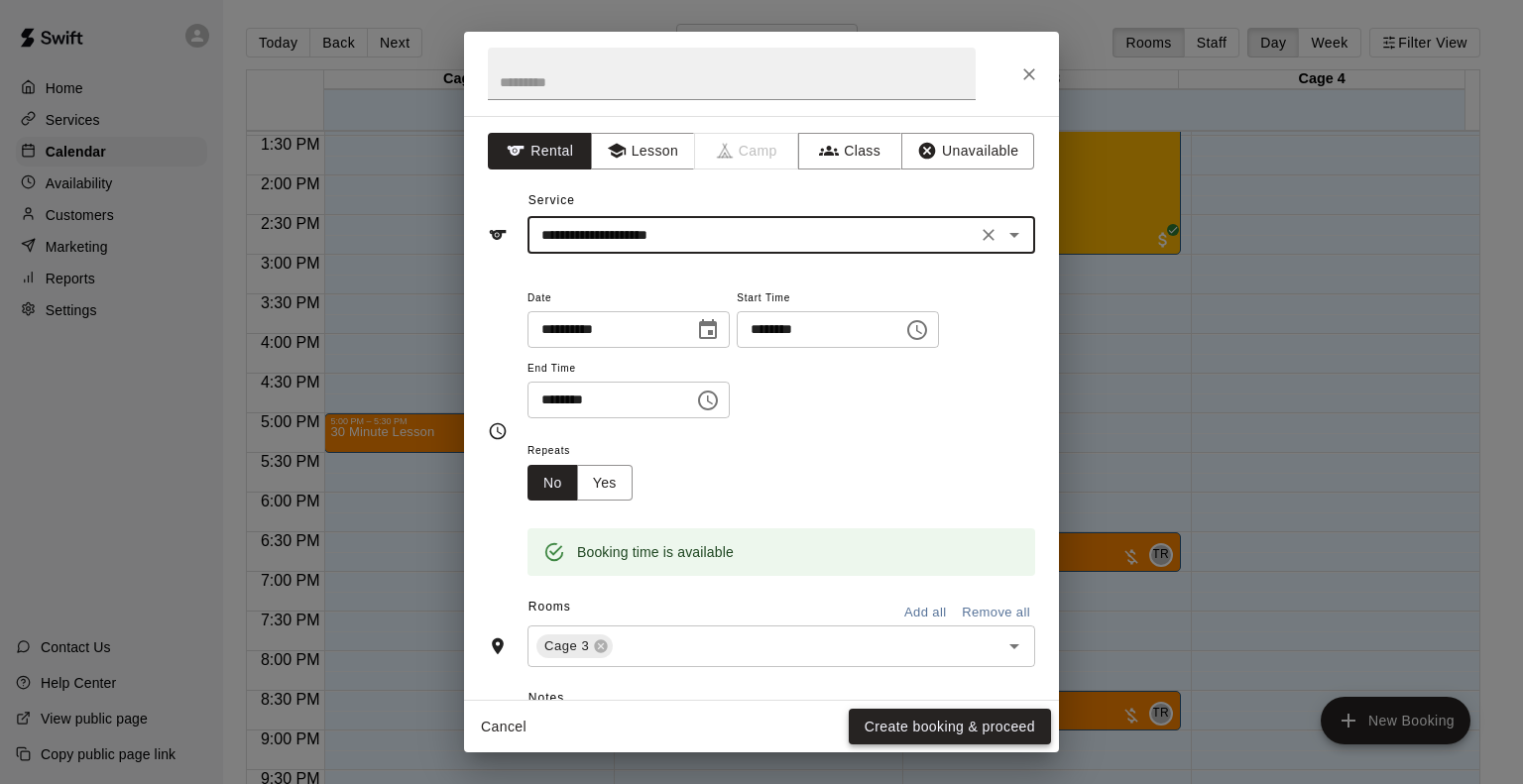 click on "Create booking & proceed" at bounding box center (950, 727) 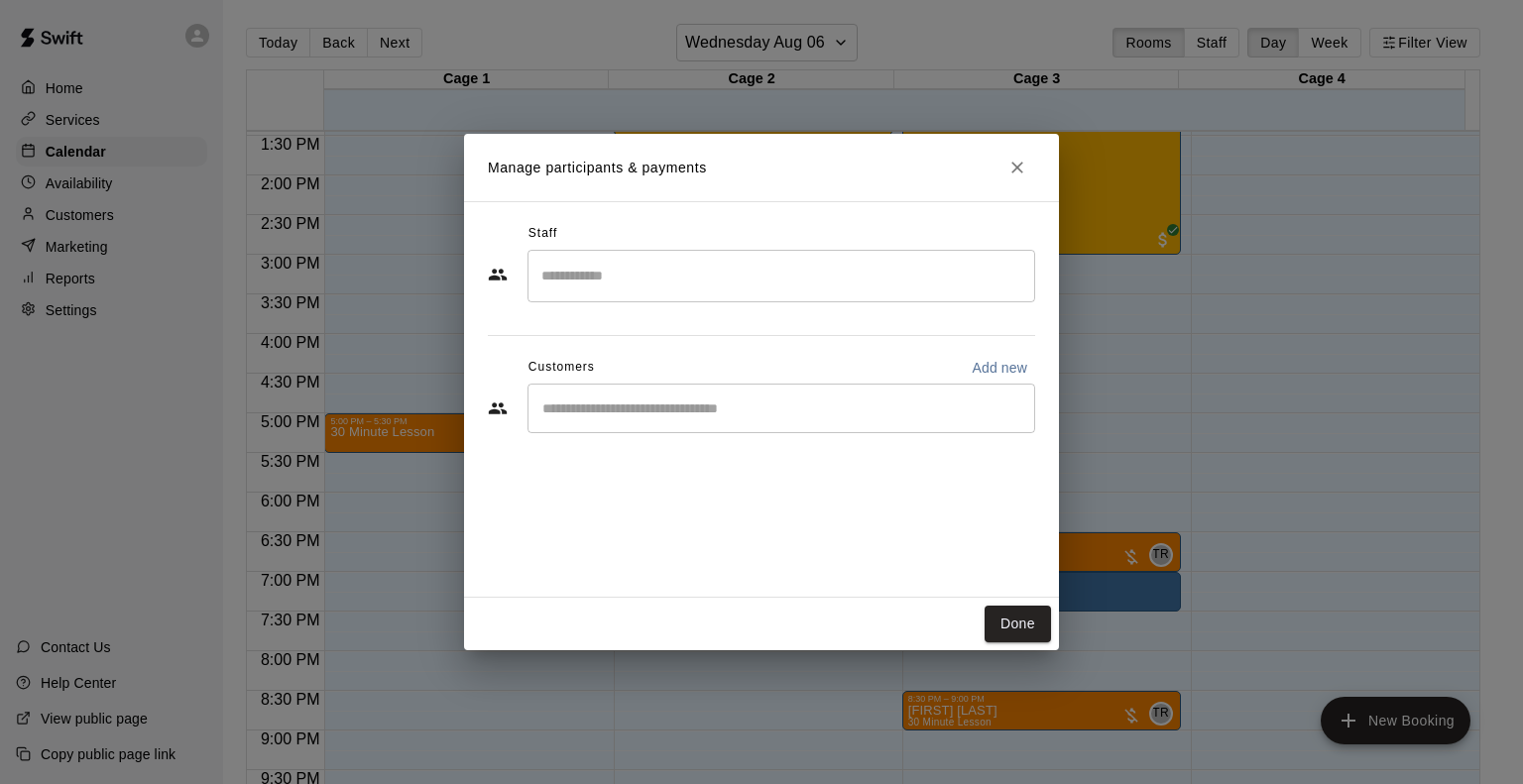 click on "Add new" at bounding box center (999, 368) 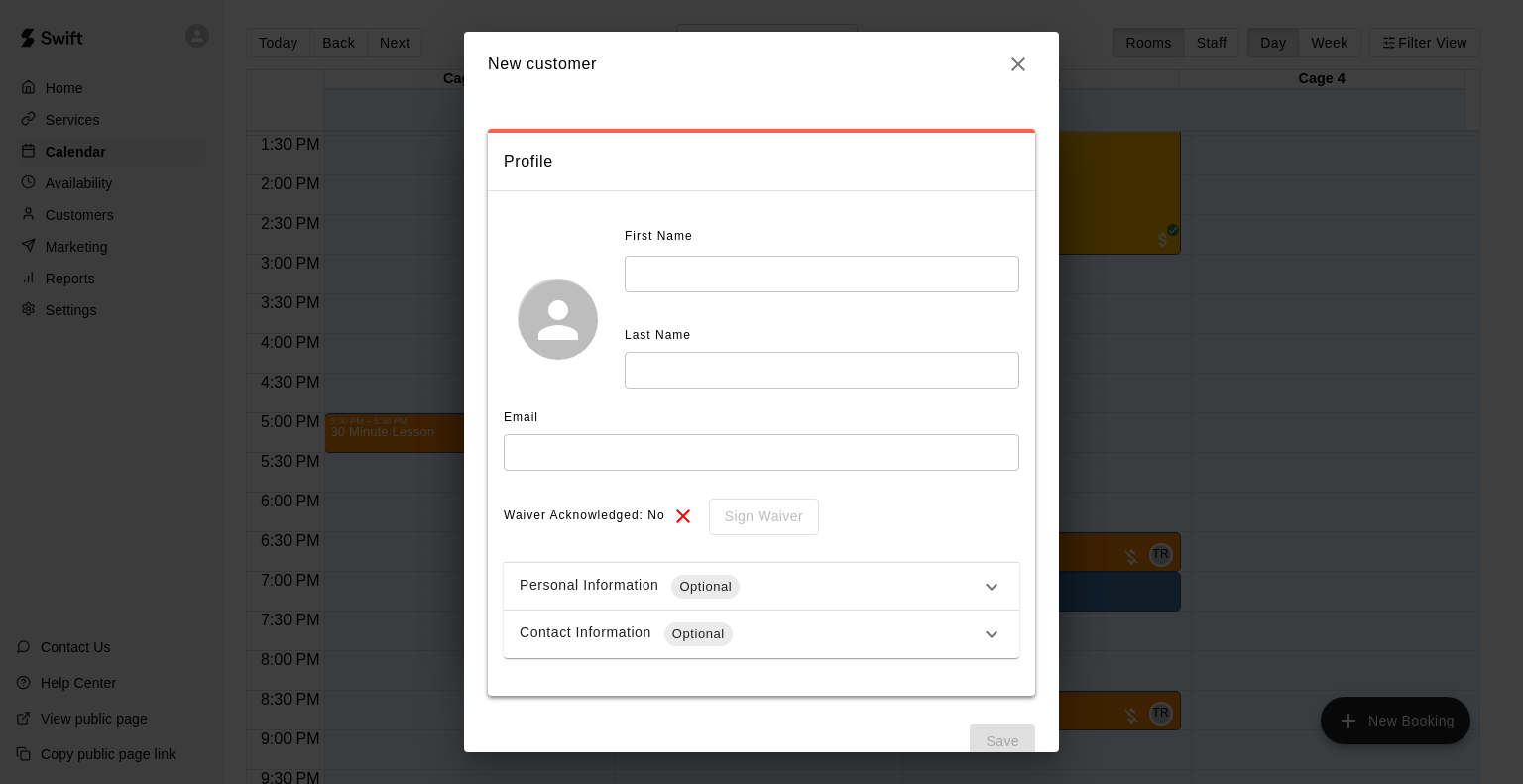 click 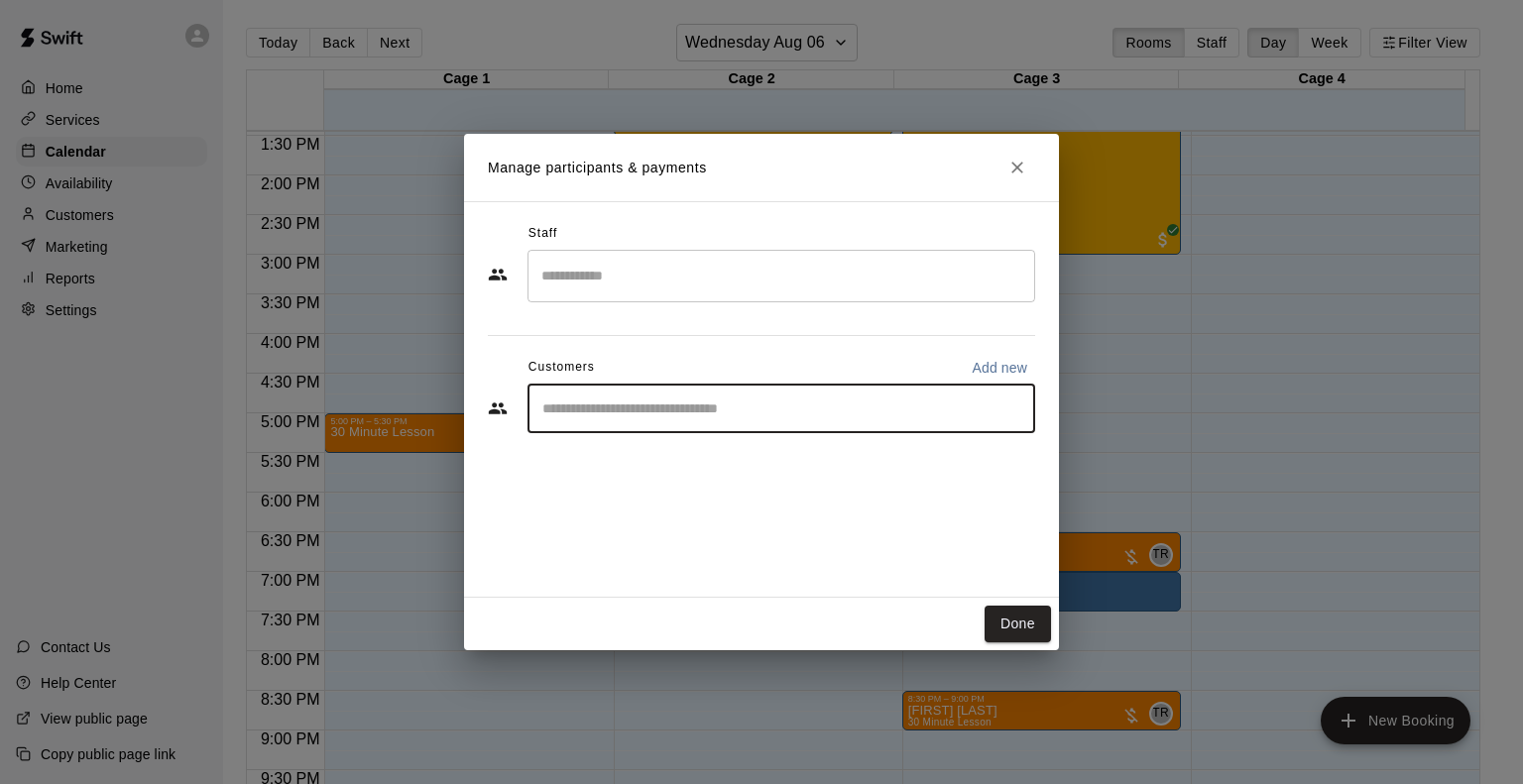 click at bounding box center [781, 408] 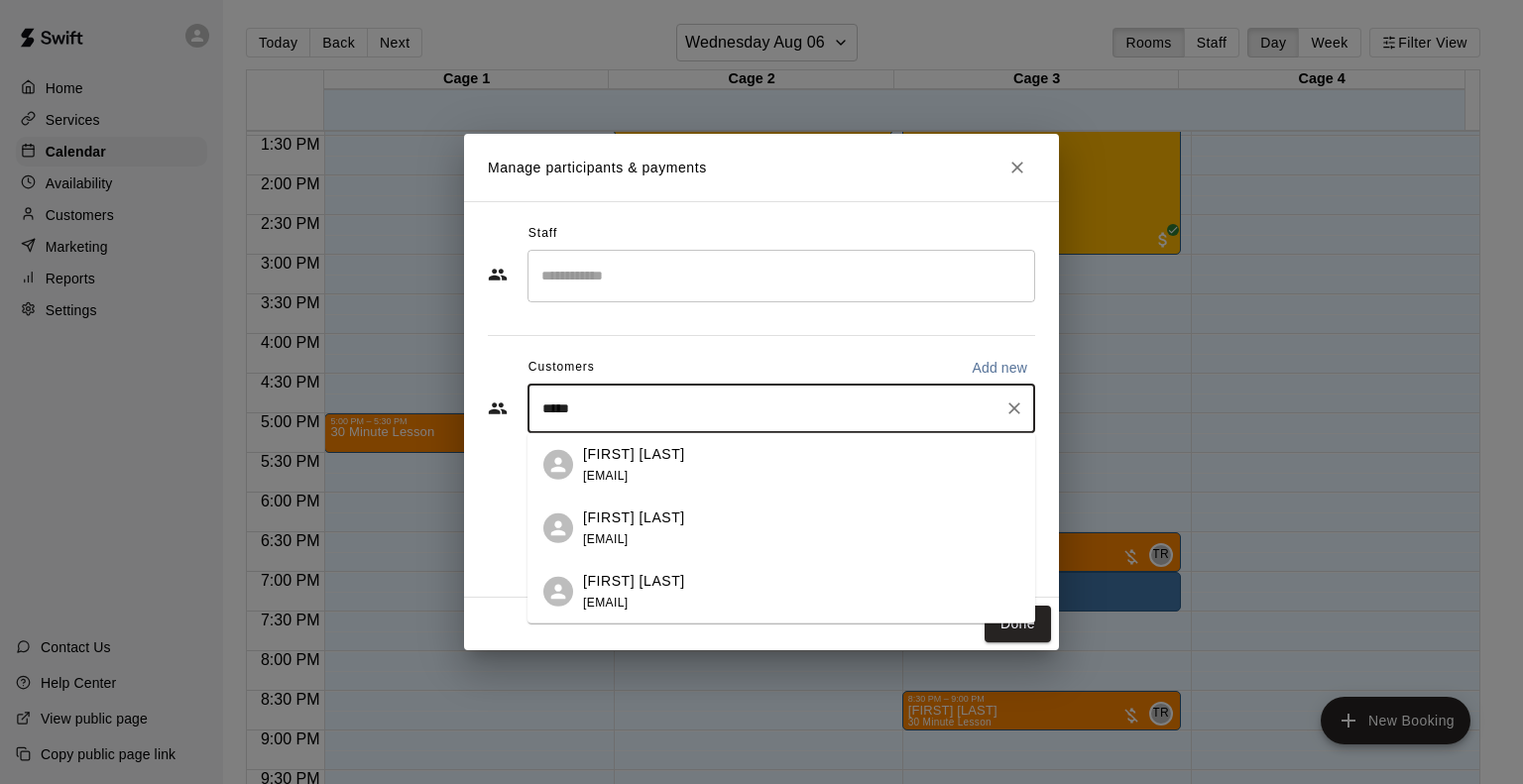 scroll, scrollTop: 0, scrollLeft: 0, axis: both 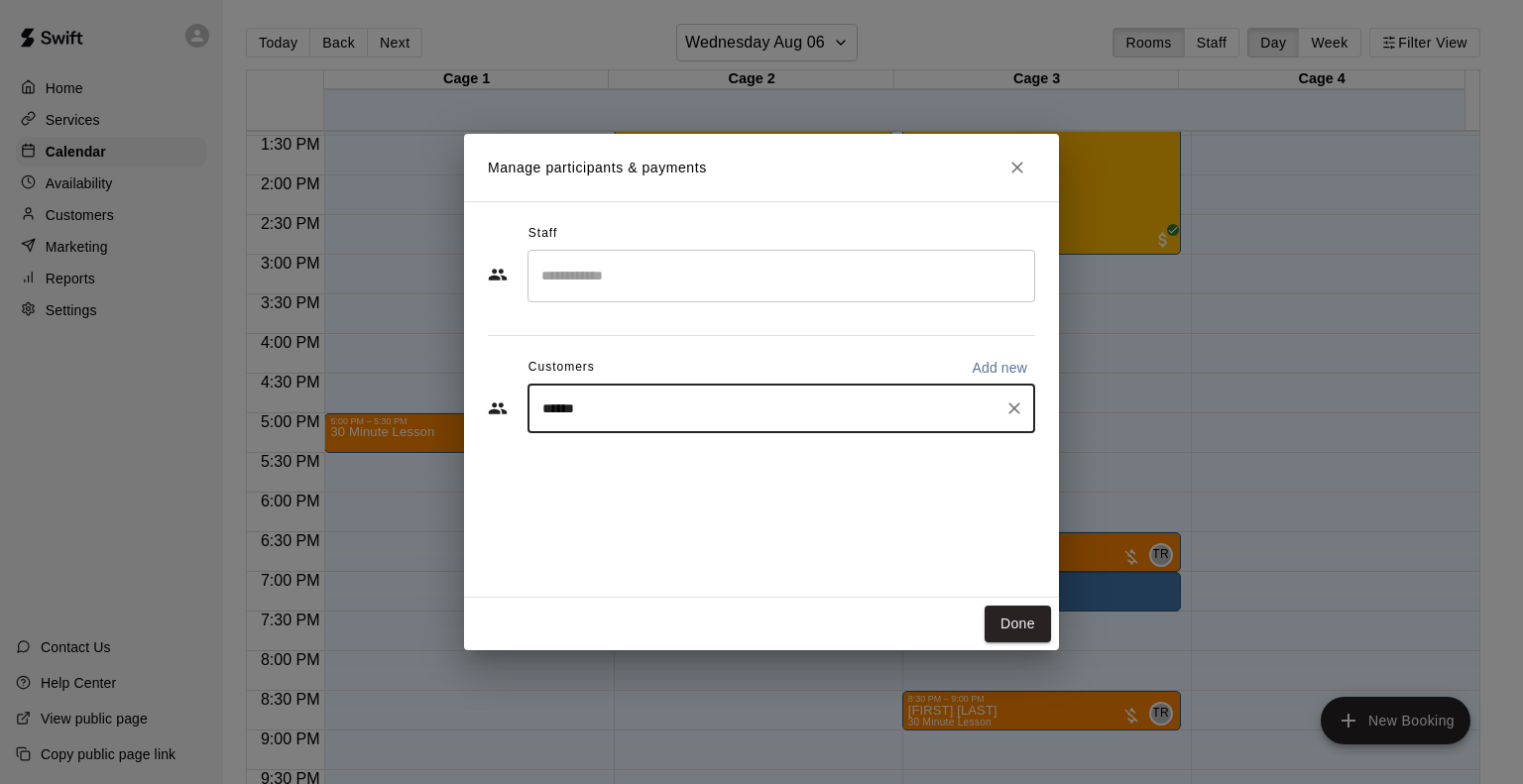 drag, startPoint x: 635, startPoint y: 414, endPoint x: 467, endPoint y: 407, distance: 168.14577 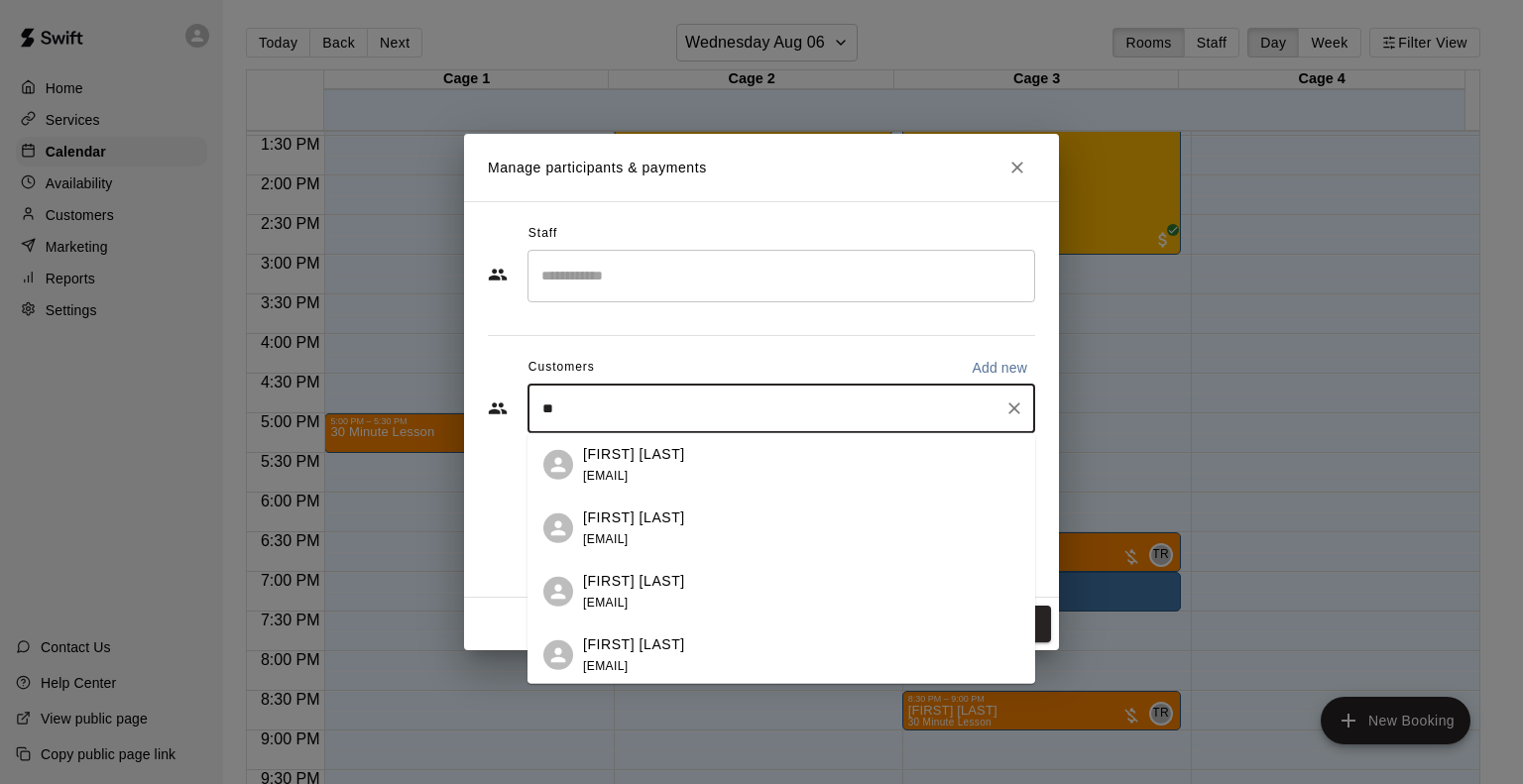type on "*" 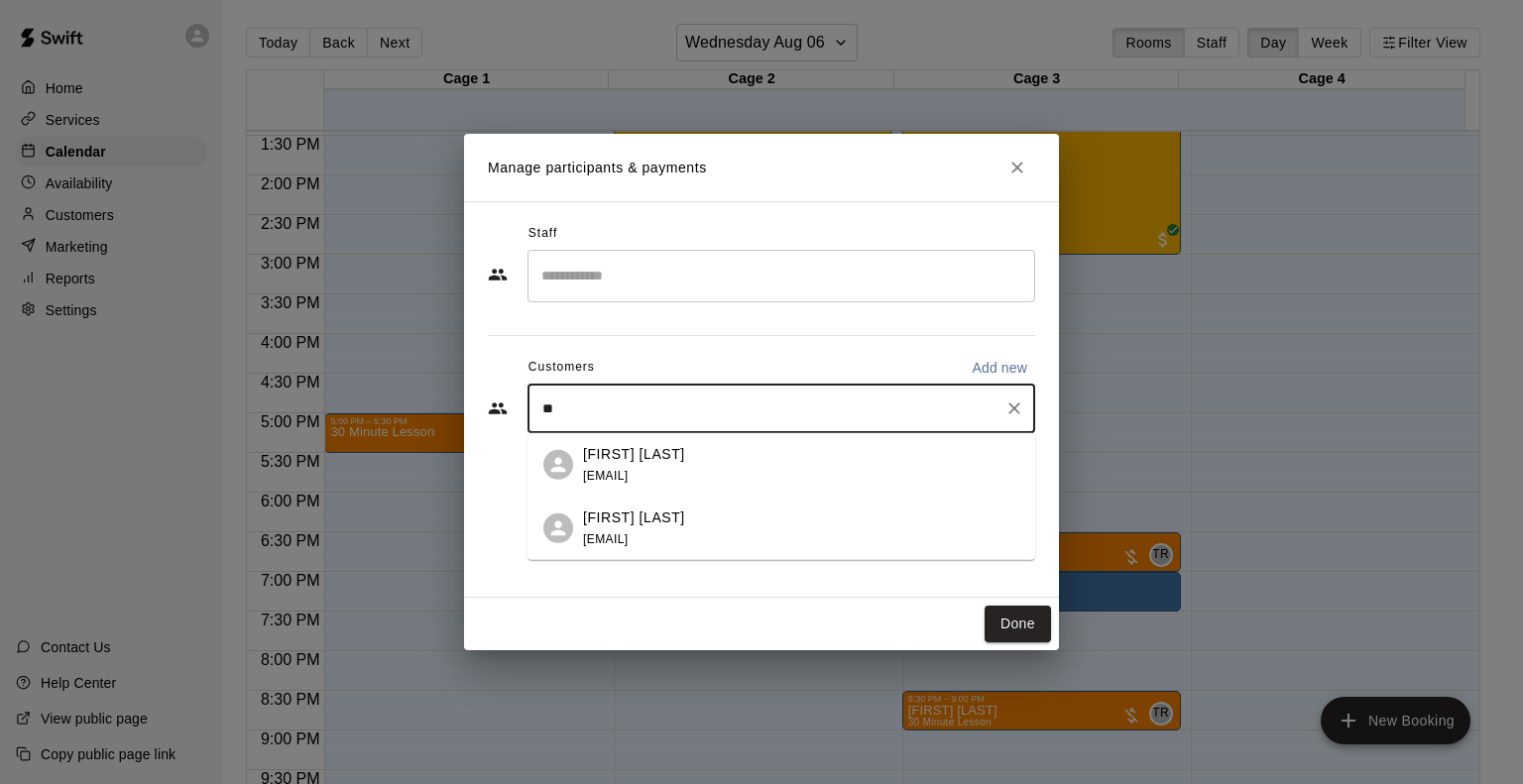 type on "*" 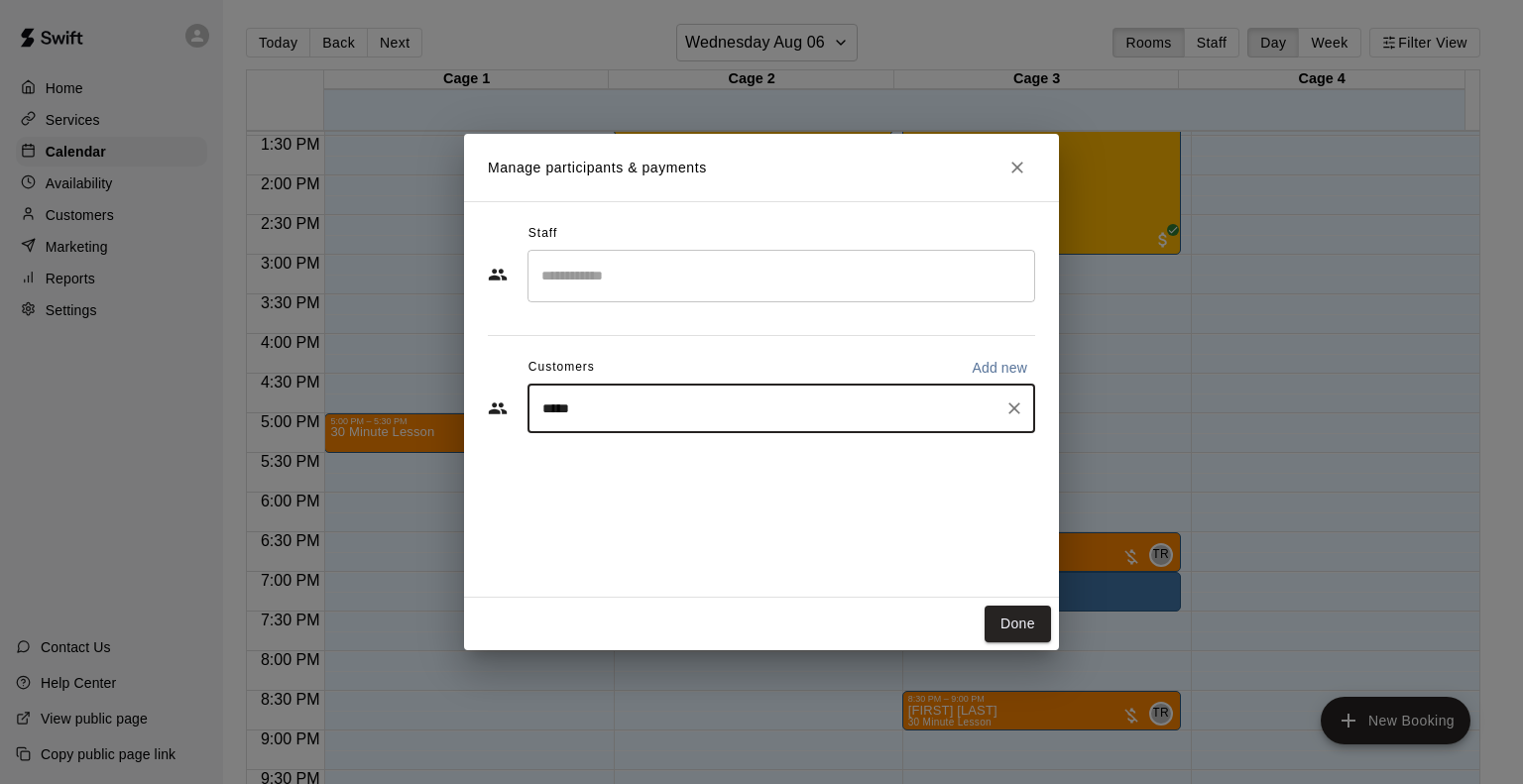 type on "******" 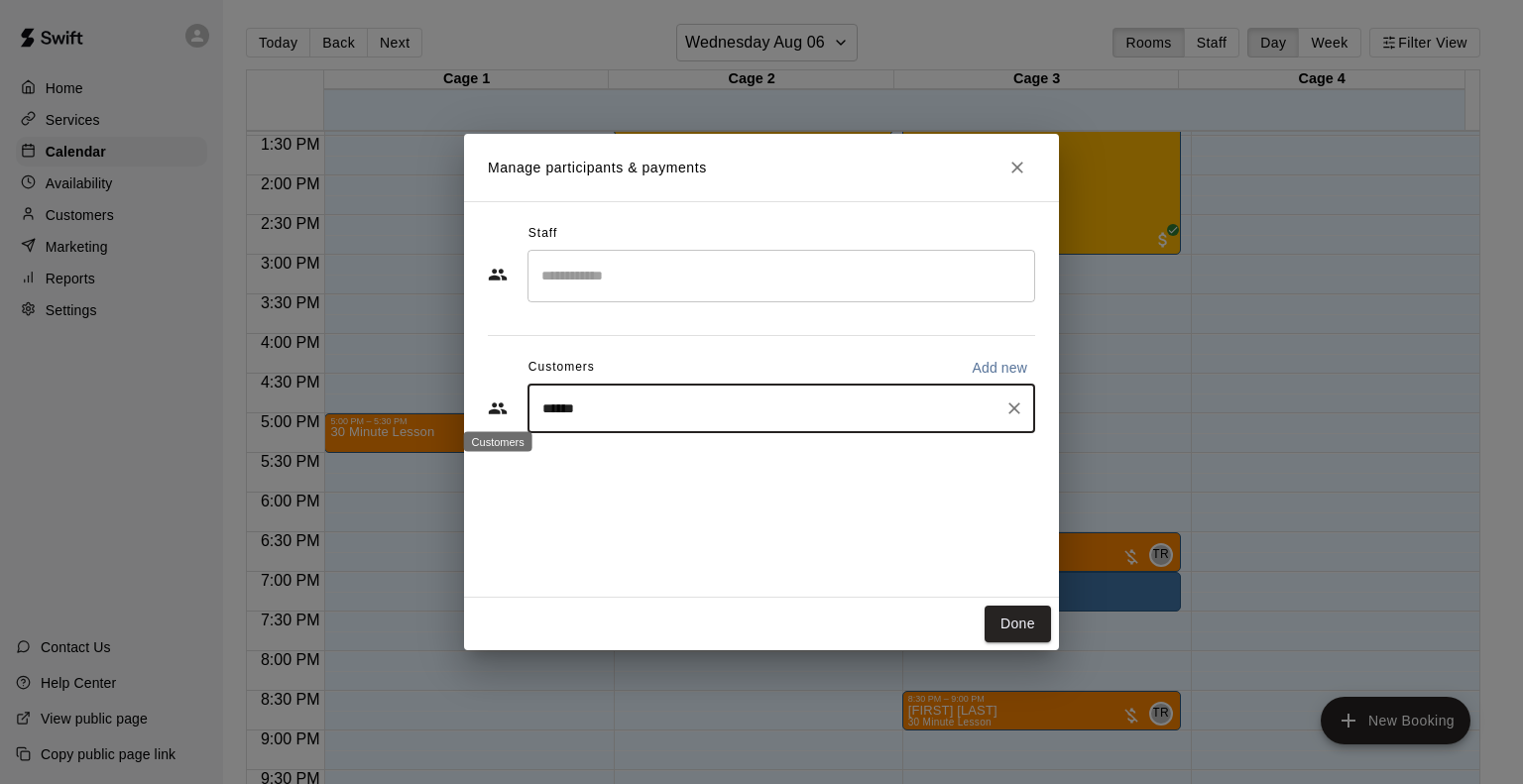 drag, startPoint x: 751, startPoint y: 406, endPoint x: 471, endPoint y: 414, distance: 280.11426 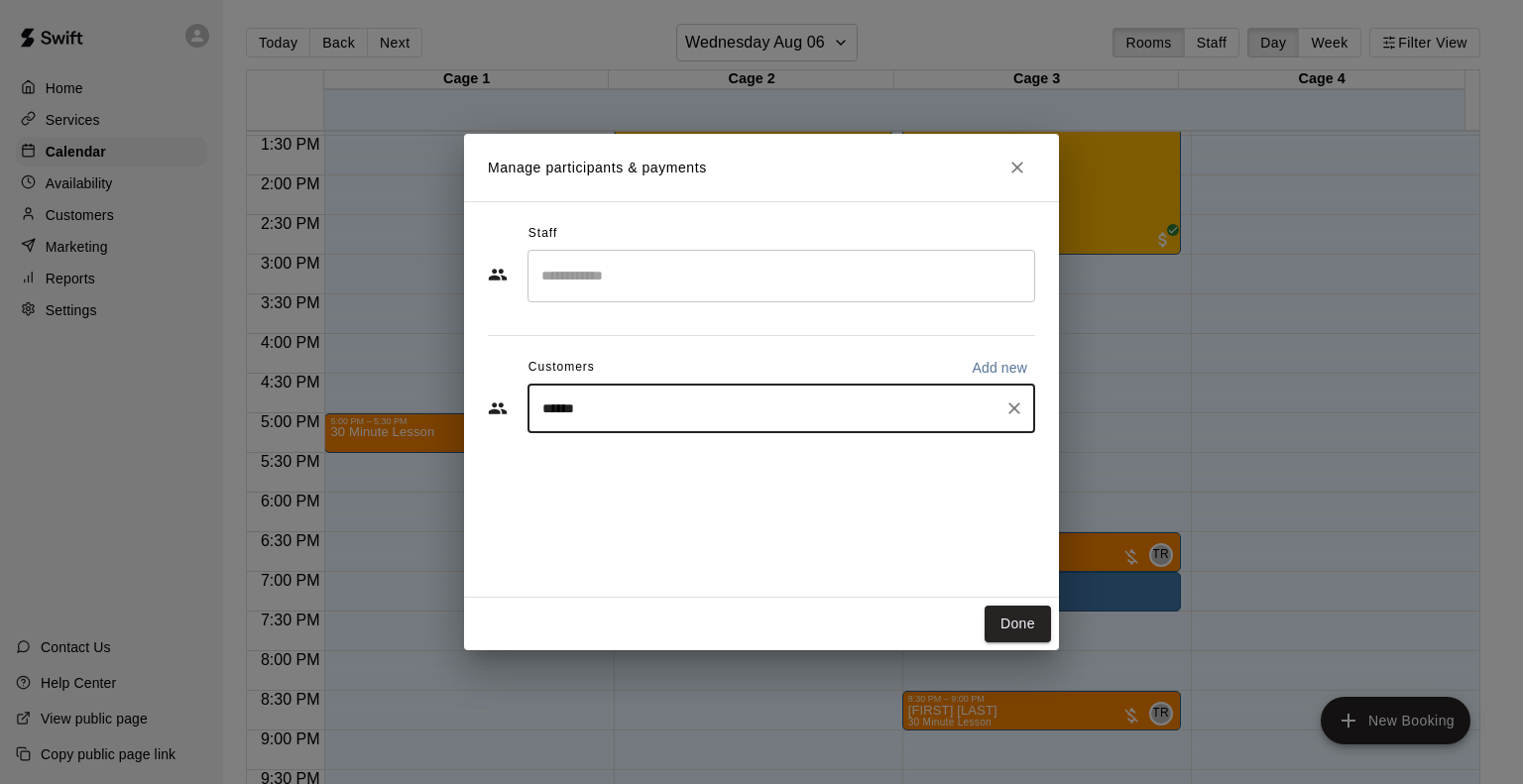 type 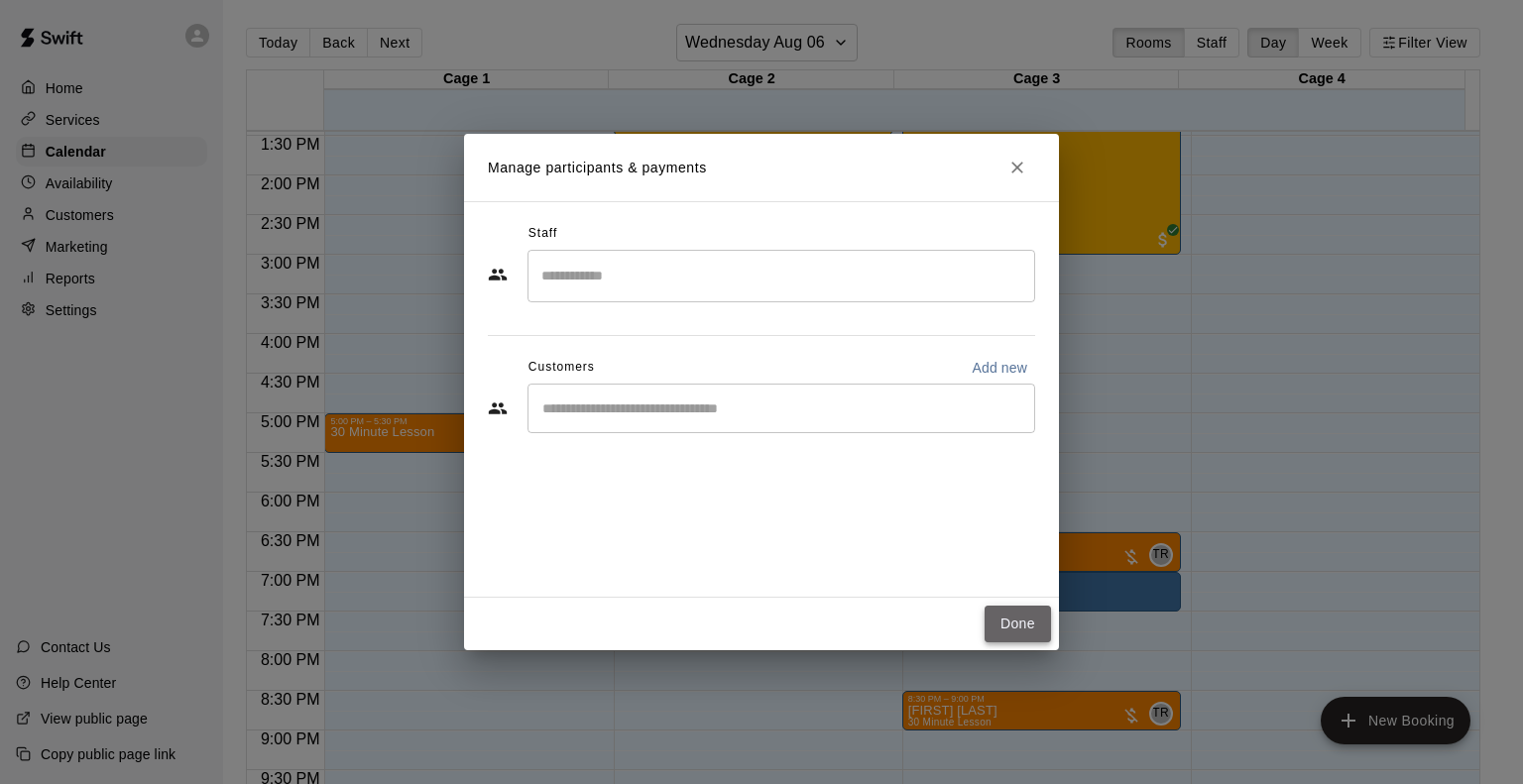 click on "Done" at bounding box center [1017, 623] 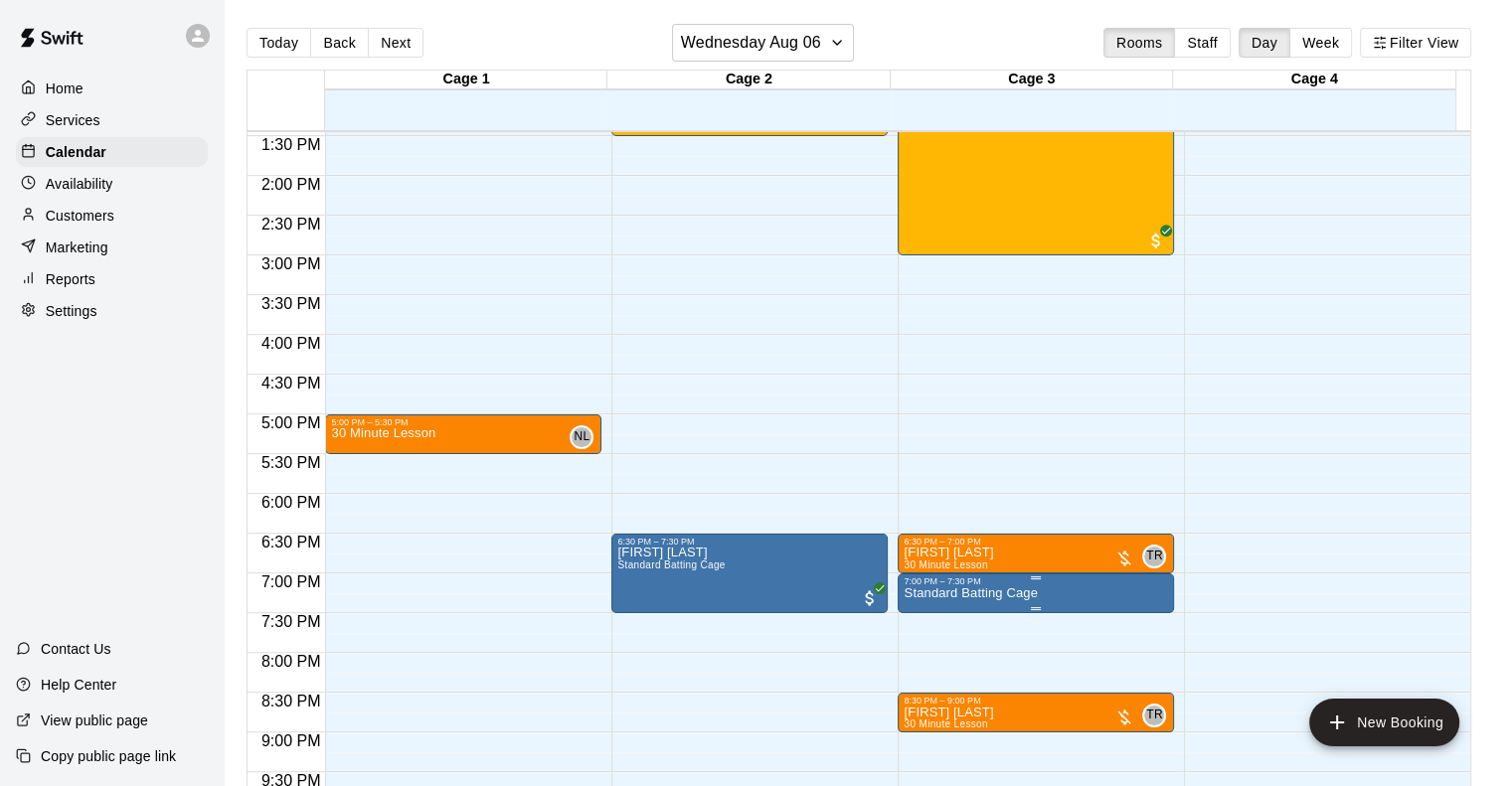 click on "Standard Batting Cage" at bounding box center [970, 593] 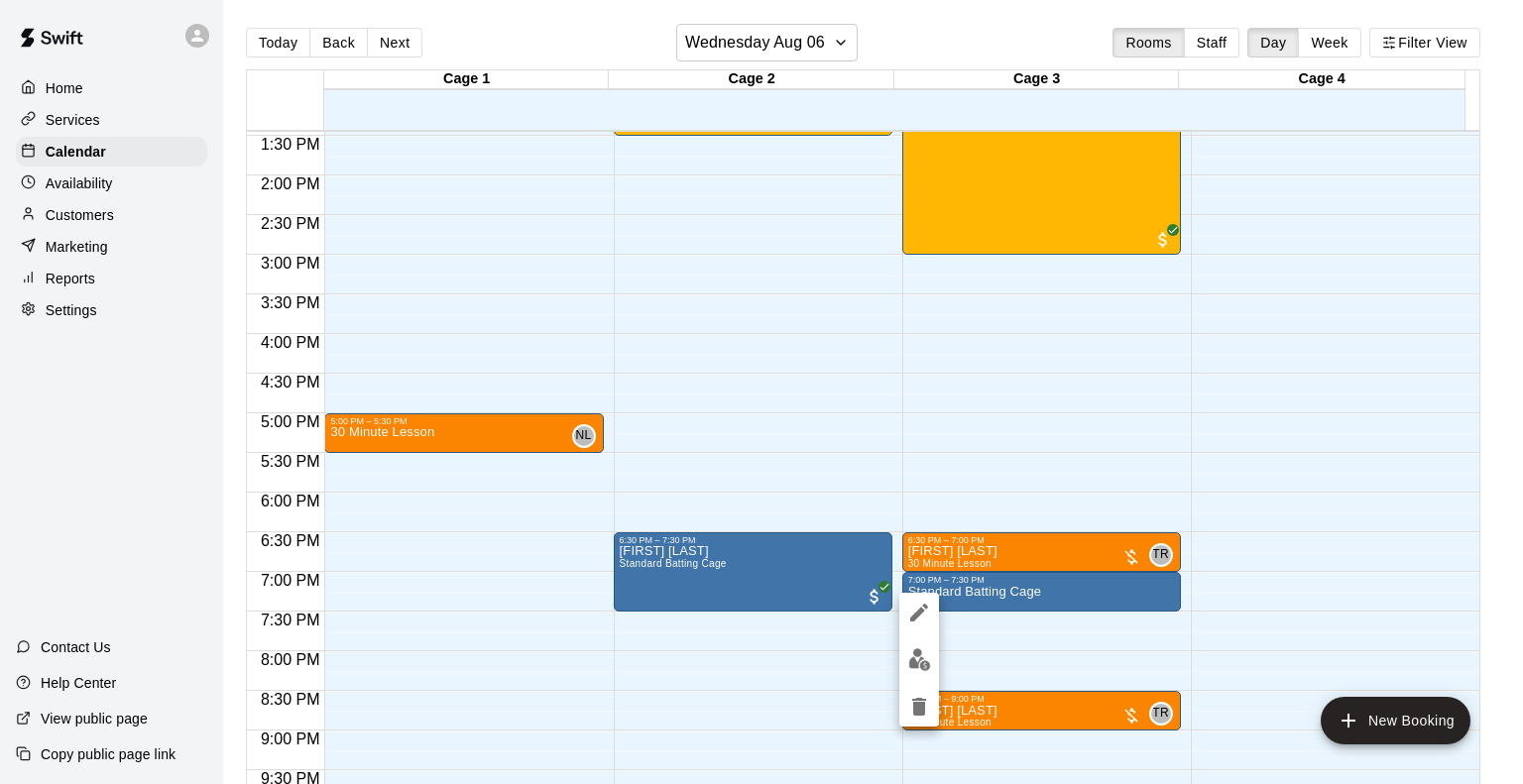 click 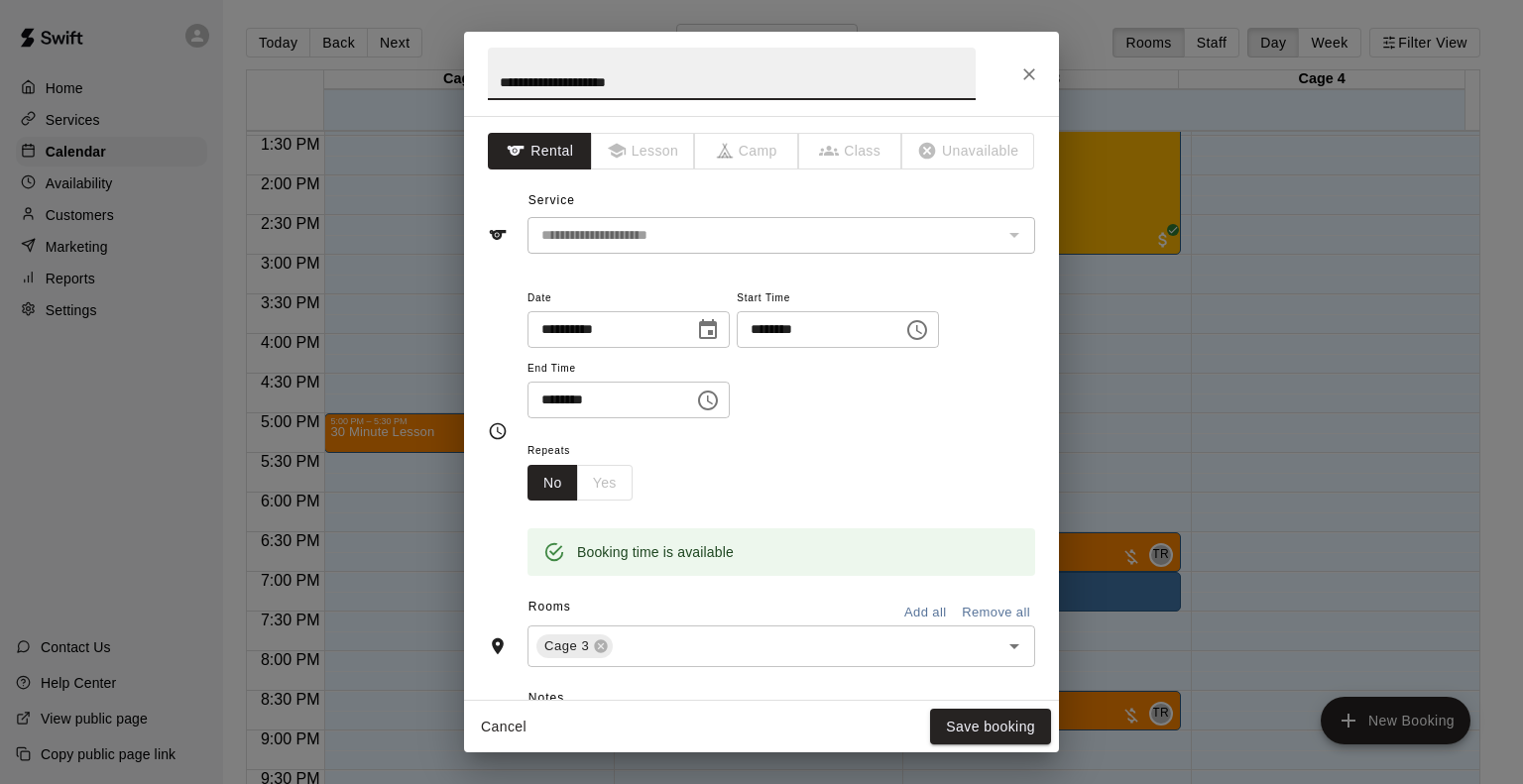 drag, startPoint x: 659, startPoint y: 74, endPoint x: 113, endPoint y: 63, distance: 546.1108 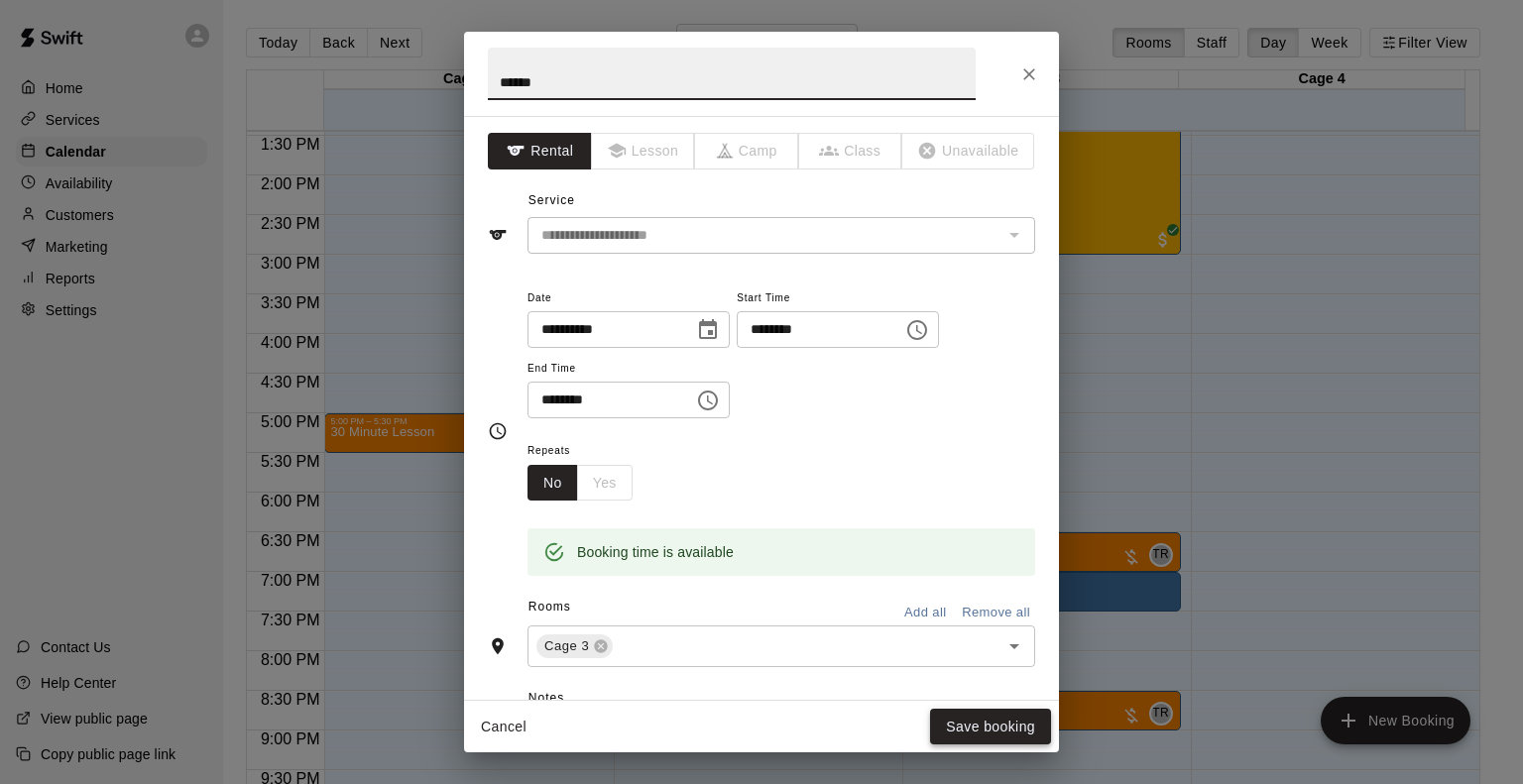 type on "******" 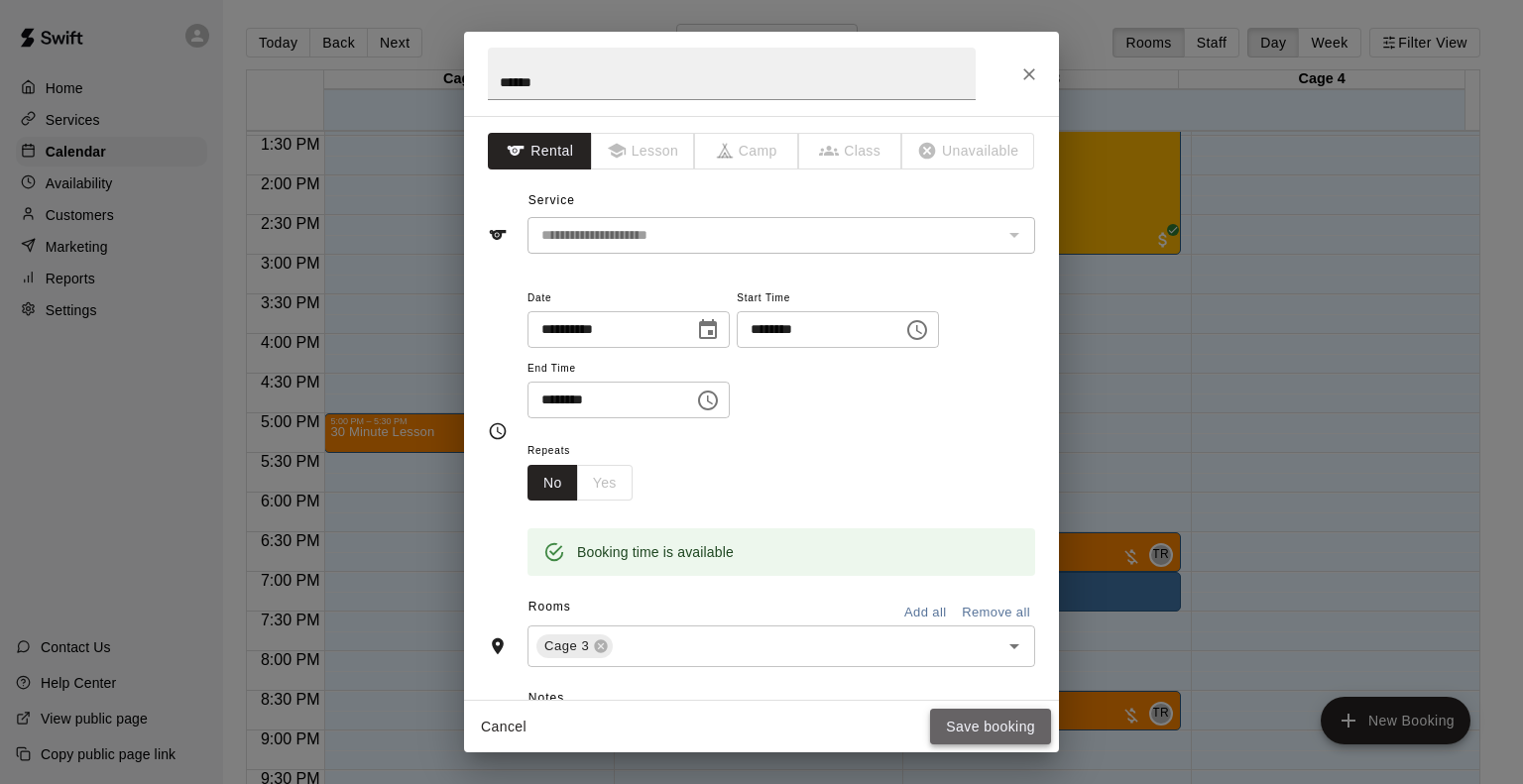 click on "Save booking" at bounding box center [991, 727] 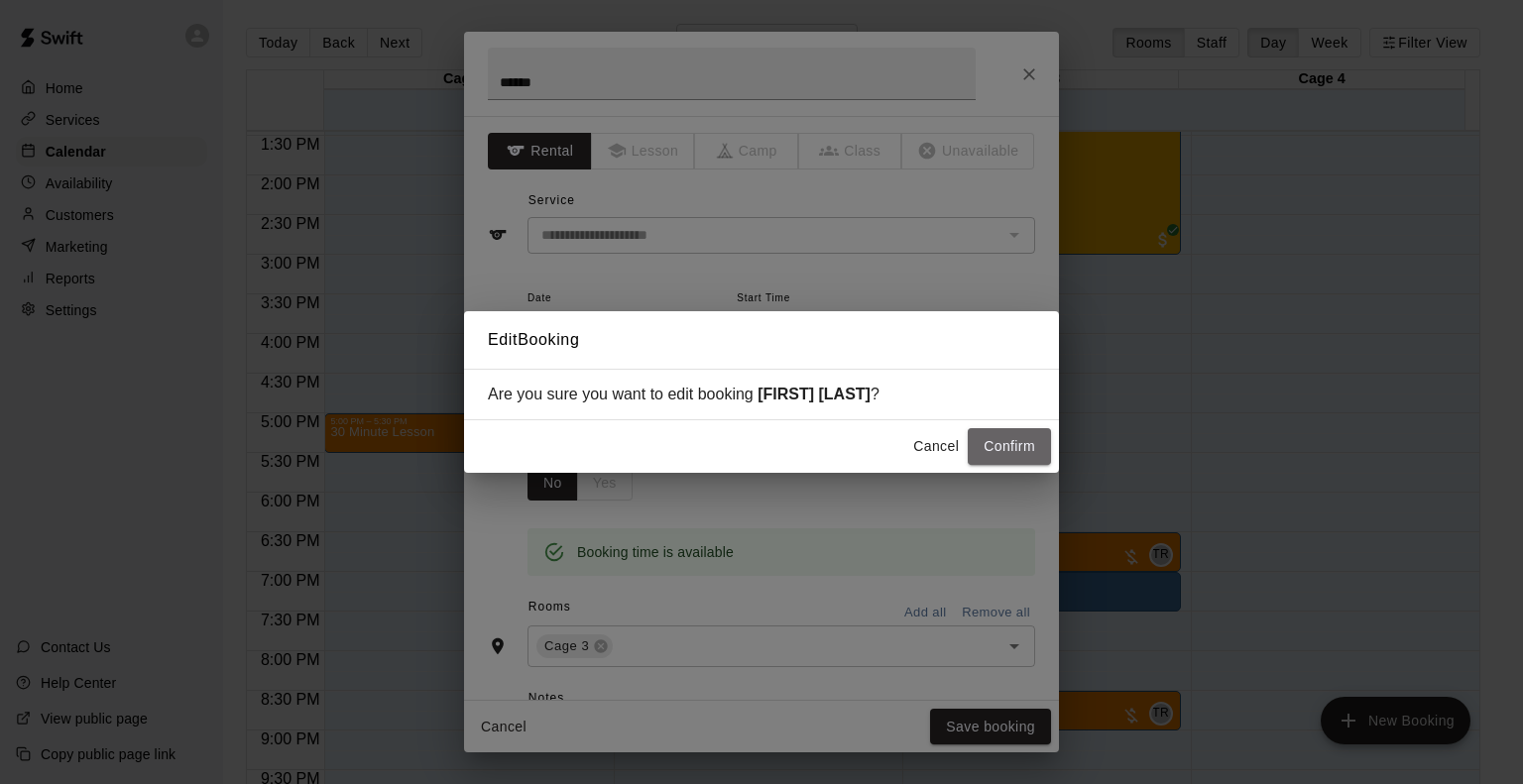 click on "Confirm" at bounding box center [1009, 446] 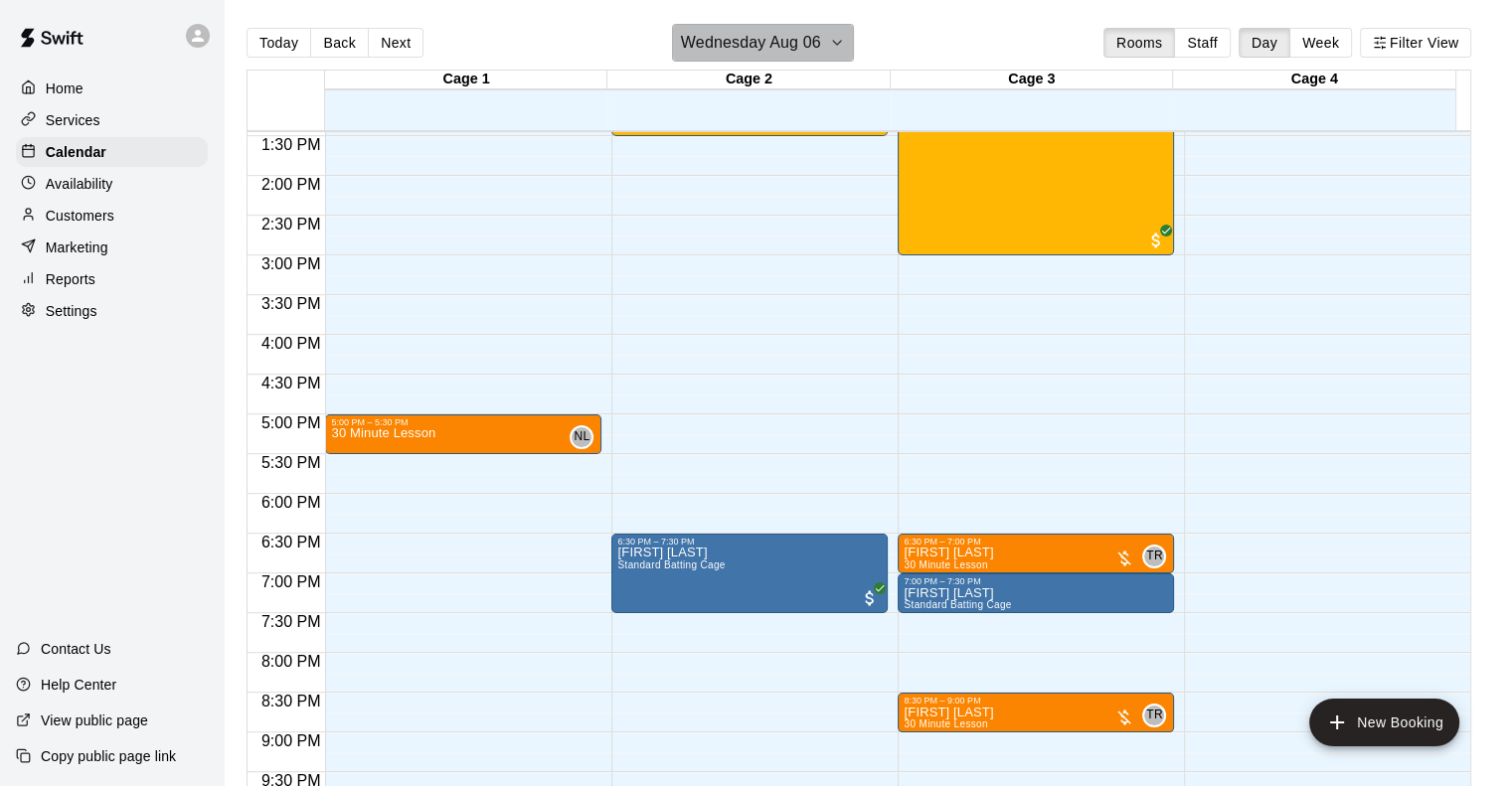 click on "Wednesday Aug 06" at bounding box center (751, 43) 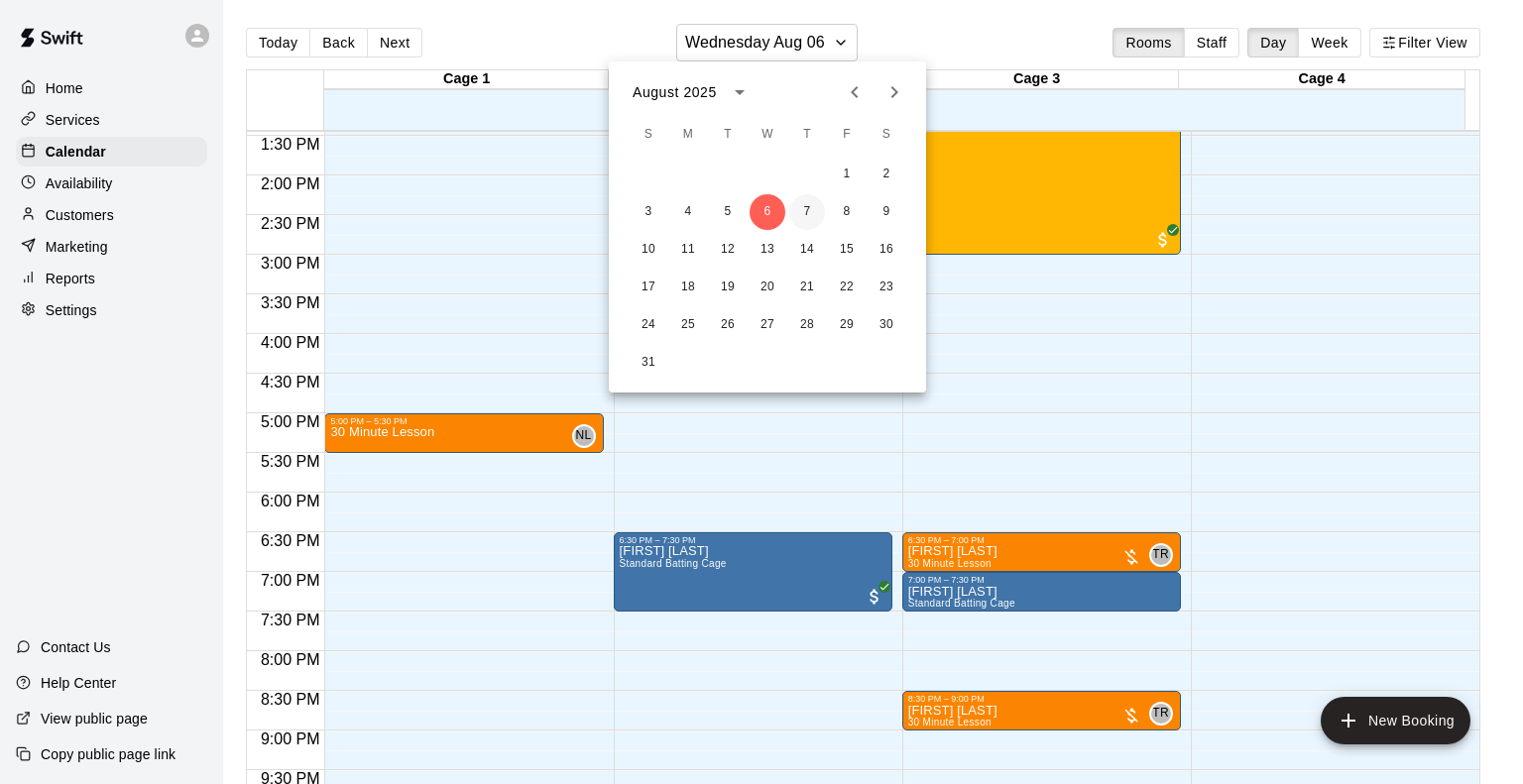 click on "7" at bounding box center [807, 212] 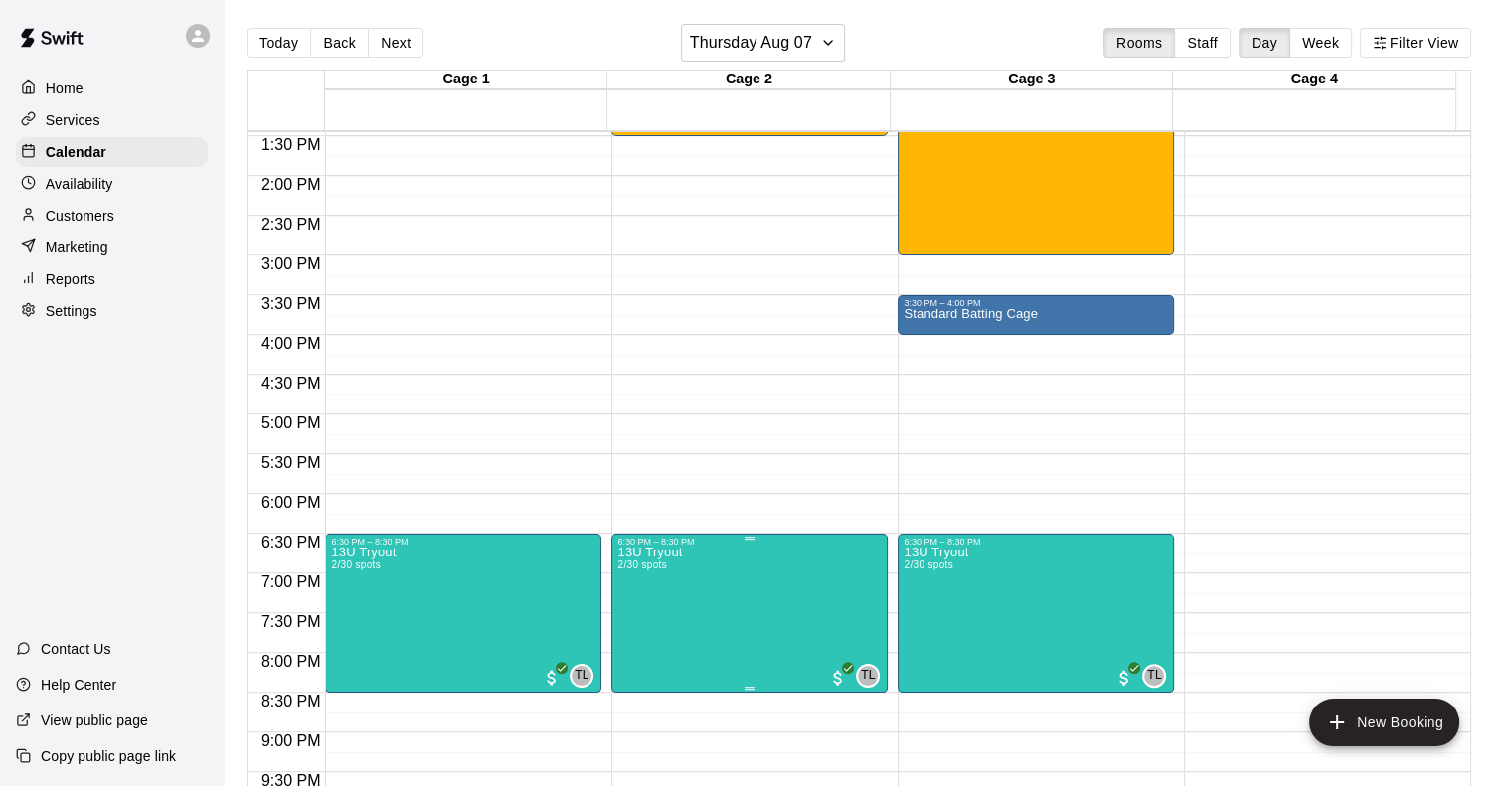 click on "13U Tryout 2/30 spots TL 0" at bounding box center [750, 939] 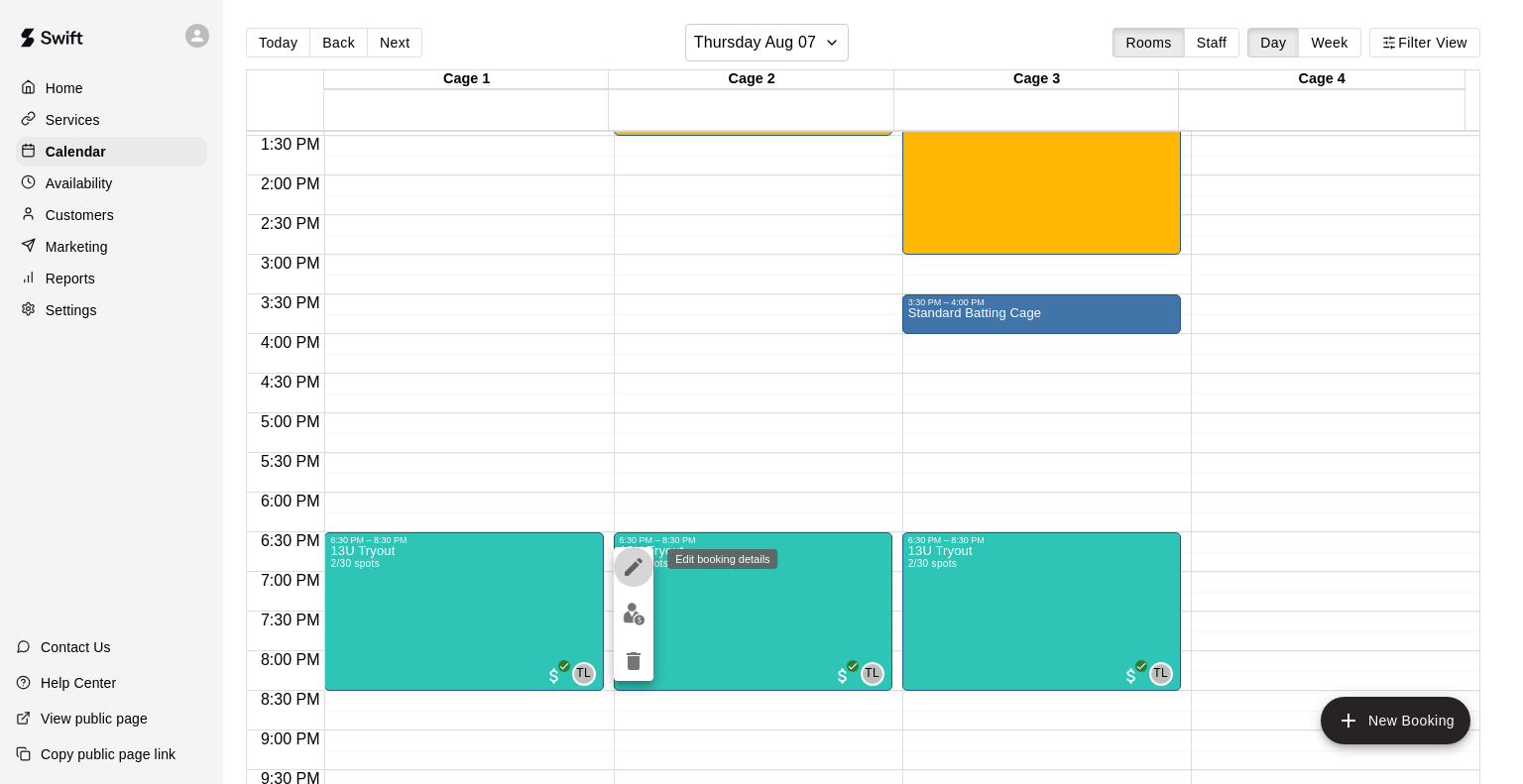 click 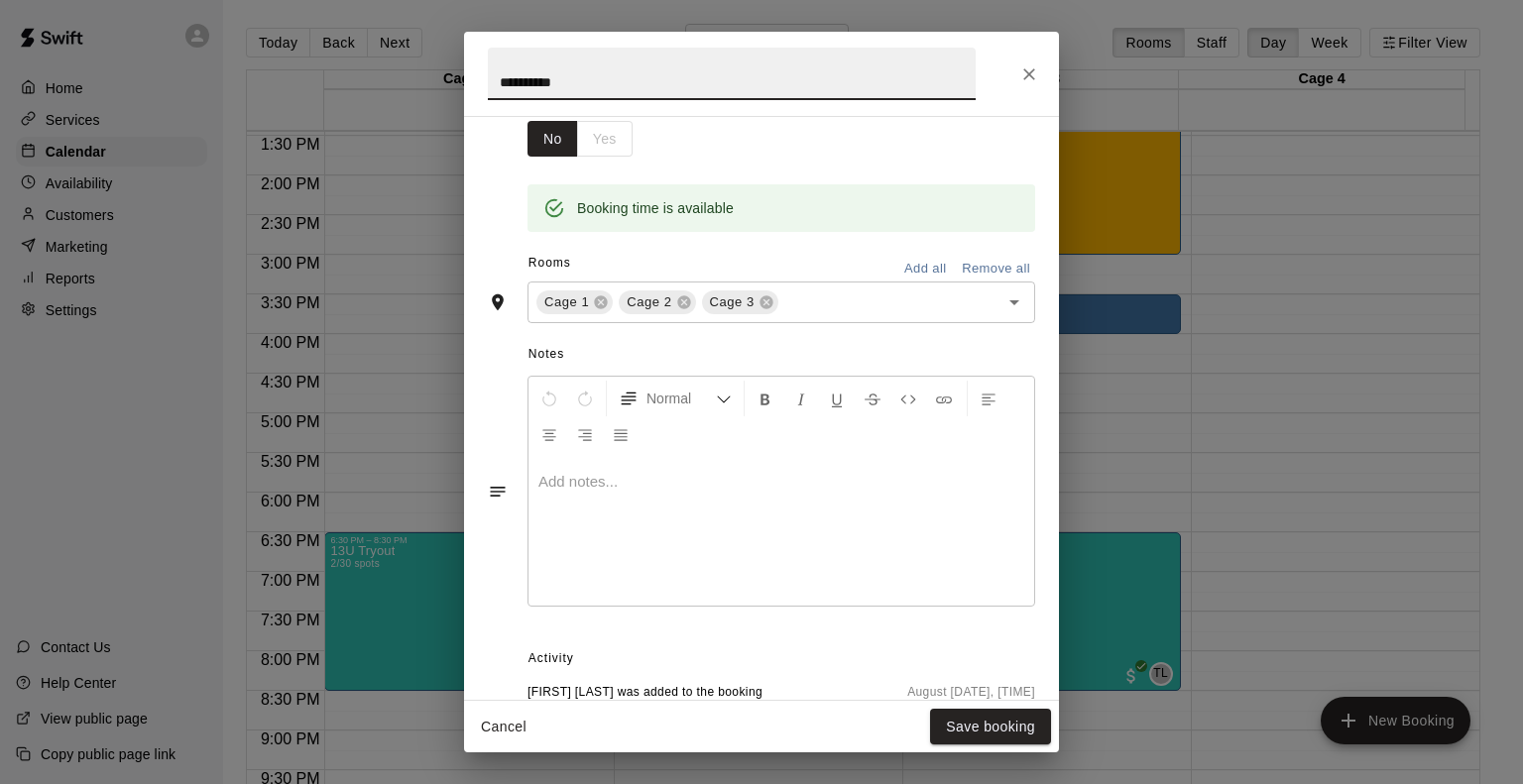 scroll, scrollTop: 595, scrollLeft: 0, axis: vertical 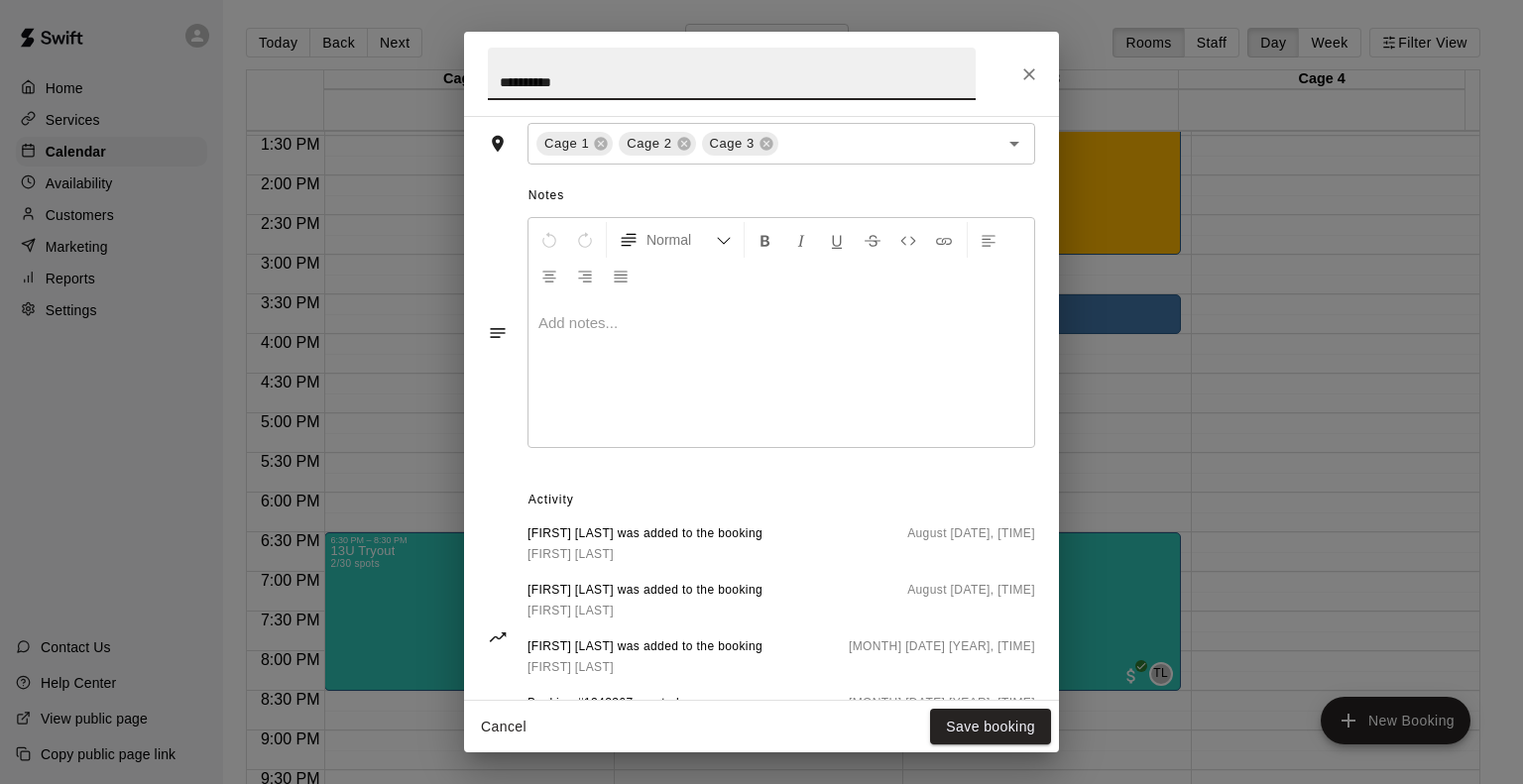 click 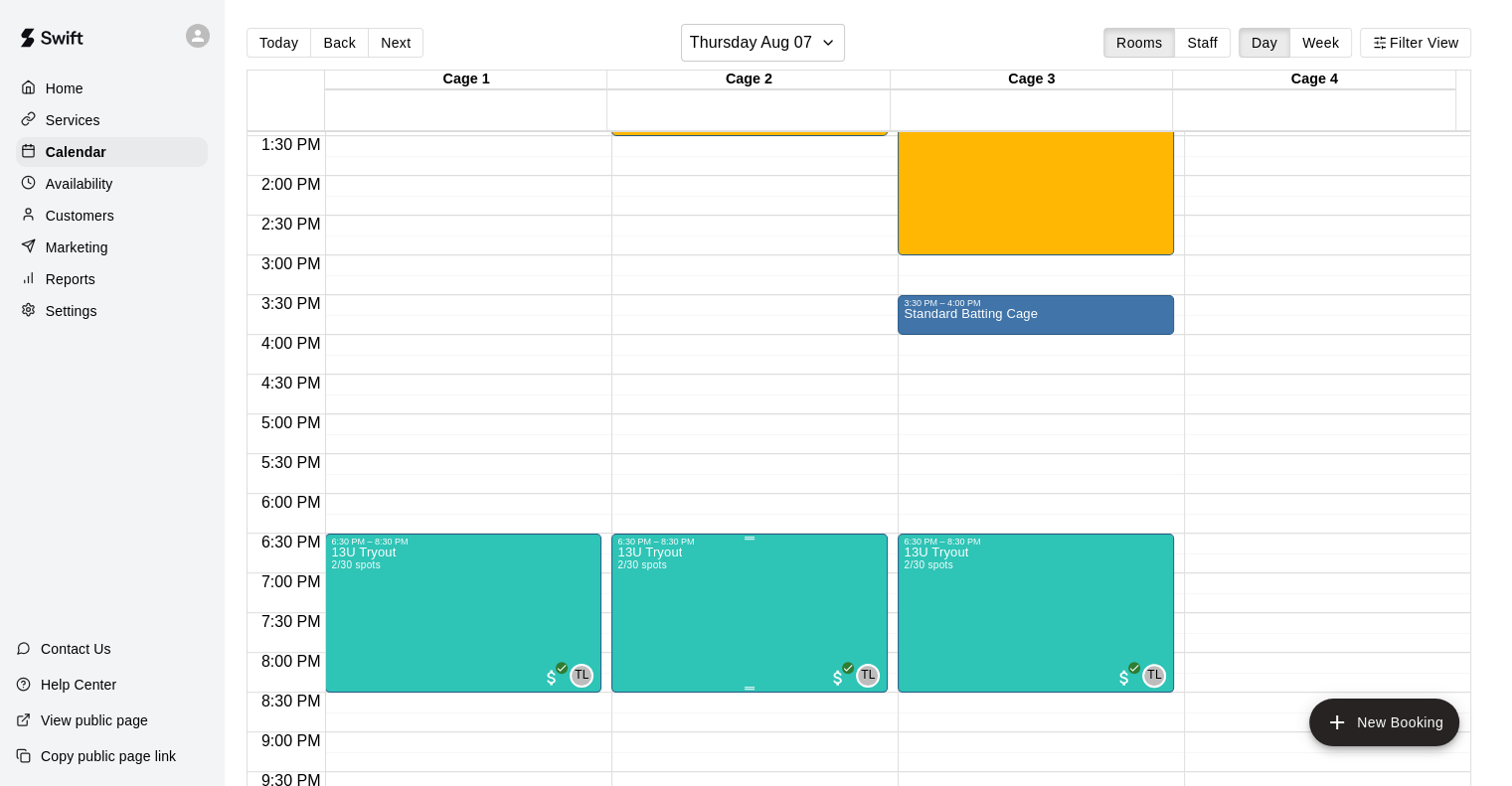 click on "13U Tryout 2/30 spots TL 0" at bounding box center [750, 939] 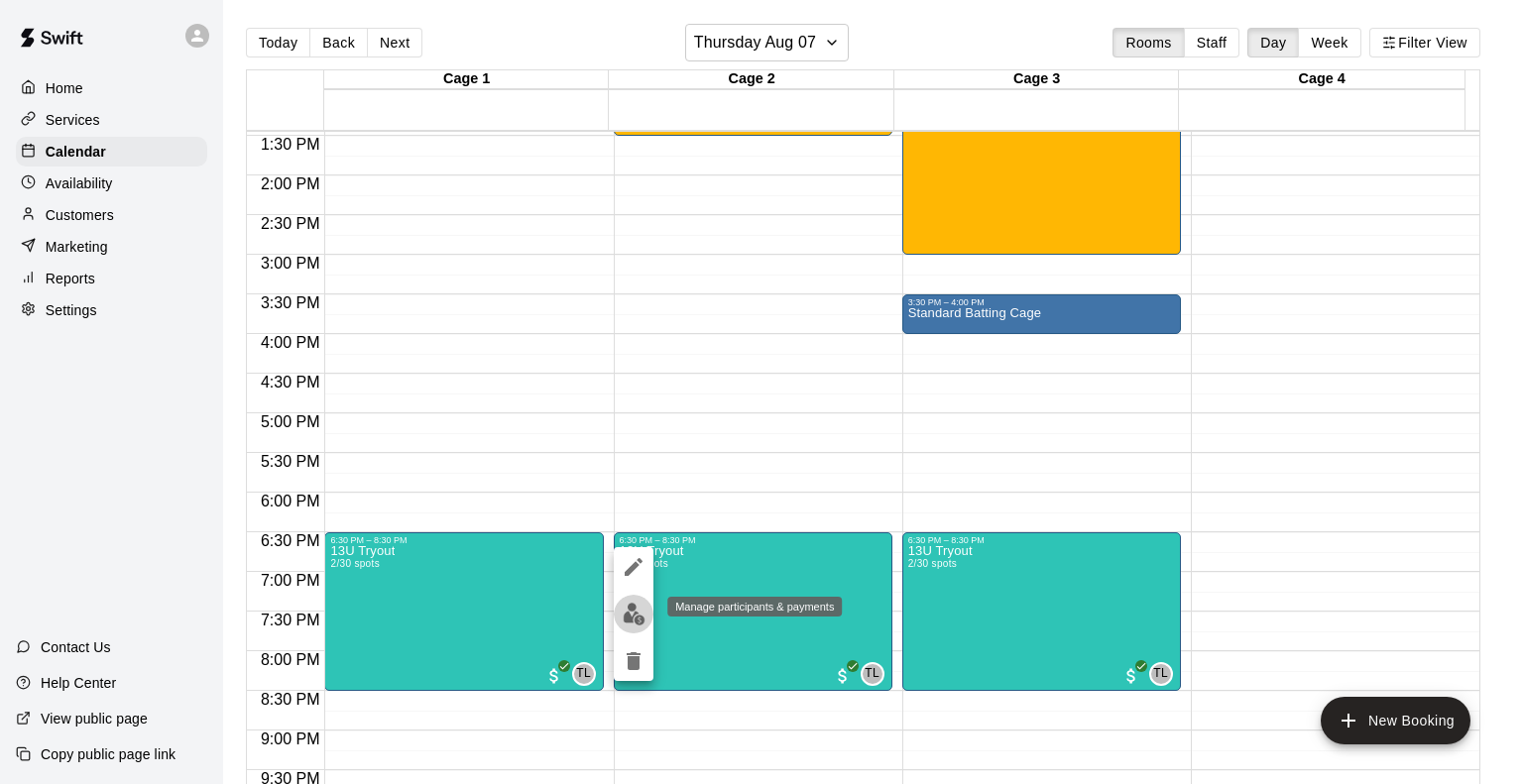click at bounding box center [634, 614] 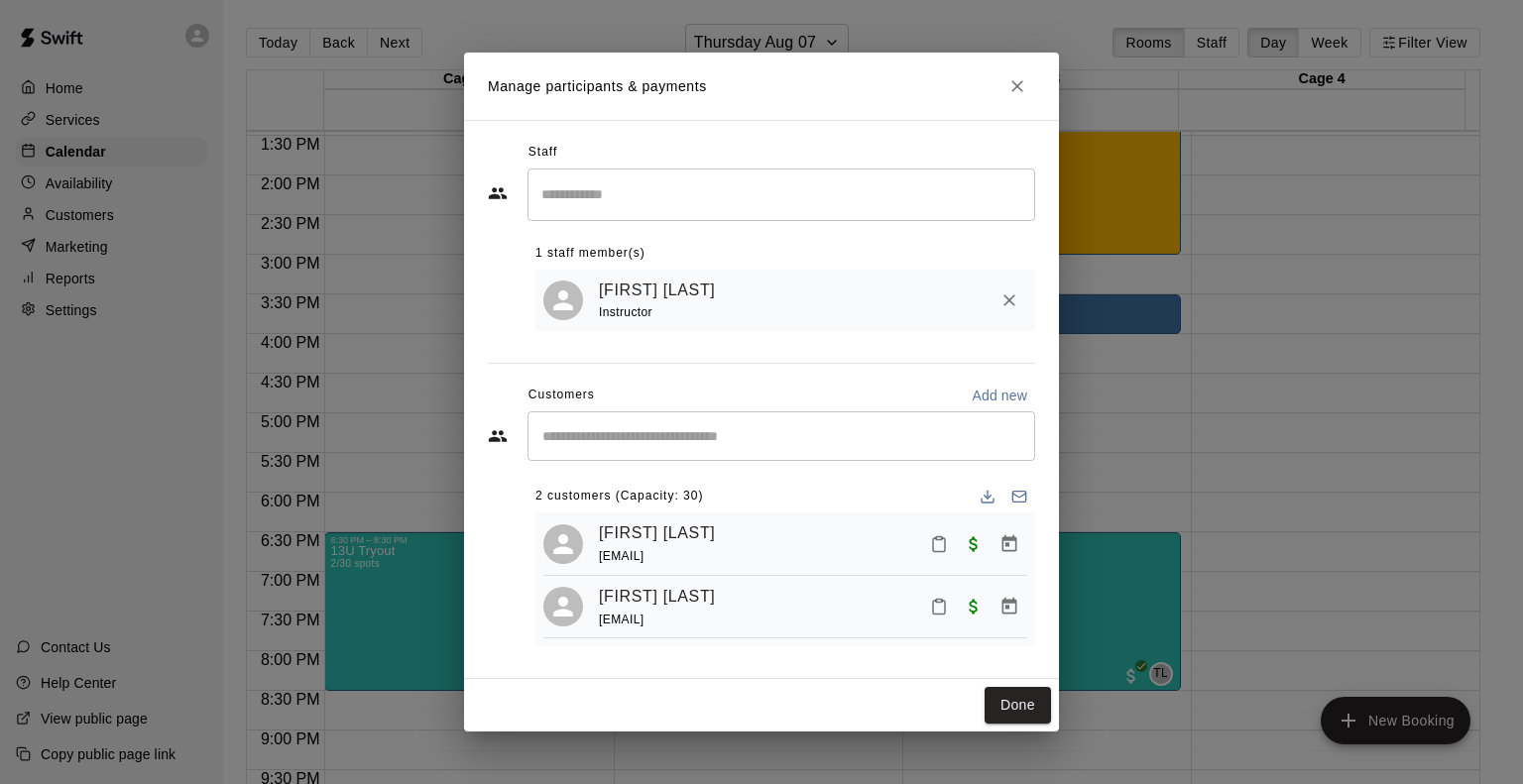click on "​" at bounding box center [781, 436] 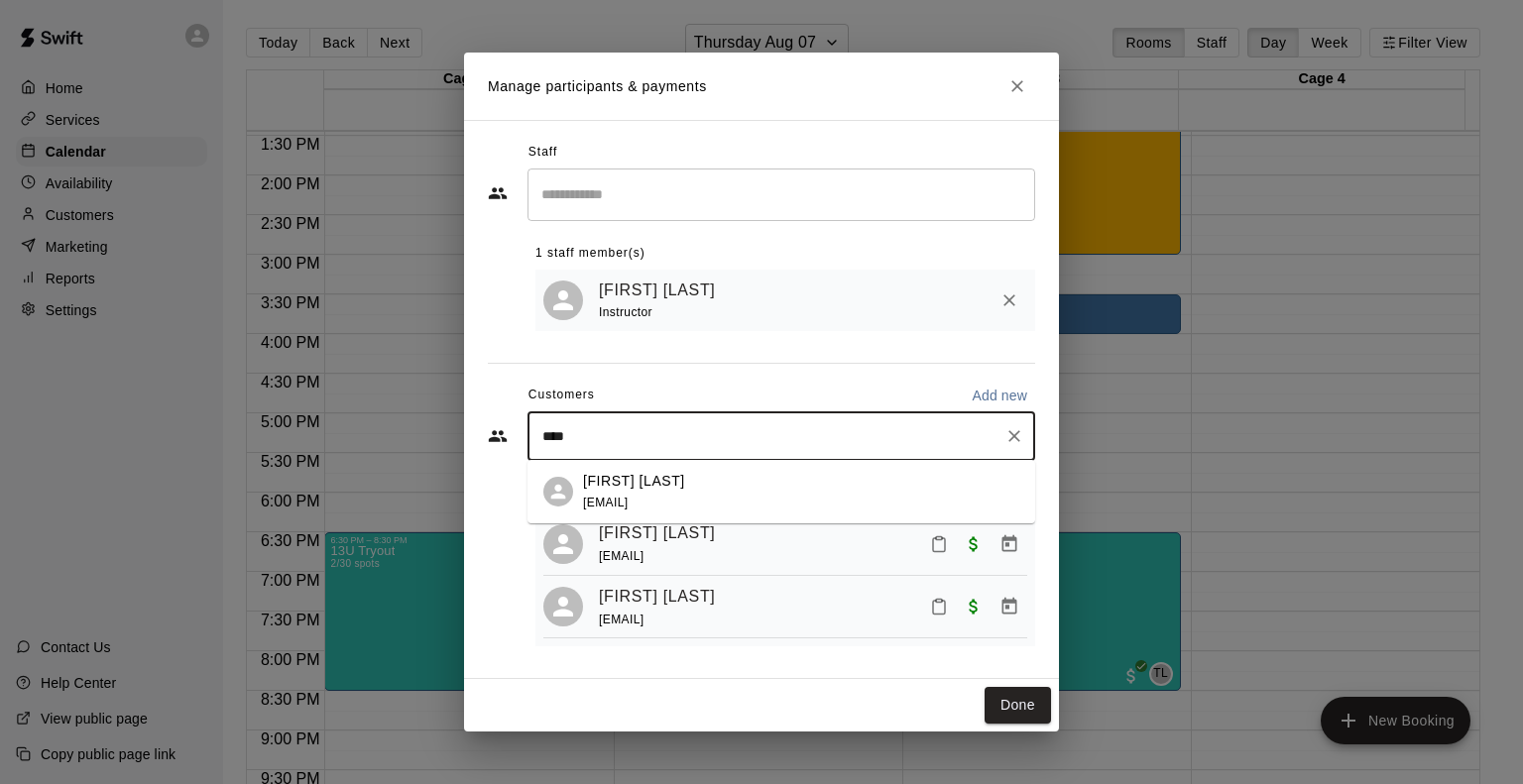 type on "****" 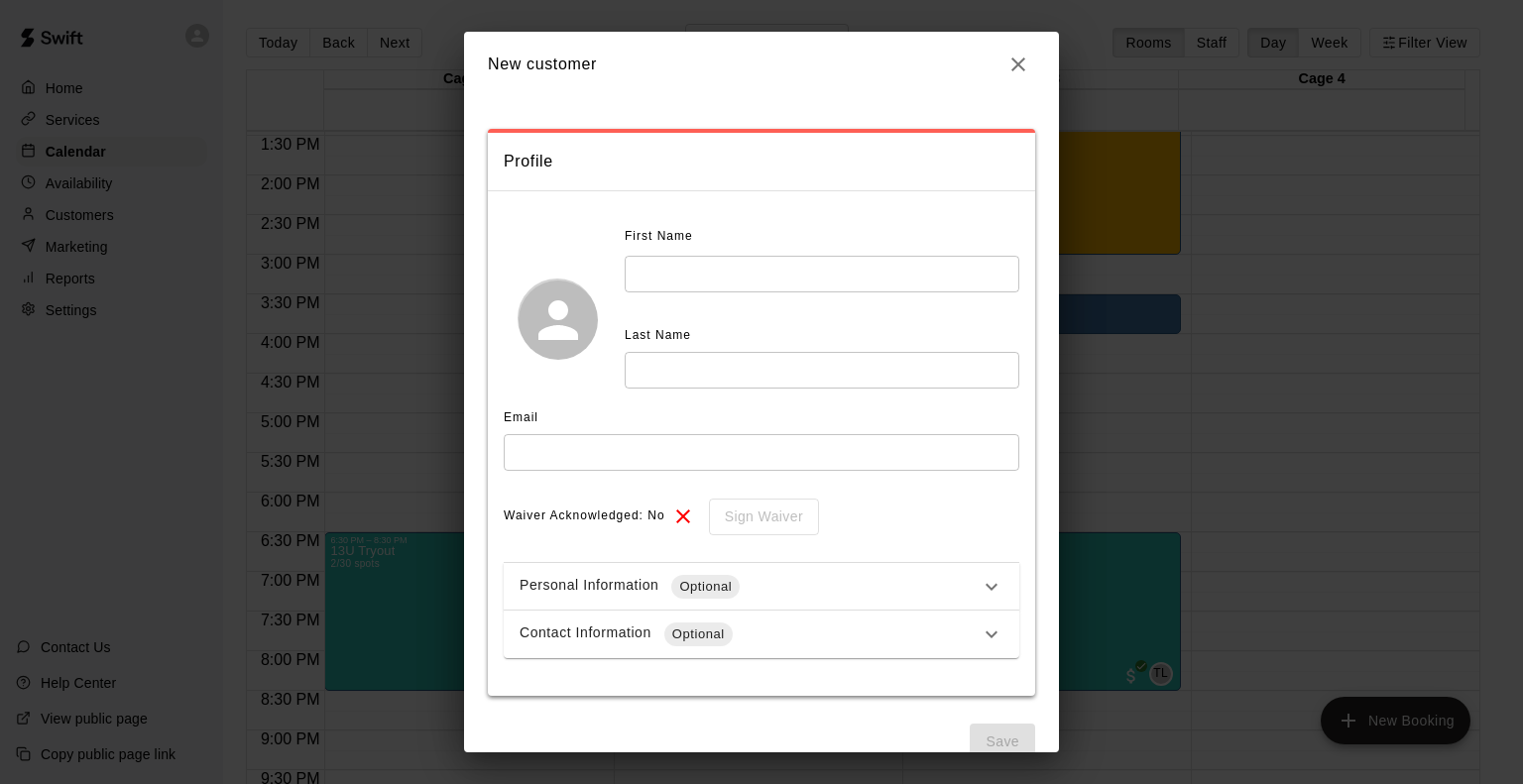 click on "First Name" at bounding box center [658, 237] 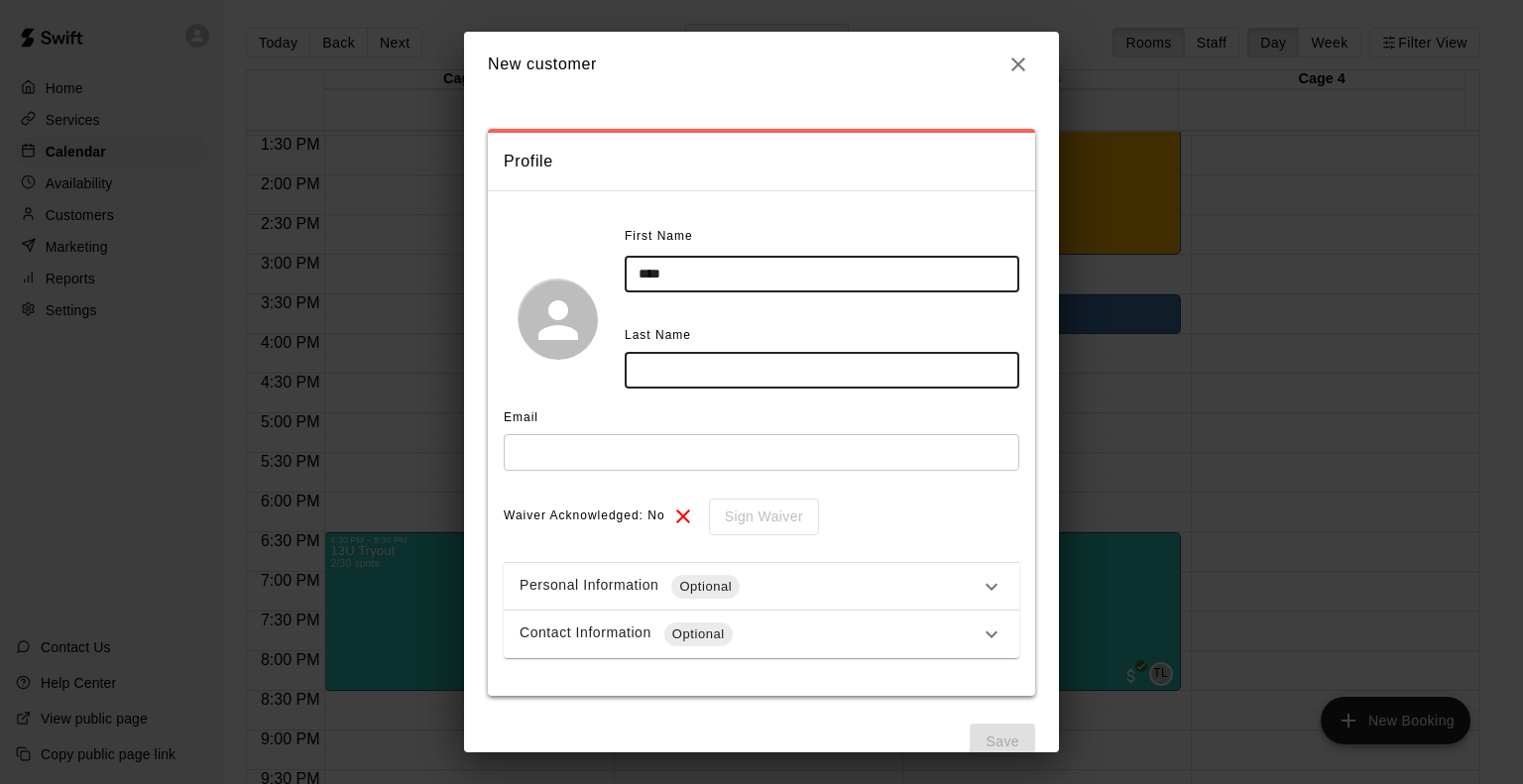 type on "****" 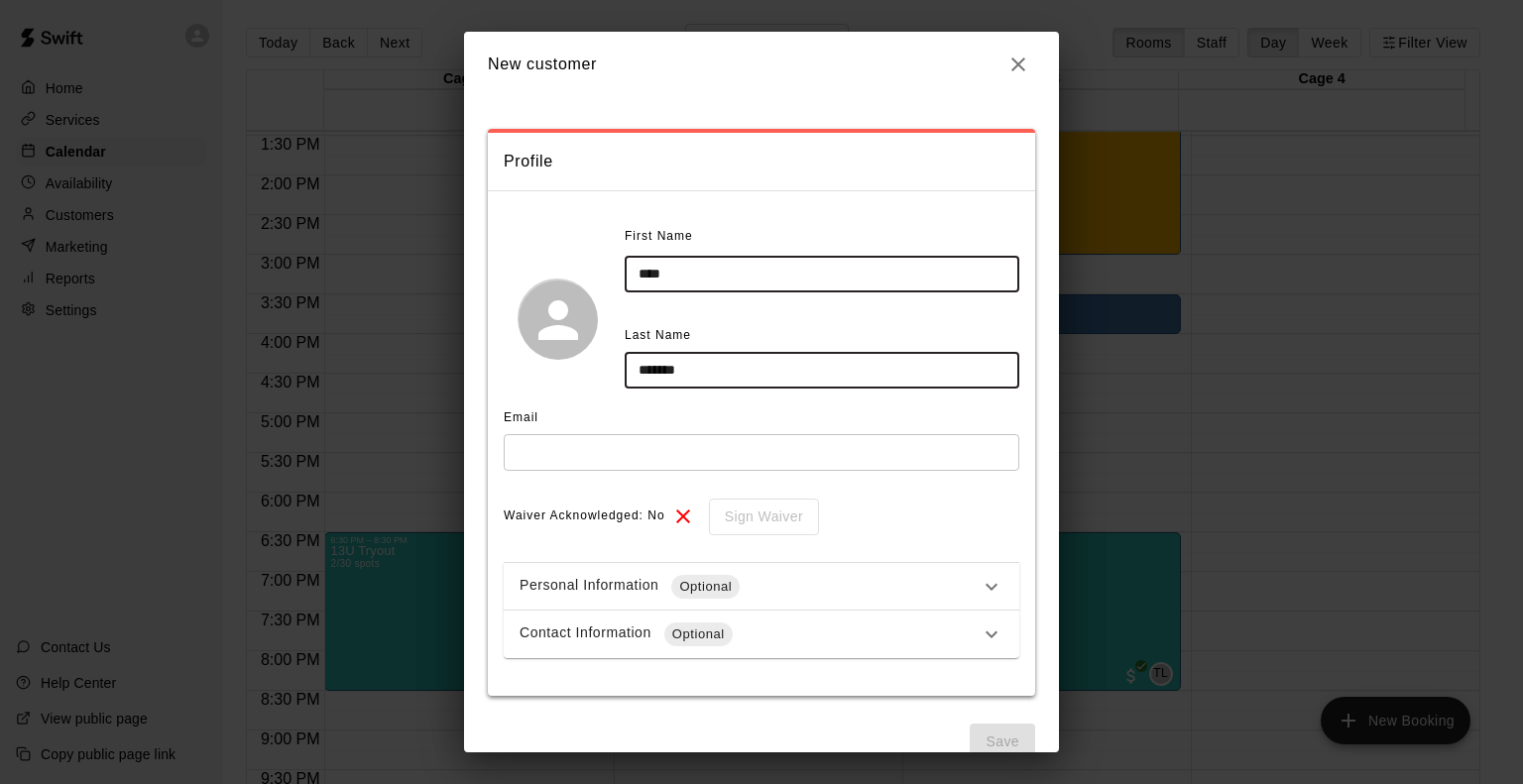 type on "*******" 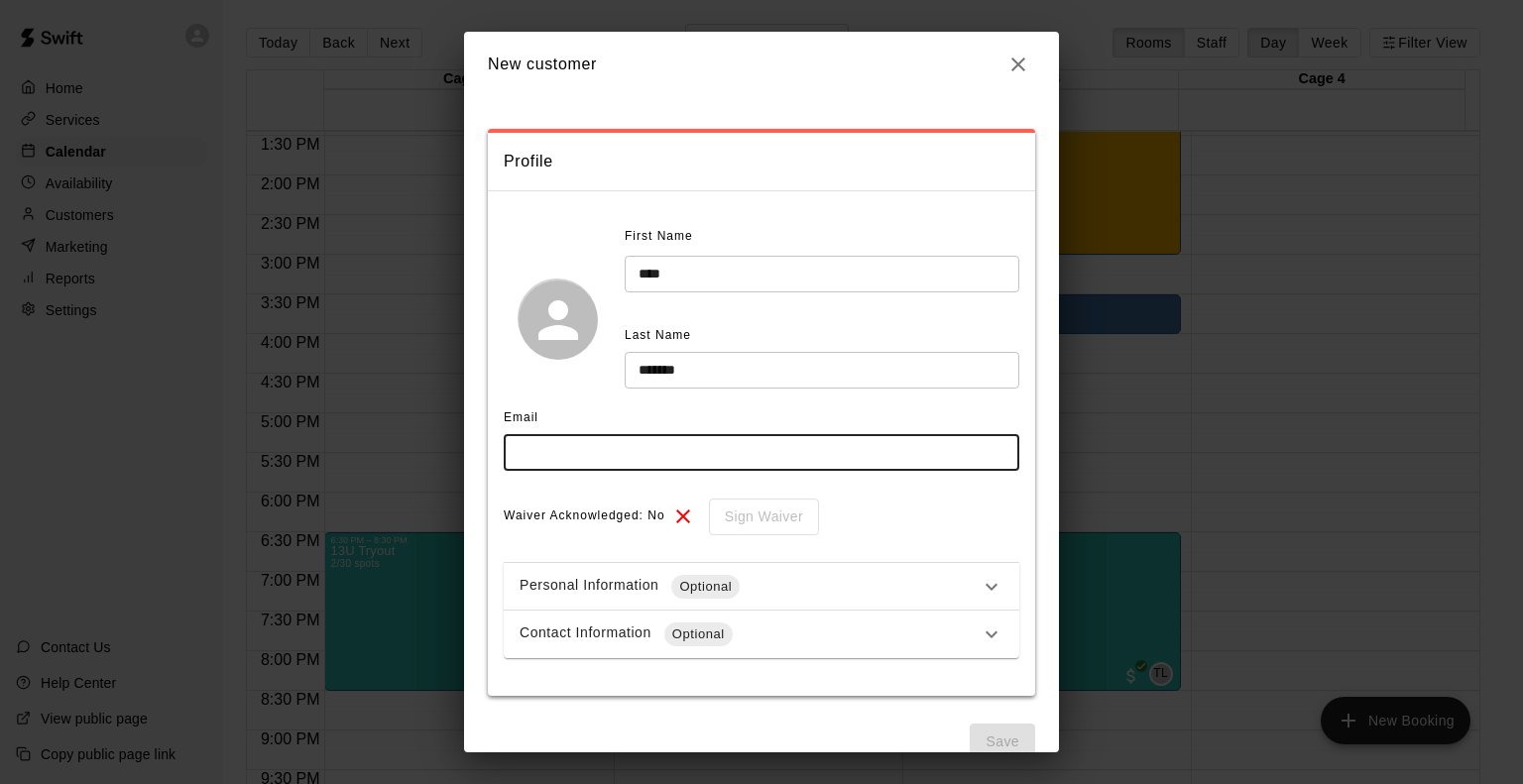 click at bounding box center (762, 452) 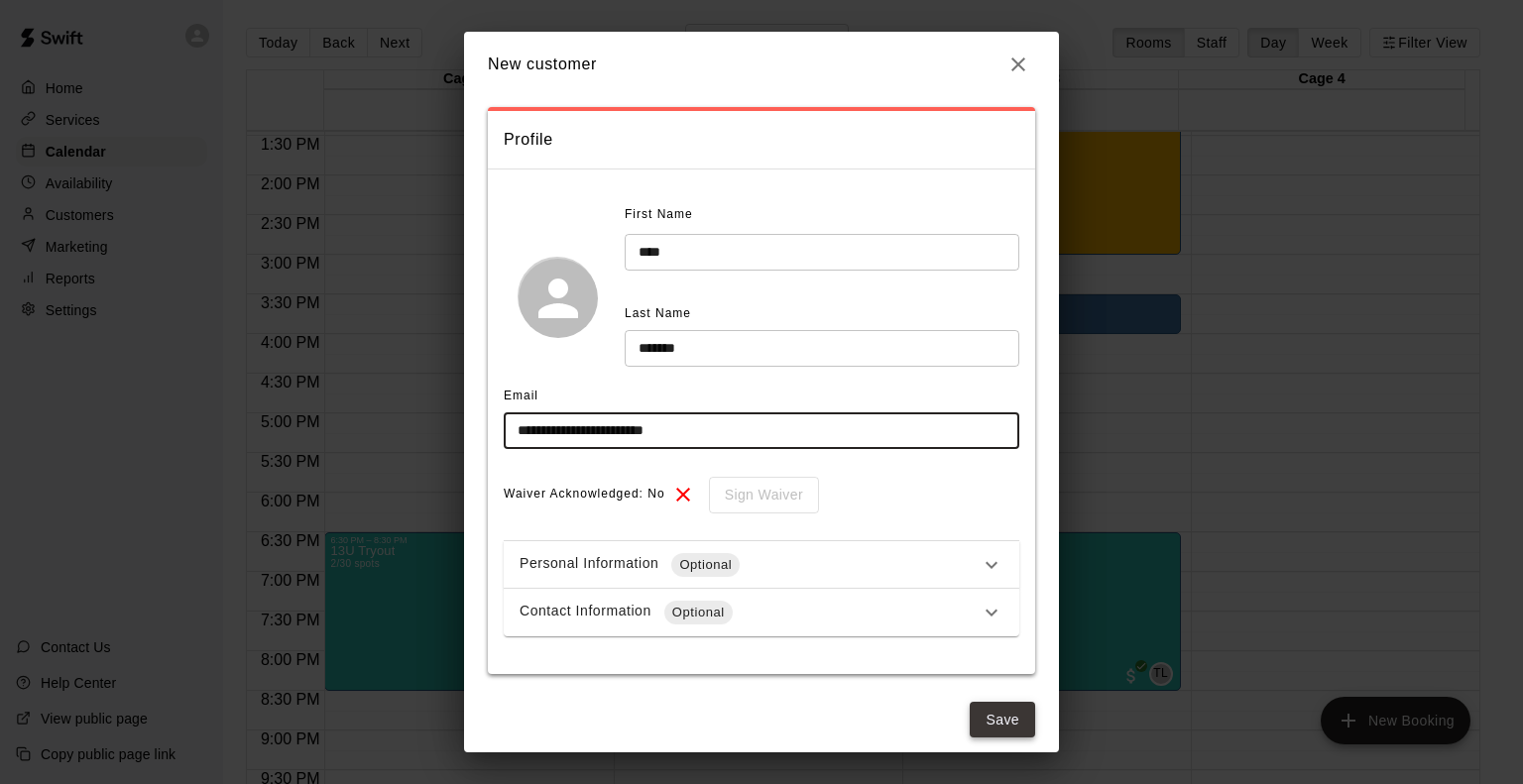 scroll, scrollTop: 34, scrollLeft: 0, axis: vertical 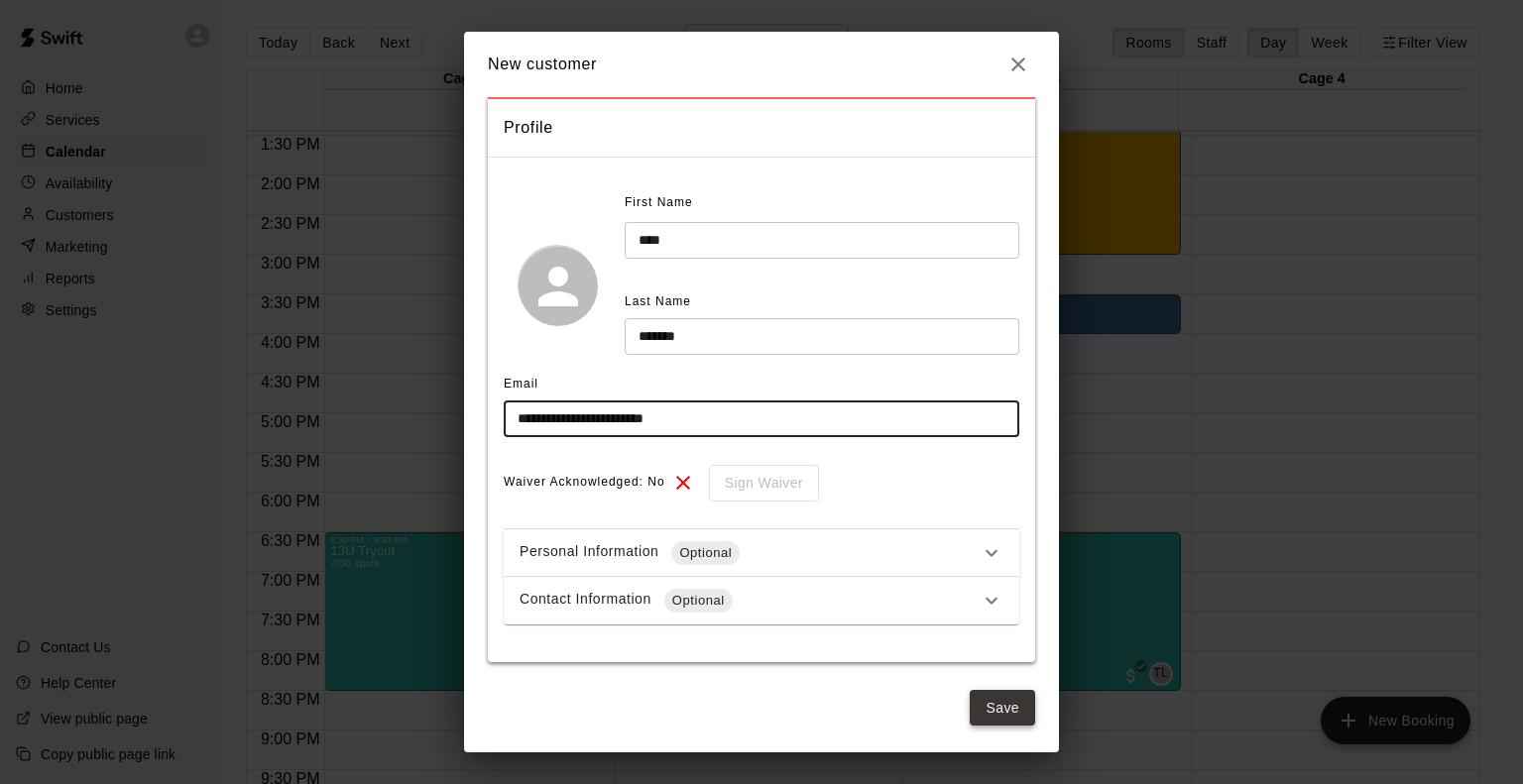 type on "**********" 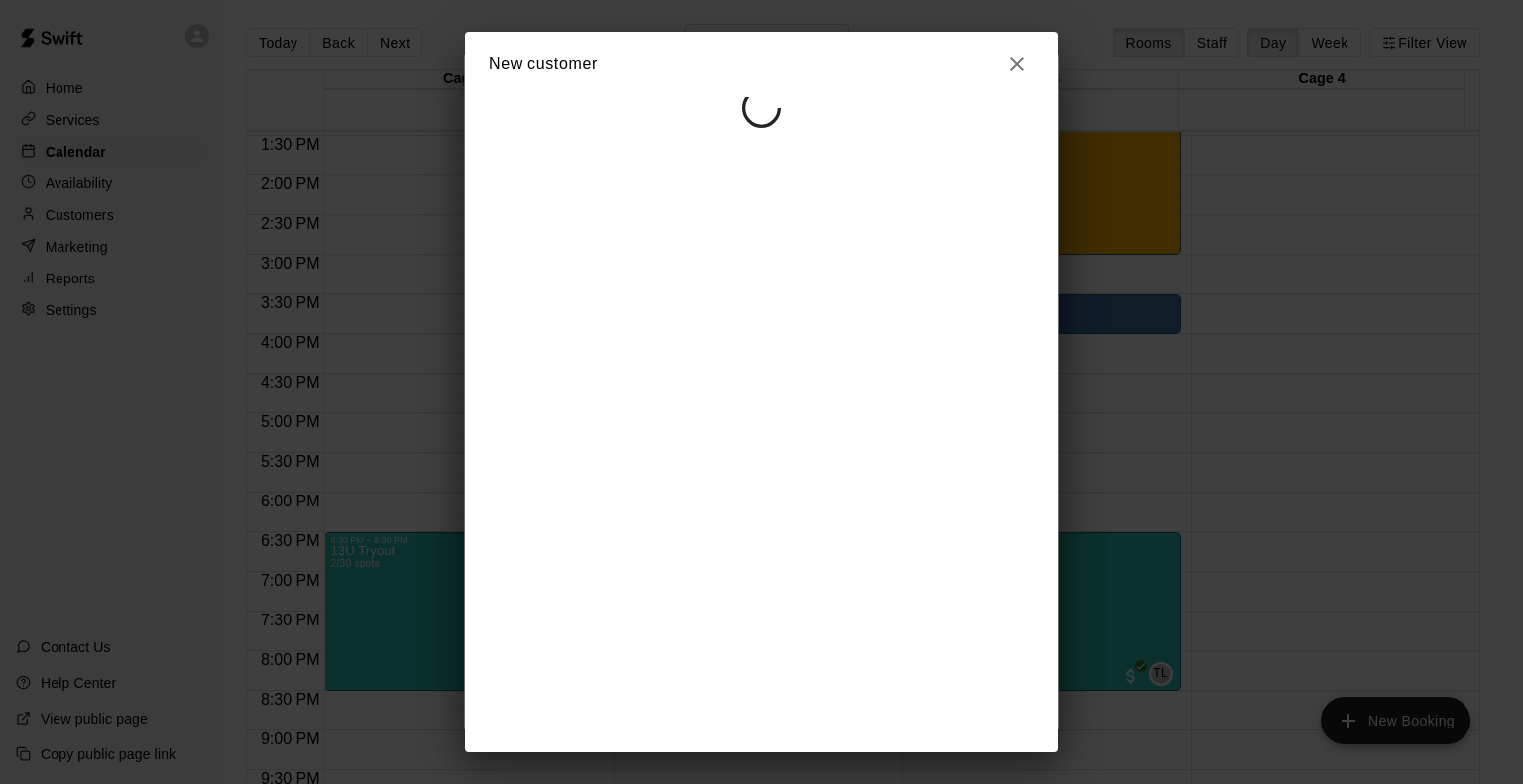 scroll, scrollTop: 0, scrollLeft: 0, axis: both 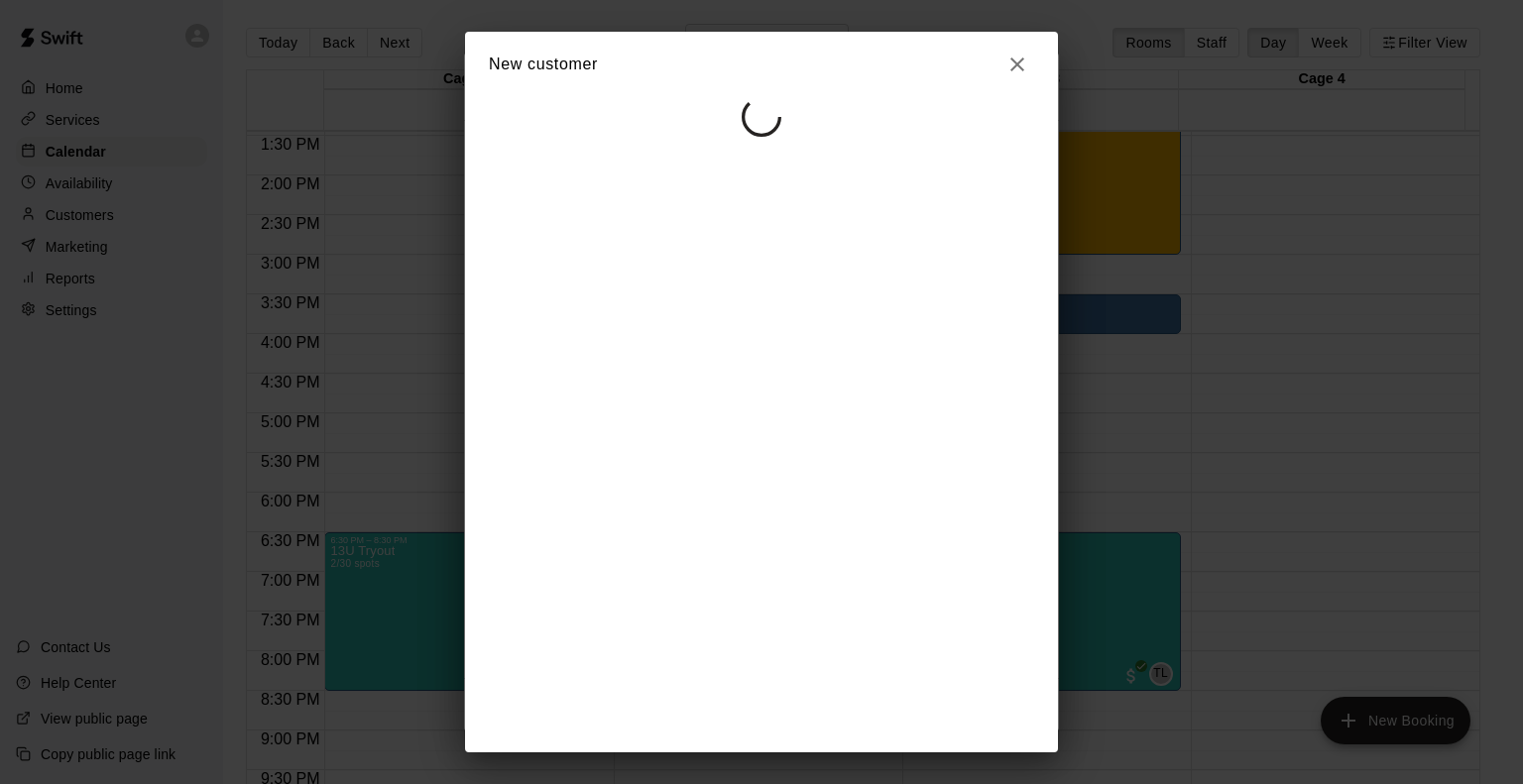 select on "**" 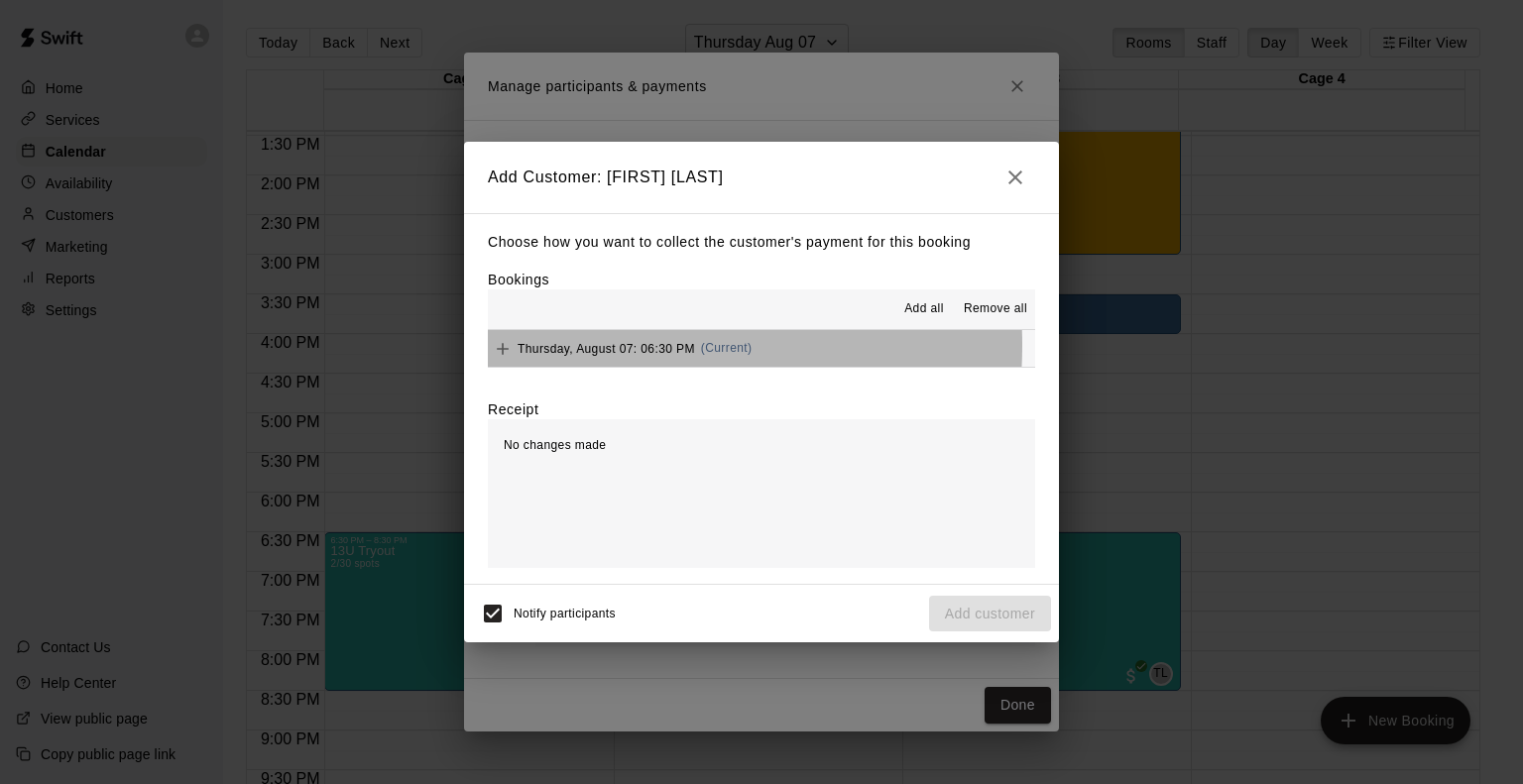 click on "Thursday, August 07: 06:30 PM" at bounding box center [606, 348] 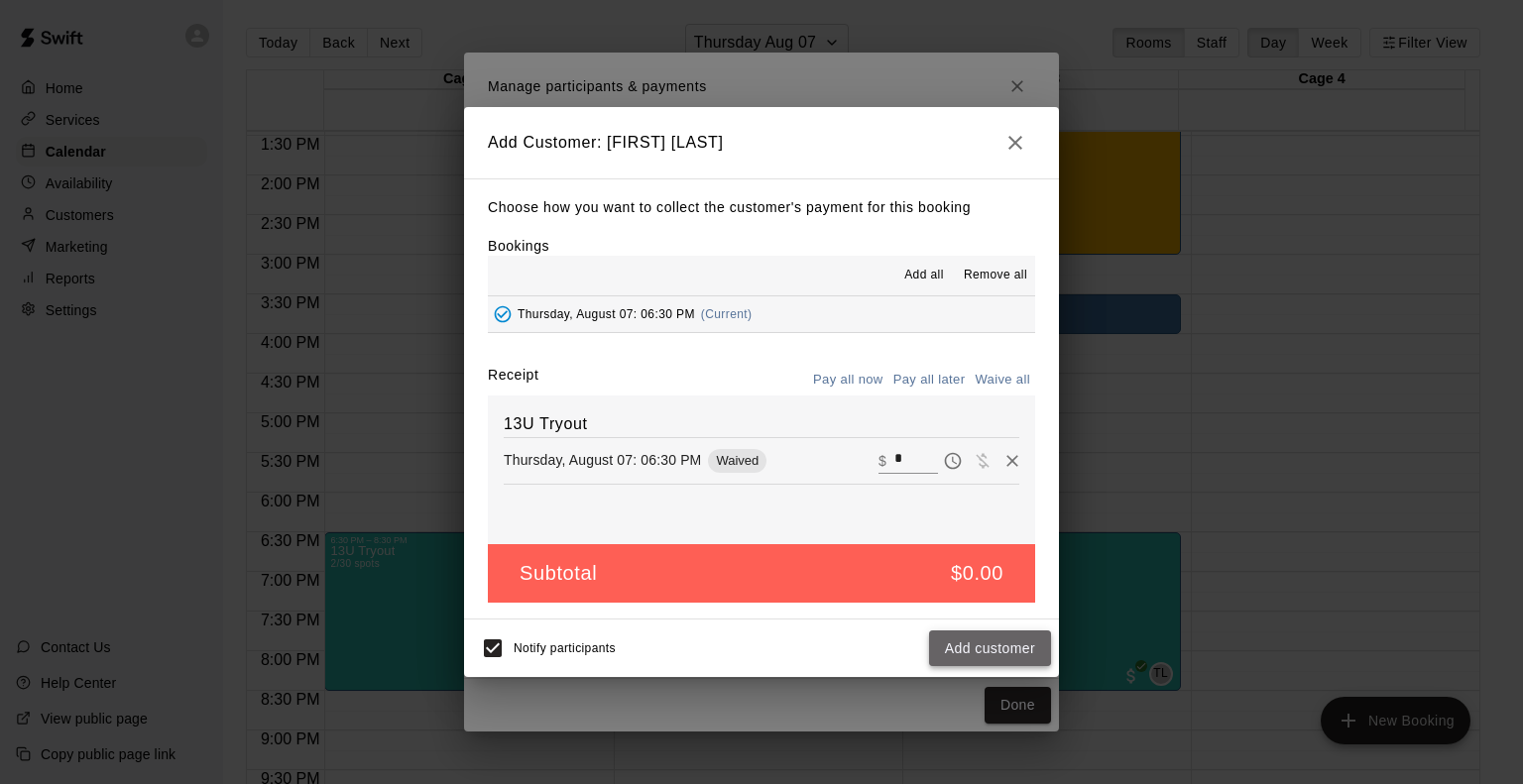 click on "Add customer" at bounding box center [990, 648] 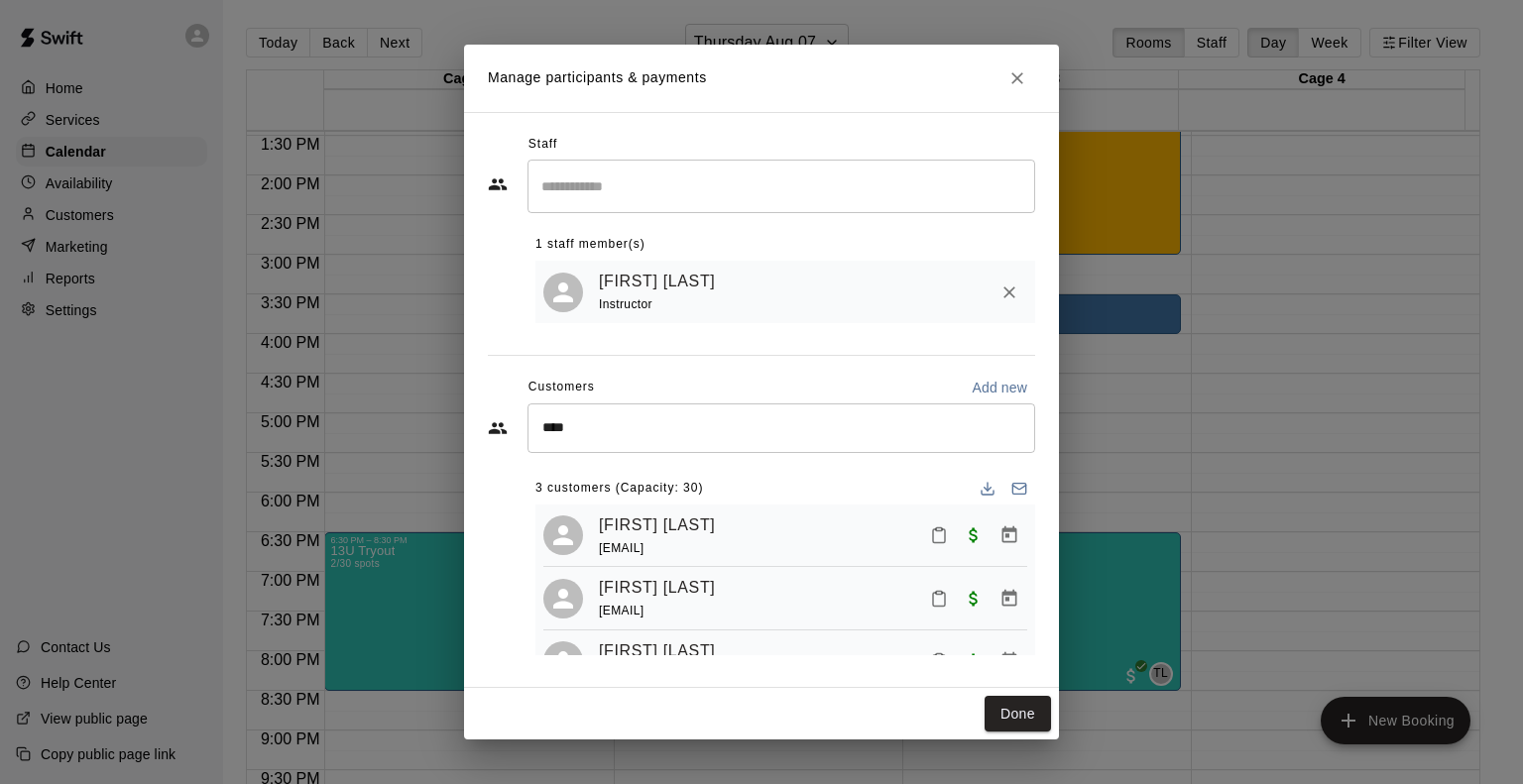 drag, startPoint x: 598, startPoint y: 427, endPoint x: 430, endPoint y: 408, distance: 169.071 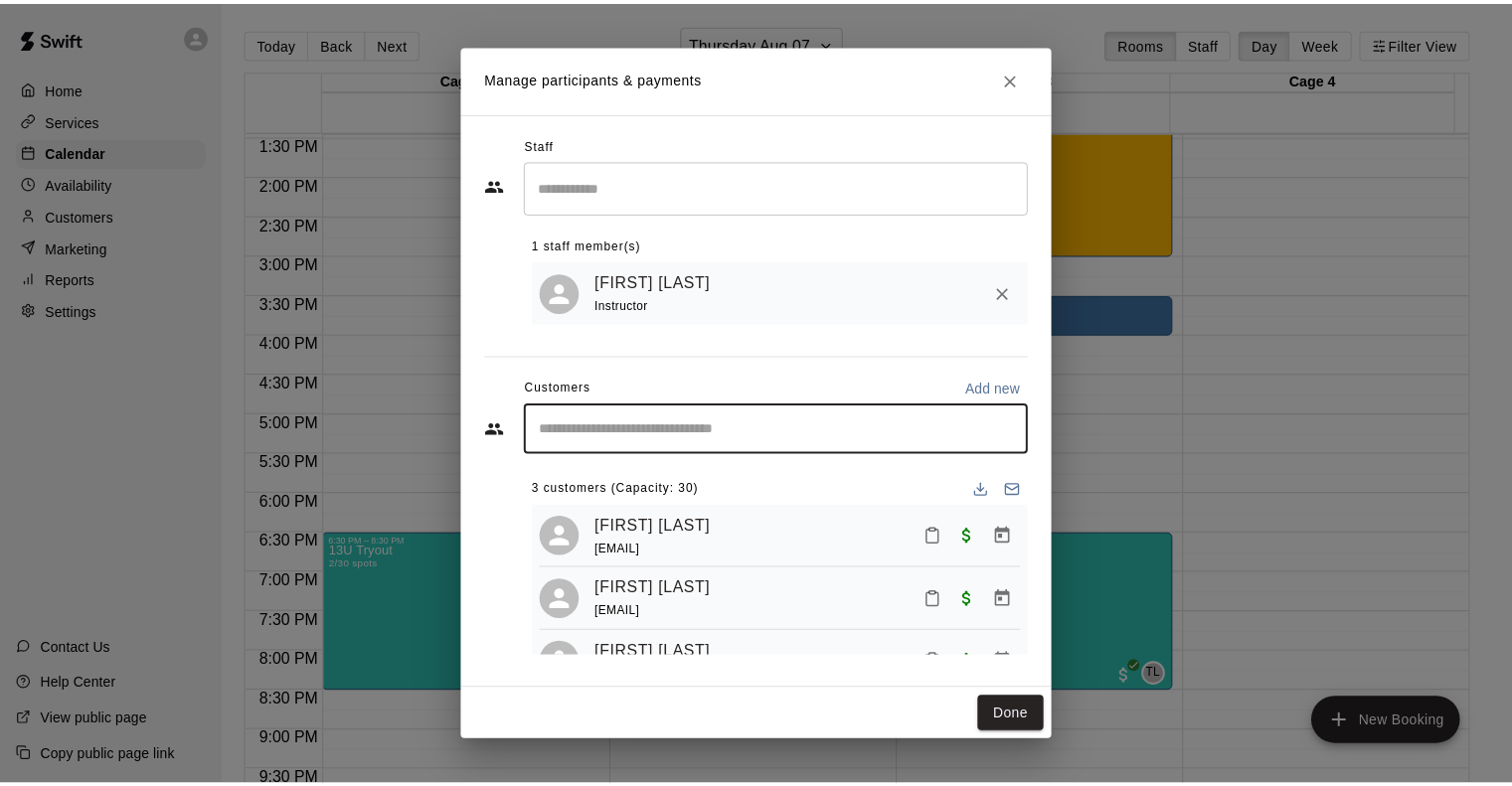 scroll, scrollTop: 55, scrollLeft: 0, axis: vertical 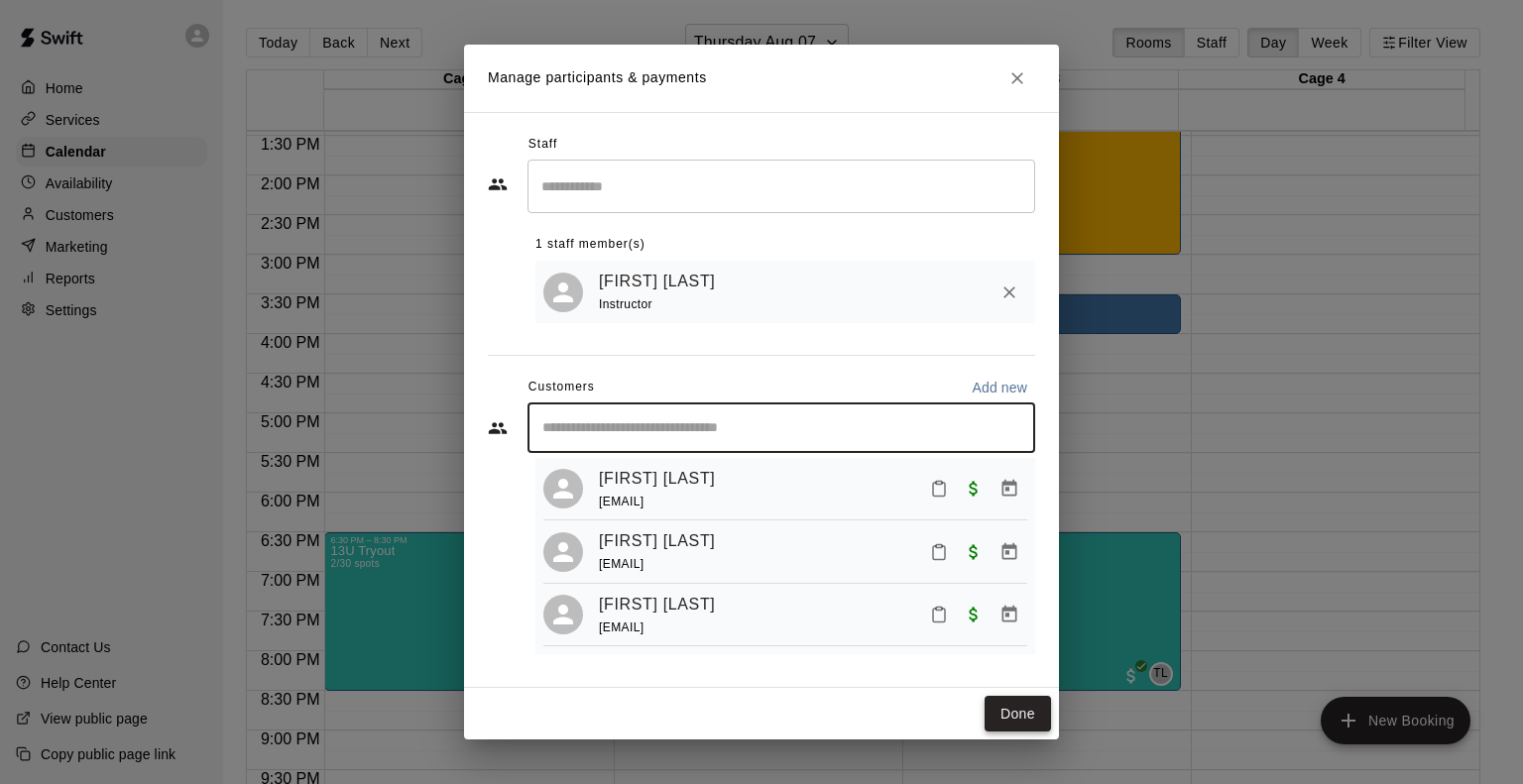 type 